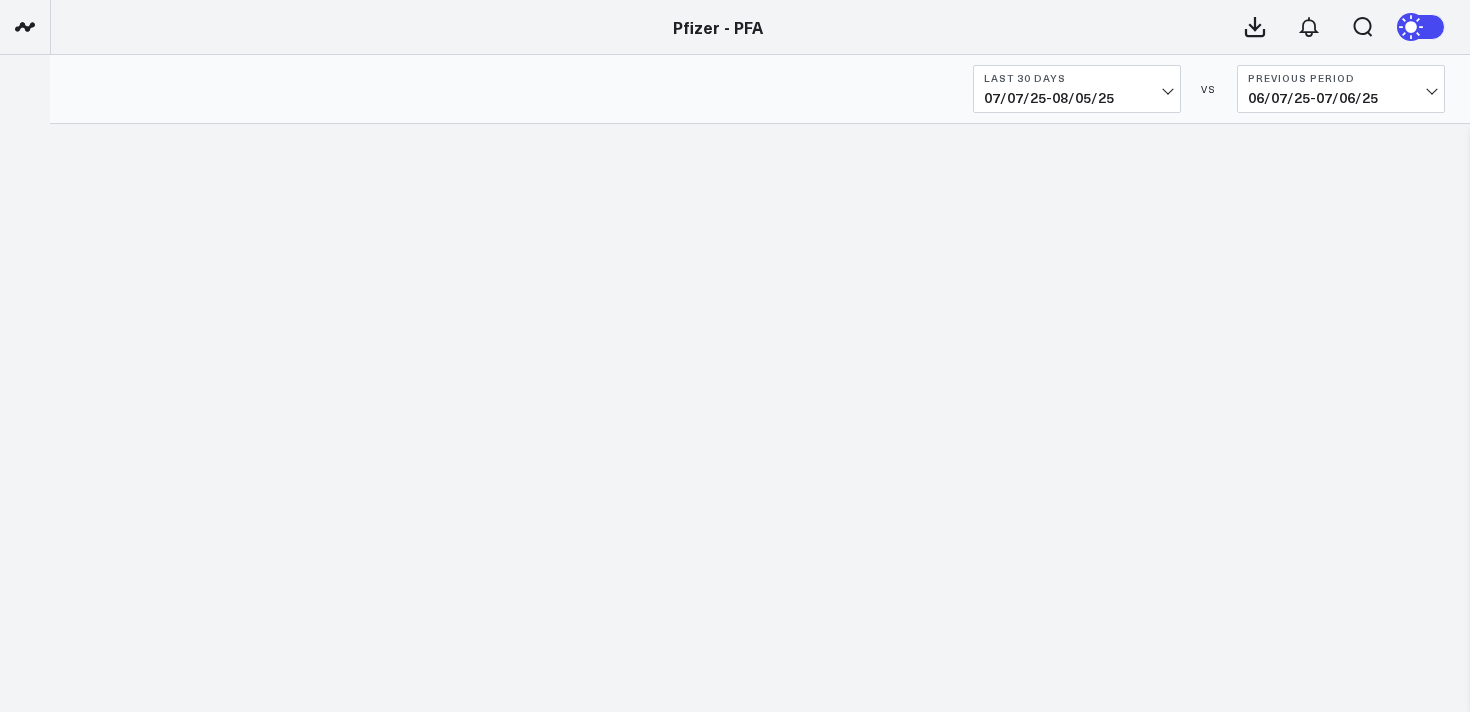 scroll, scrollTop: 0, scrollLeft: 0, axis: both 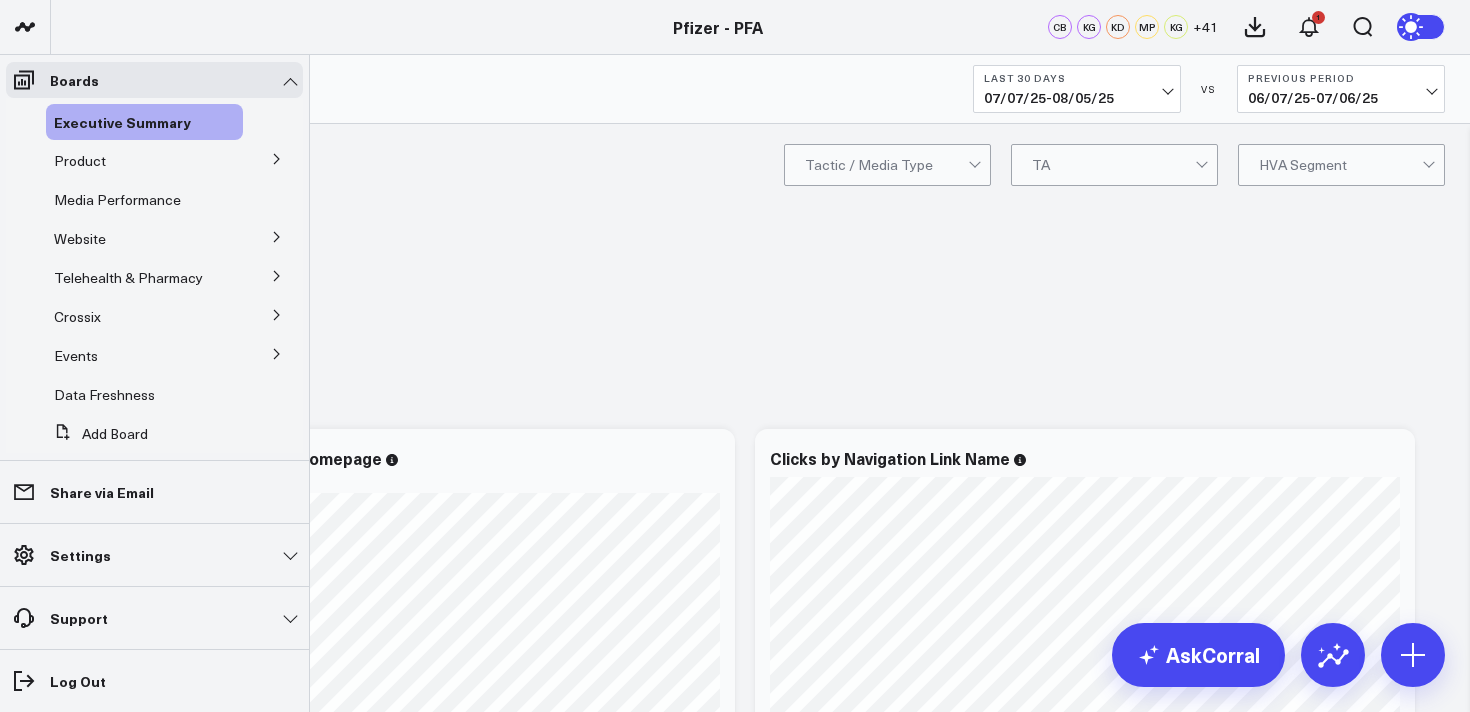 click 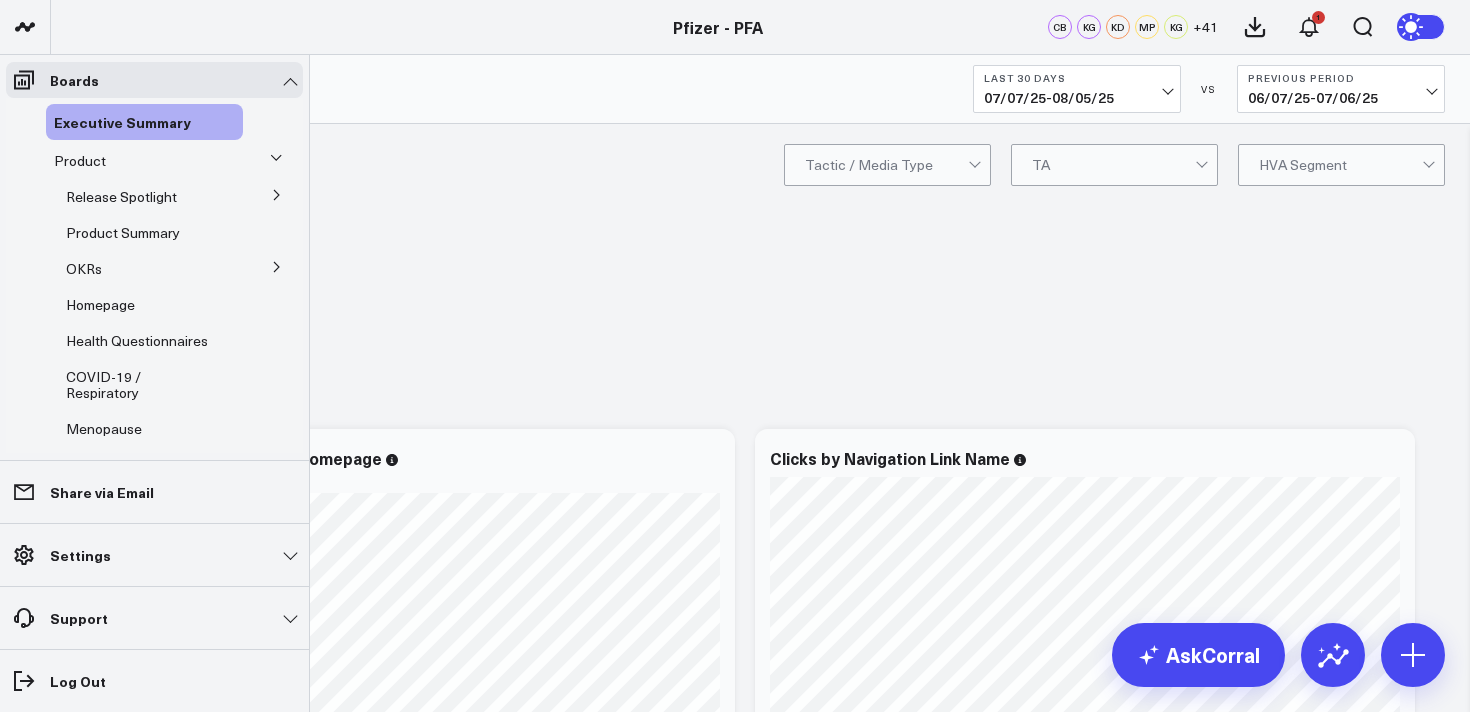 click at bounding box center (277, 194) 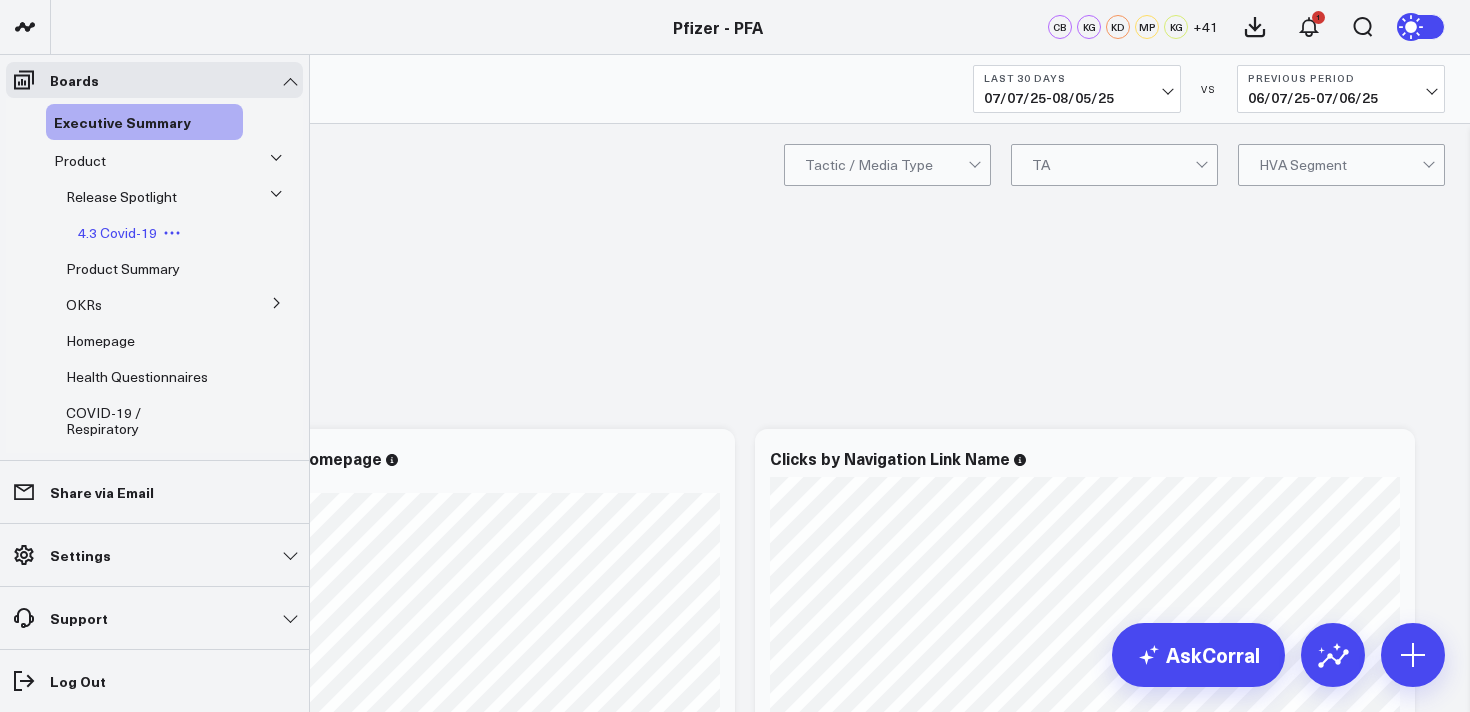 click on "4.3 Covid-19" at bounding box center (117, 232) 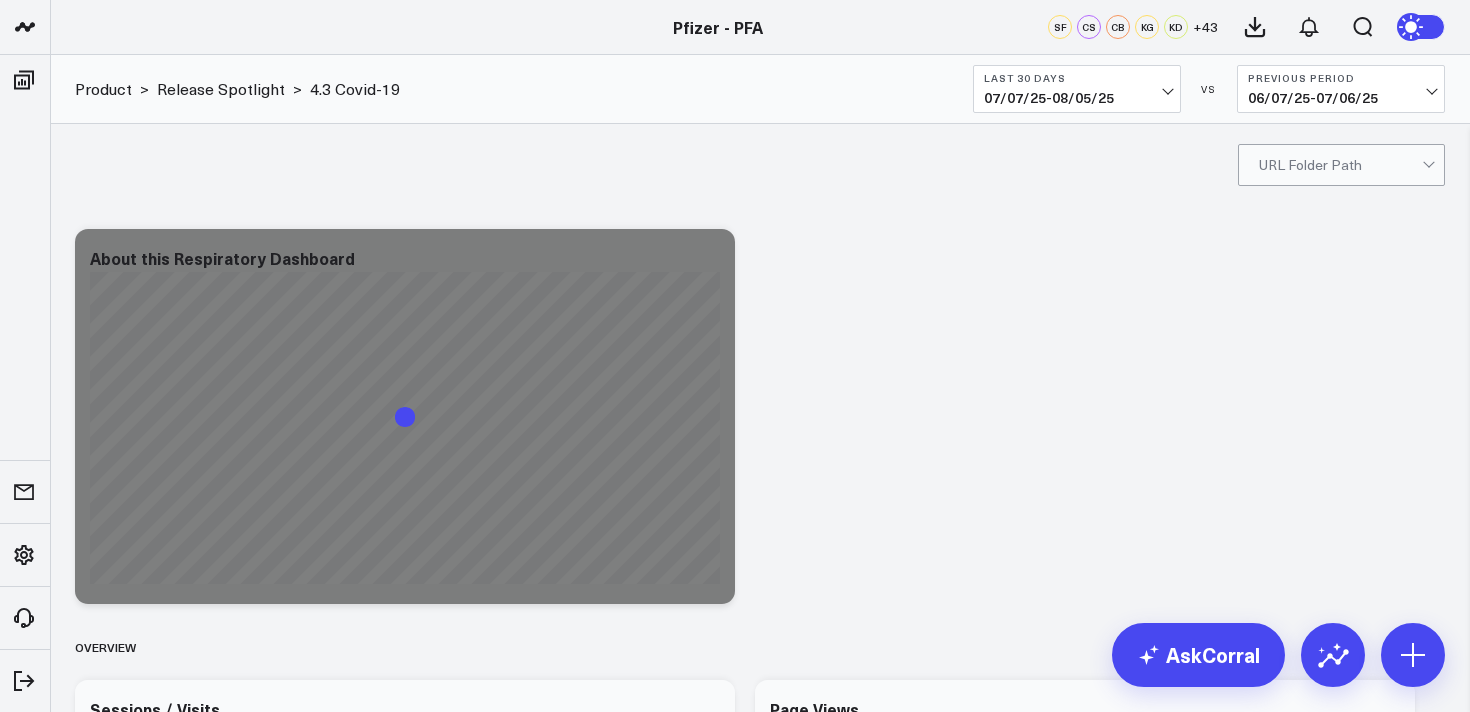 scroll, scrollTop: 0, scrollLeft: 0, axis: both 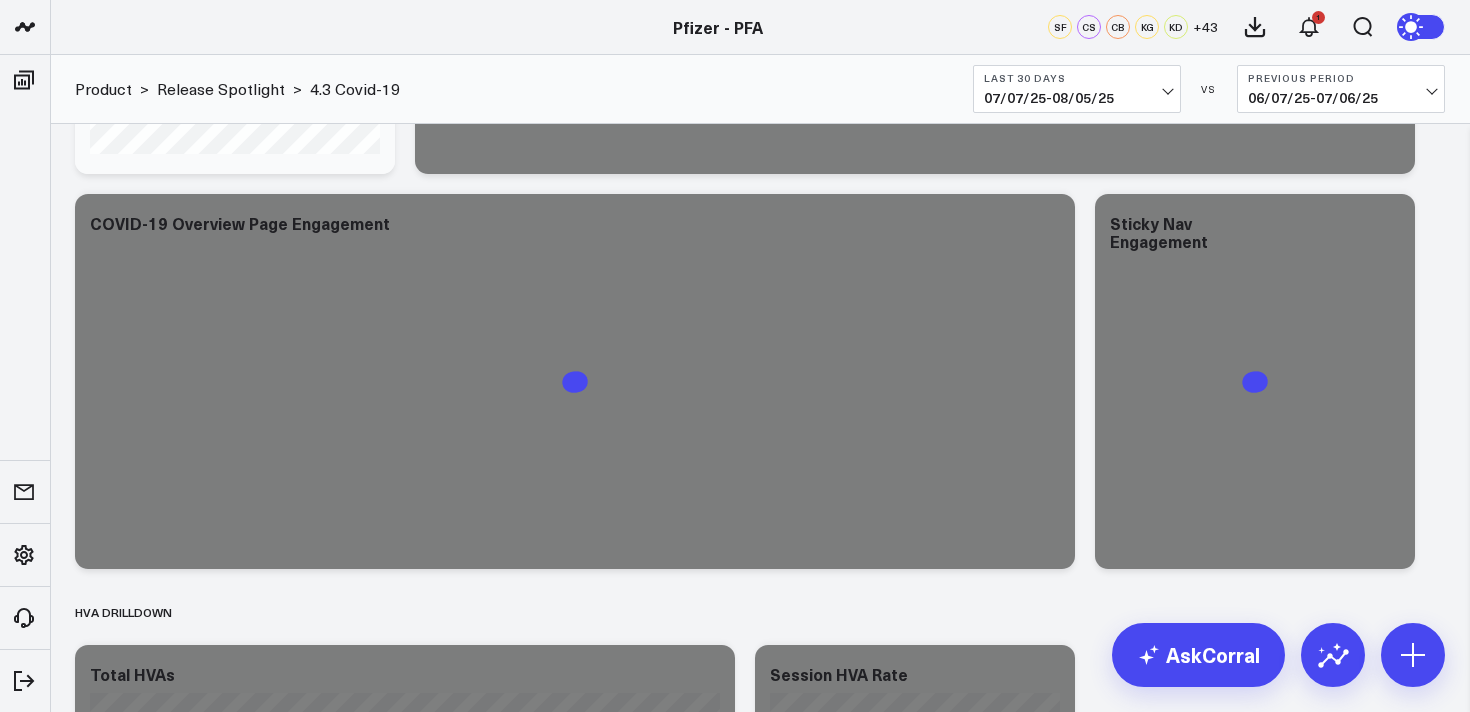 click on "Modify via AI Copy link to widget Ask support Remove Create linked copy Executive Summary Product Release Spotlight 4.3 Covid-19 Product Summary OKRs 5.1 Release OKRs 5.2 Release OKRs Homepage Health Questionnaires COVID-19 / Respiratory Menopause Migraine mTOQ Vaccines Prescription Savings Optimizations (WIP) Education Articles Navigation (WIP) Media Performance Website Website HVA Performance Site Experience / DXA Telehealth & Pharmacy Prescription Delivery - Alto Telehealth - UpScript Telehealth Investigation - Ad Hoc Crossix Crossix Visitor Profiles Crossix Conversion Events Essence Data Freshness Duplicate to Executive Summary Product Release Spotlight 4.3 Covid-19 Product Summary OKRs 5.1 Release OKRs 5.2 Release OKRs Homepage Health Questionnaires COVID-19 / Respiratory Menopause Migraine mTOQ Vaccines Prescription Savings Optimizations (WIP) Education Articles Navigation (WIP) Media Performance Website Website HVA Performance Site Experience / DXA Telehealth & Pharmacy Prescription Delivery - Alto ↑" at bounding box center [760, 1227] 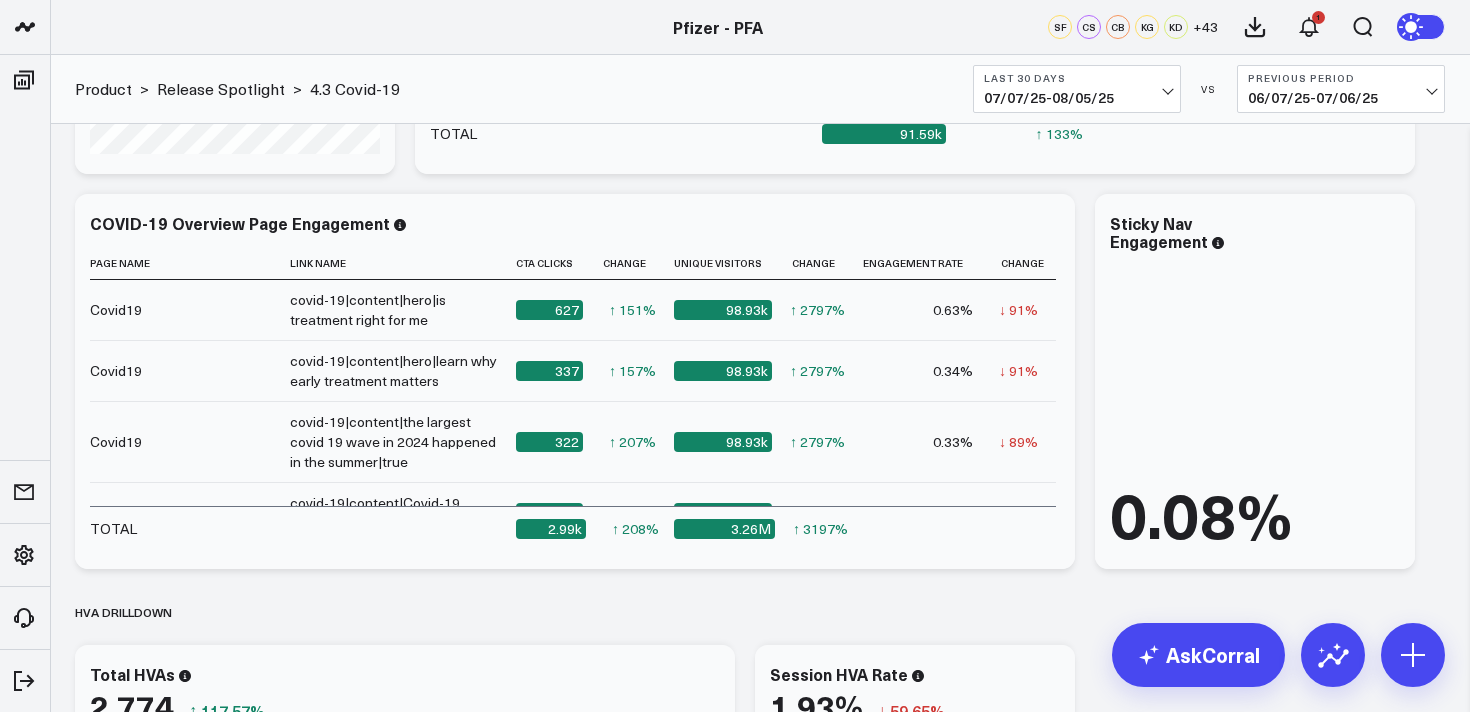 click on "07/07/25  -  08/05/25" at bounding box center (1077, 98) 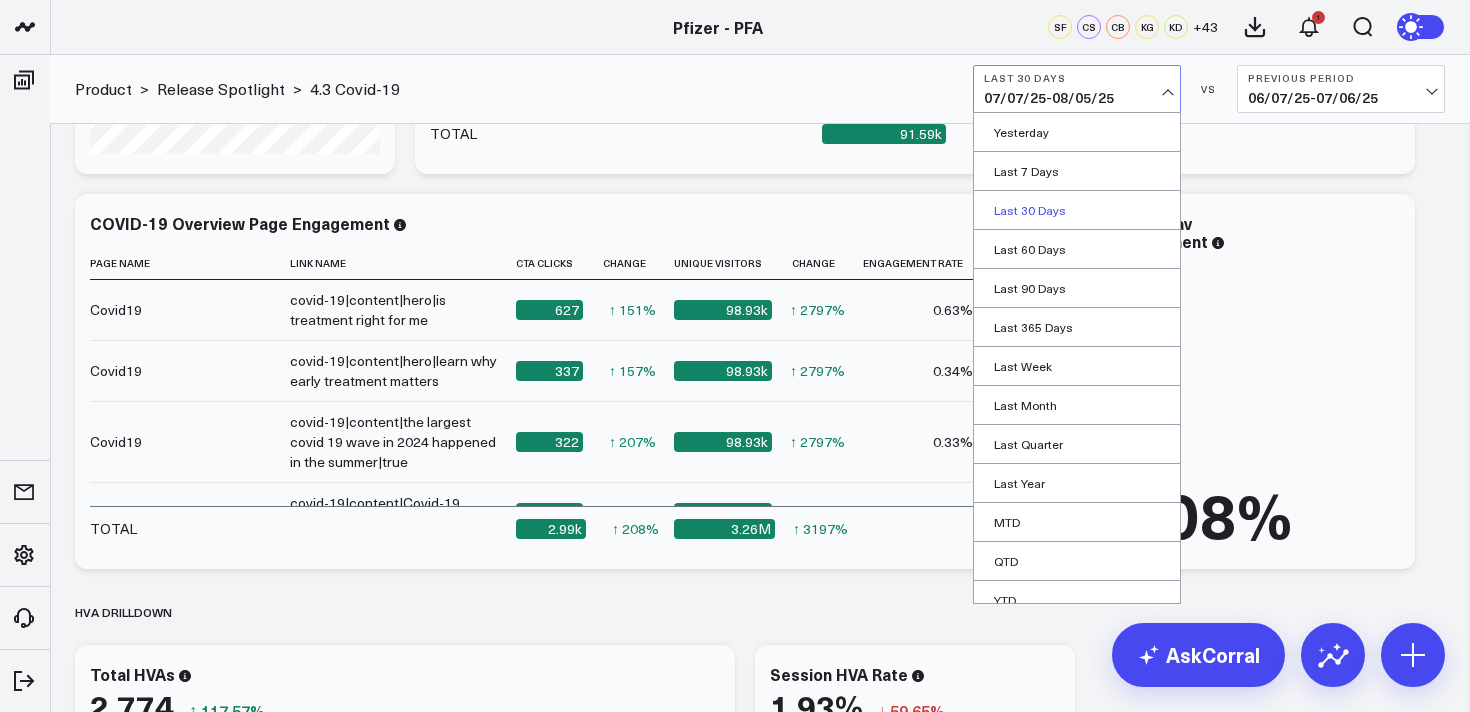 click on "Last 30 Days" at bounding box center [1077, 210] 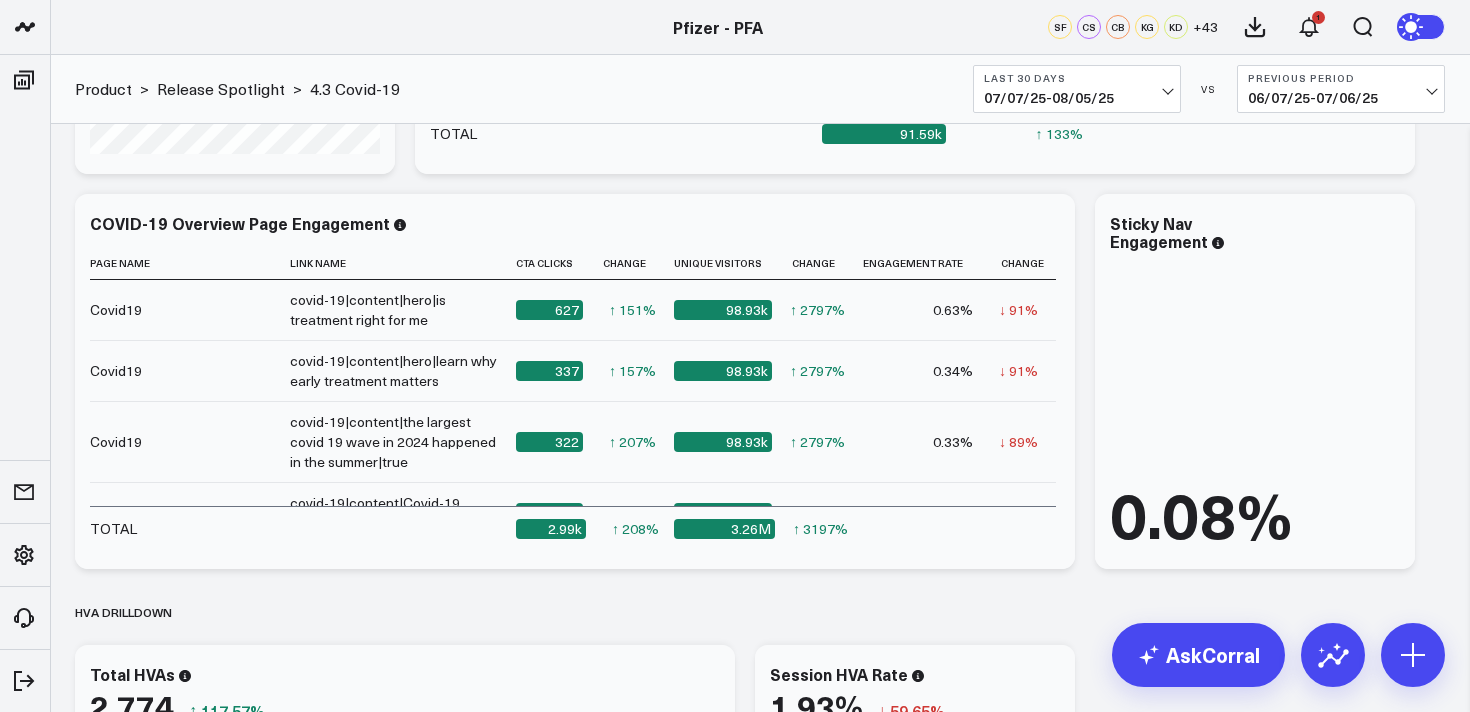 click on "Last 30 Days 07/07/25  -  08/05/25" at bounding box center (1077, 89) 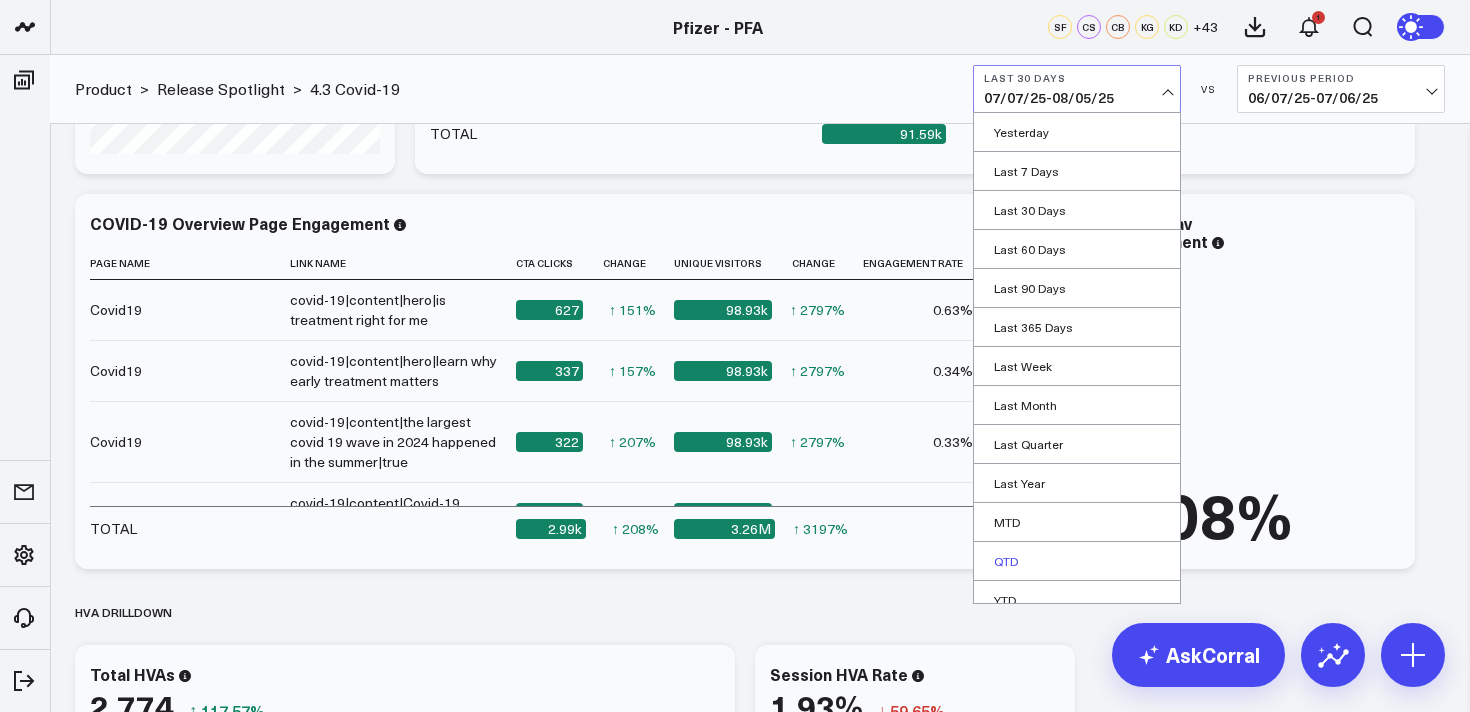scroll, scrollTop: 55, scrollLeft: 0, axis: vertical 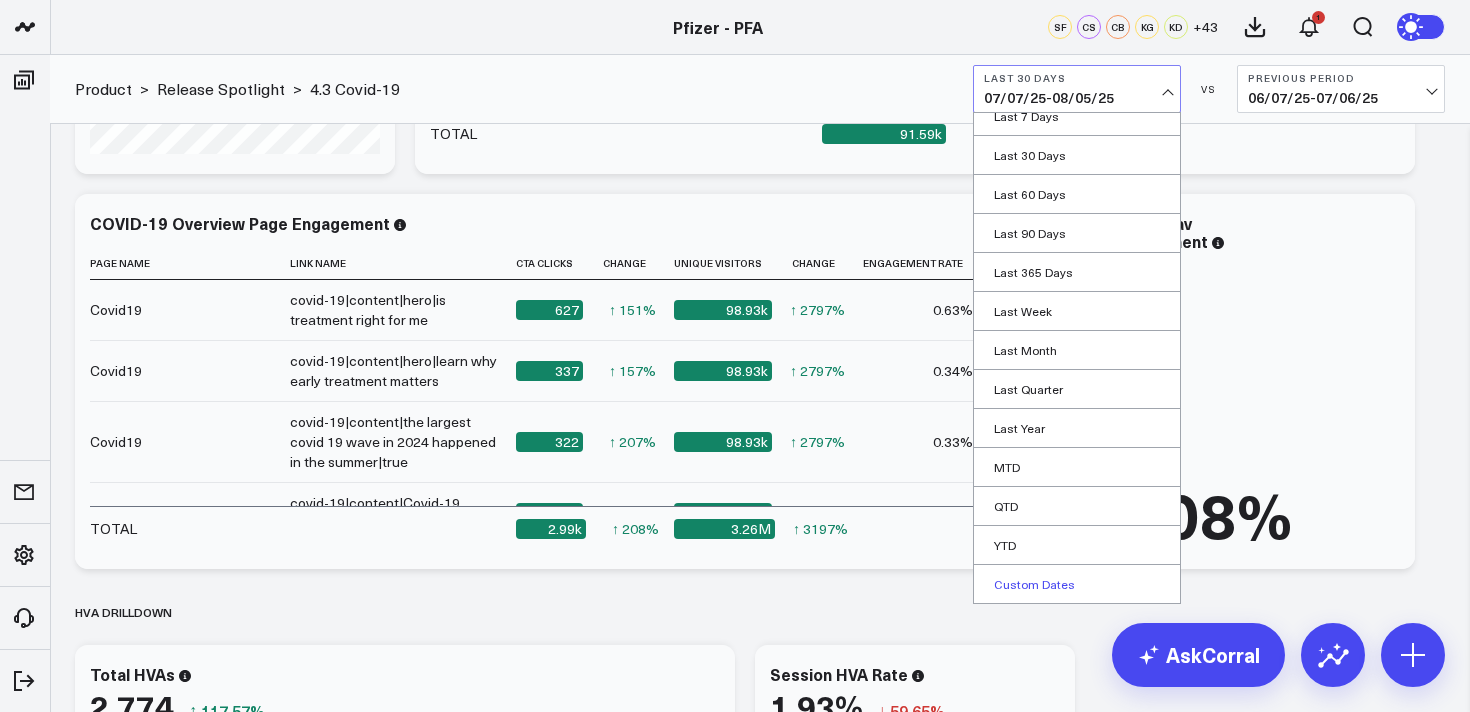 click on "Custom Dates" at bounding box center (1077, 584) 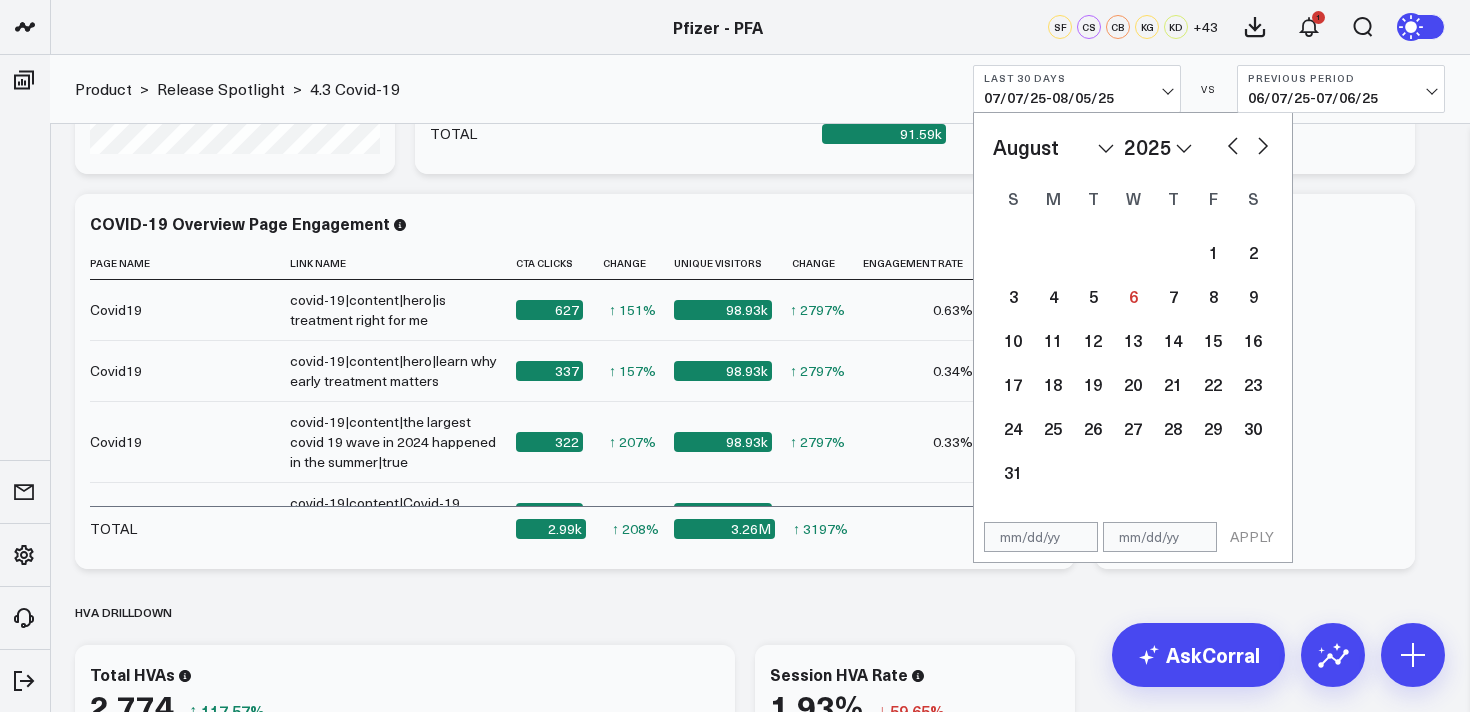 click at bounding box center [1233, 144] 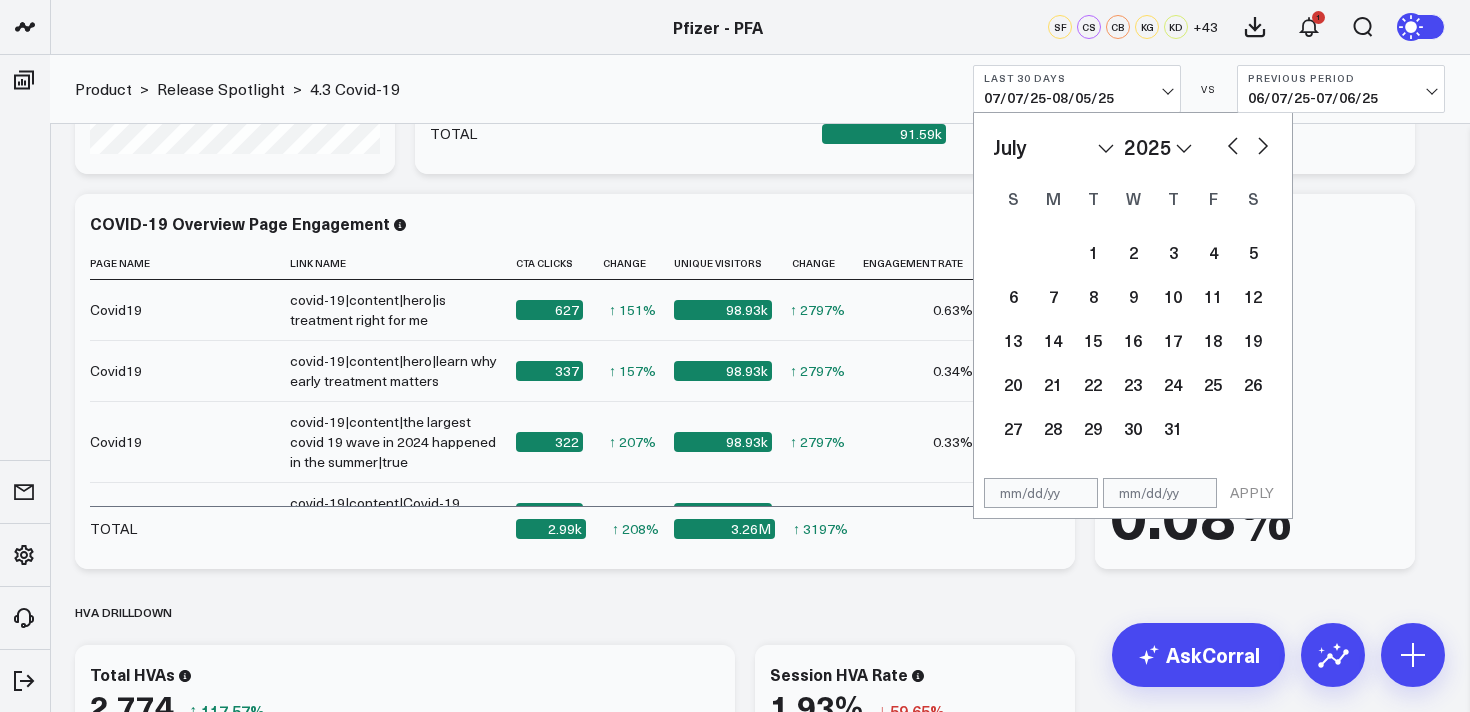 click at bounding box center [1233, 144] 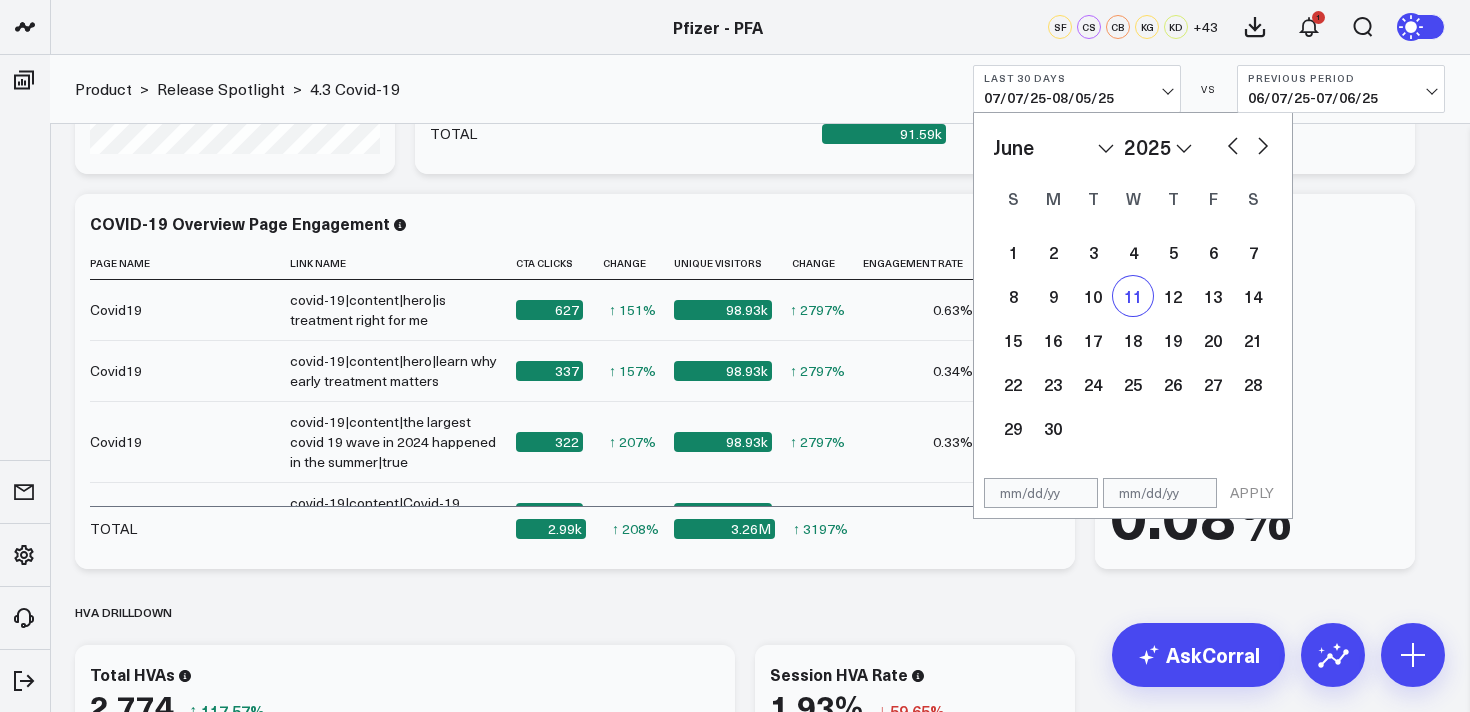 click on "11" at bounding box center [1133, 296] 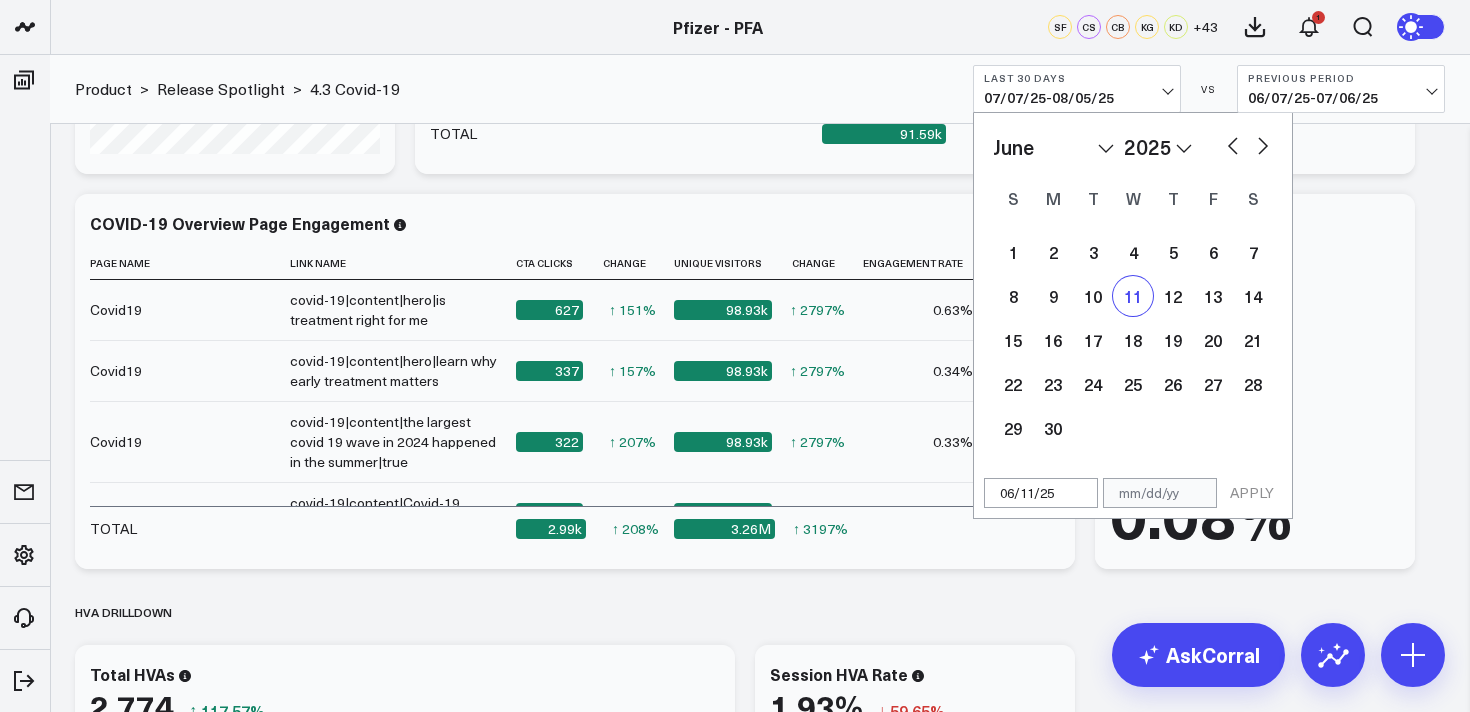 select on "5" 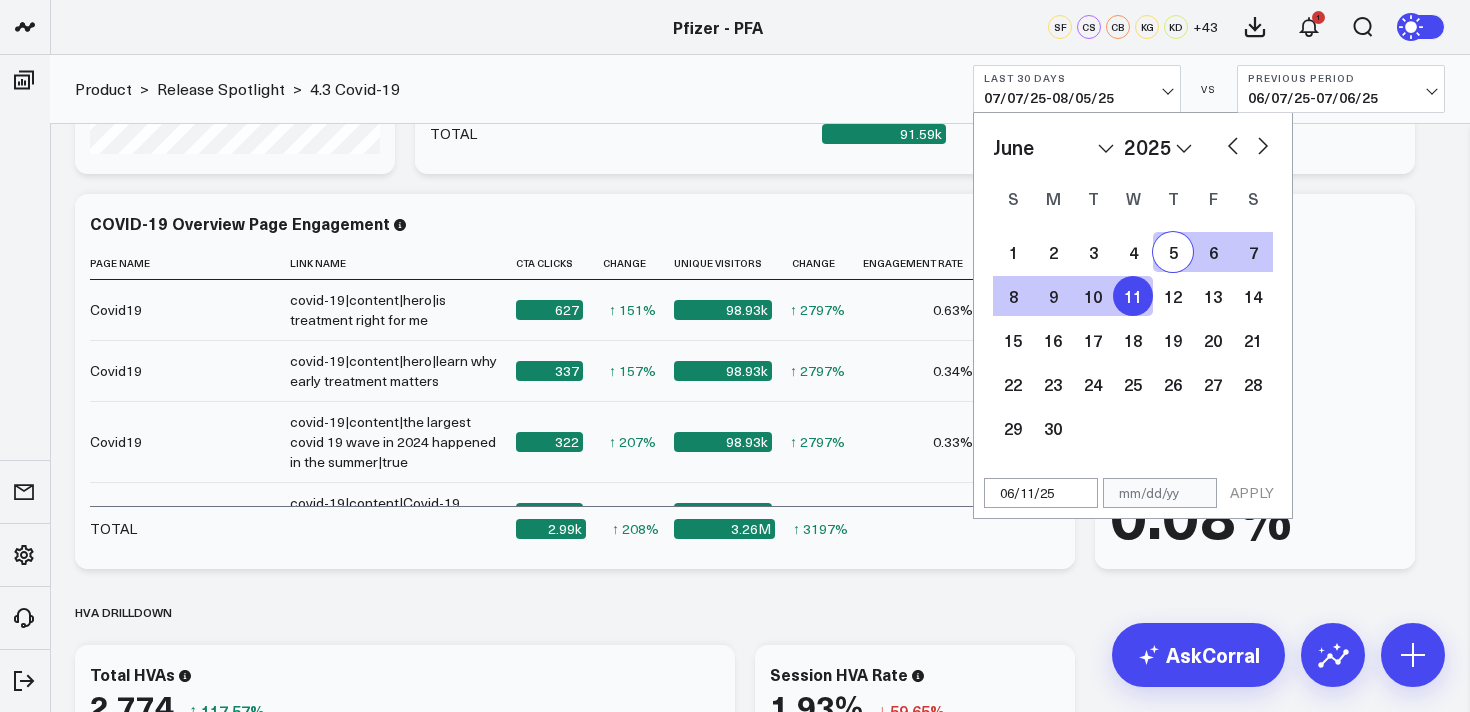 click at bounding box center (1263, 144) 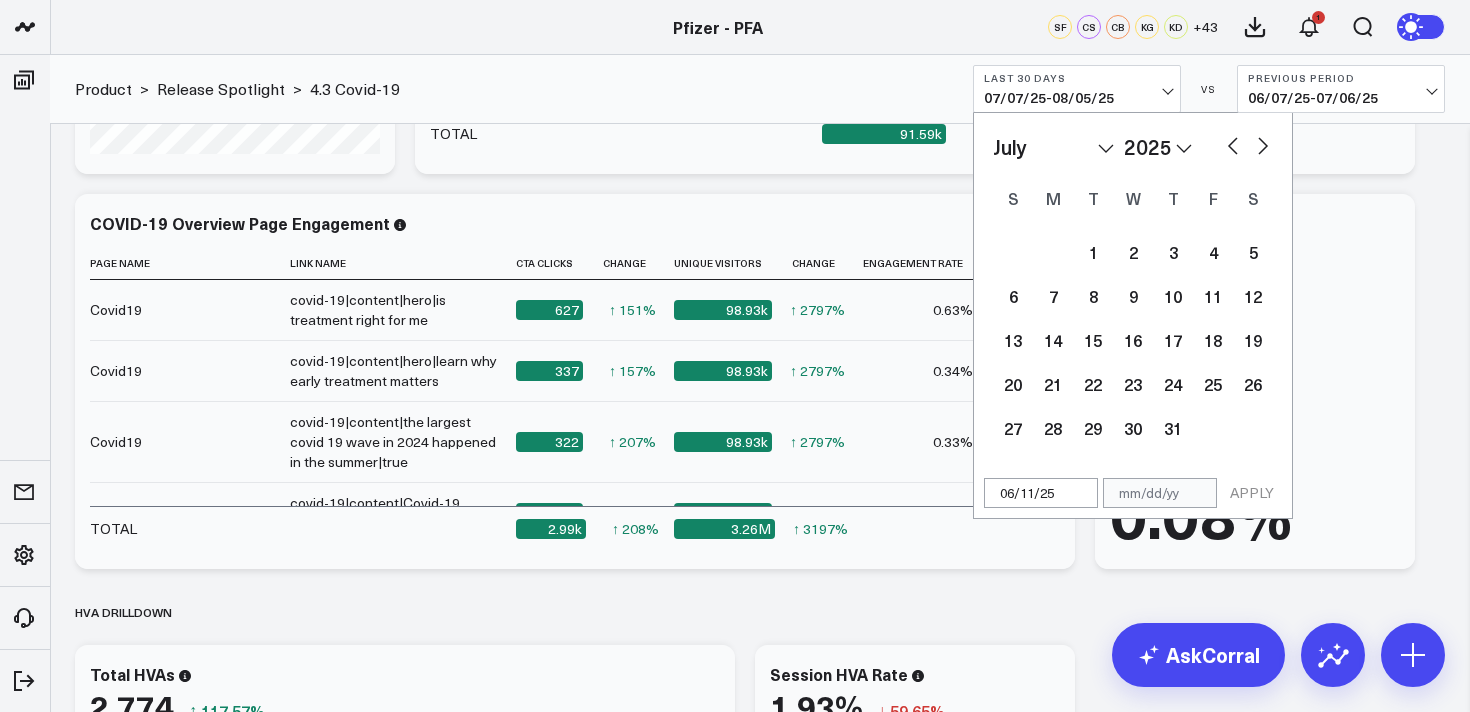 click at bounding box center [1263, 144] 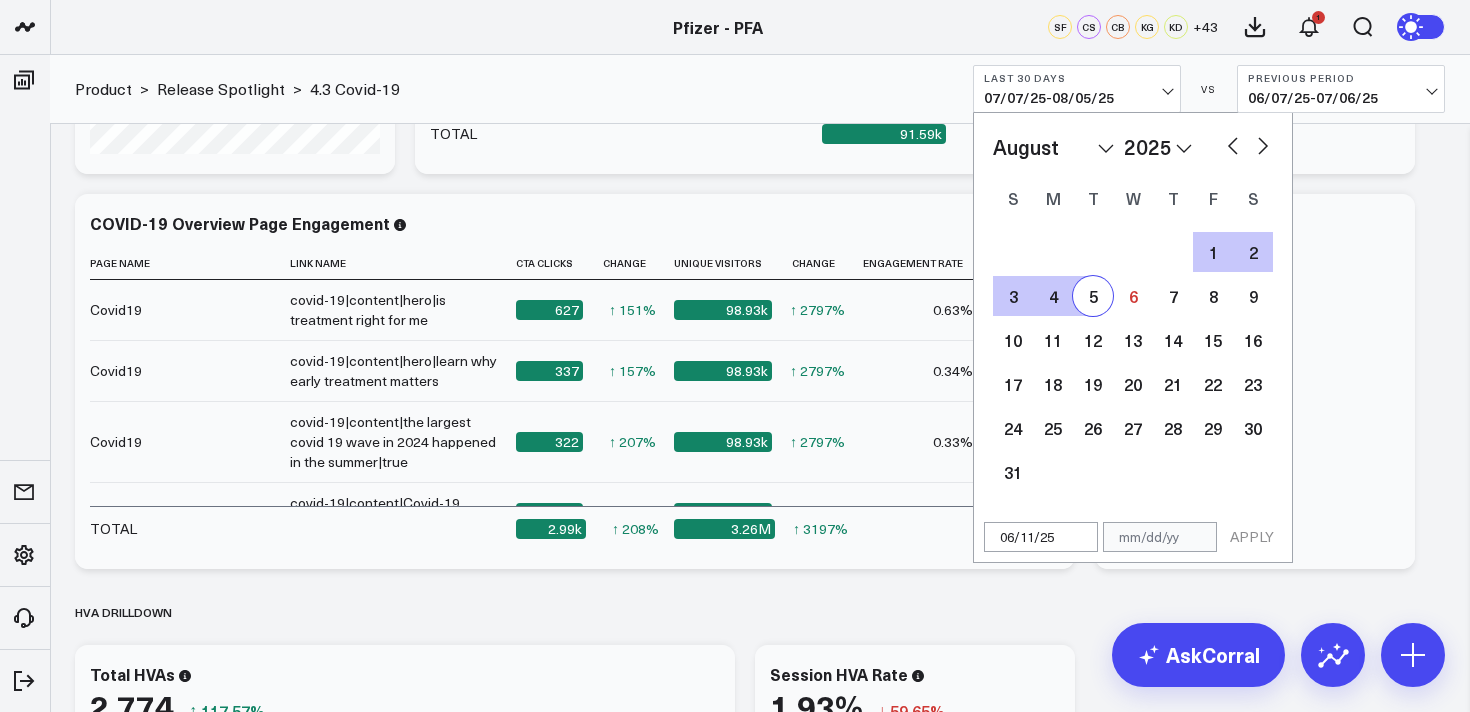 click on "5" at bounding box center (1093, 296) 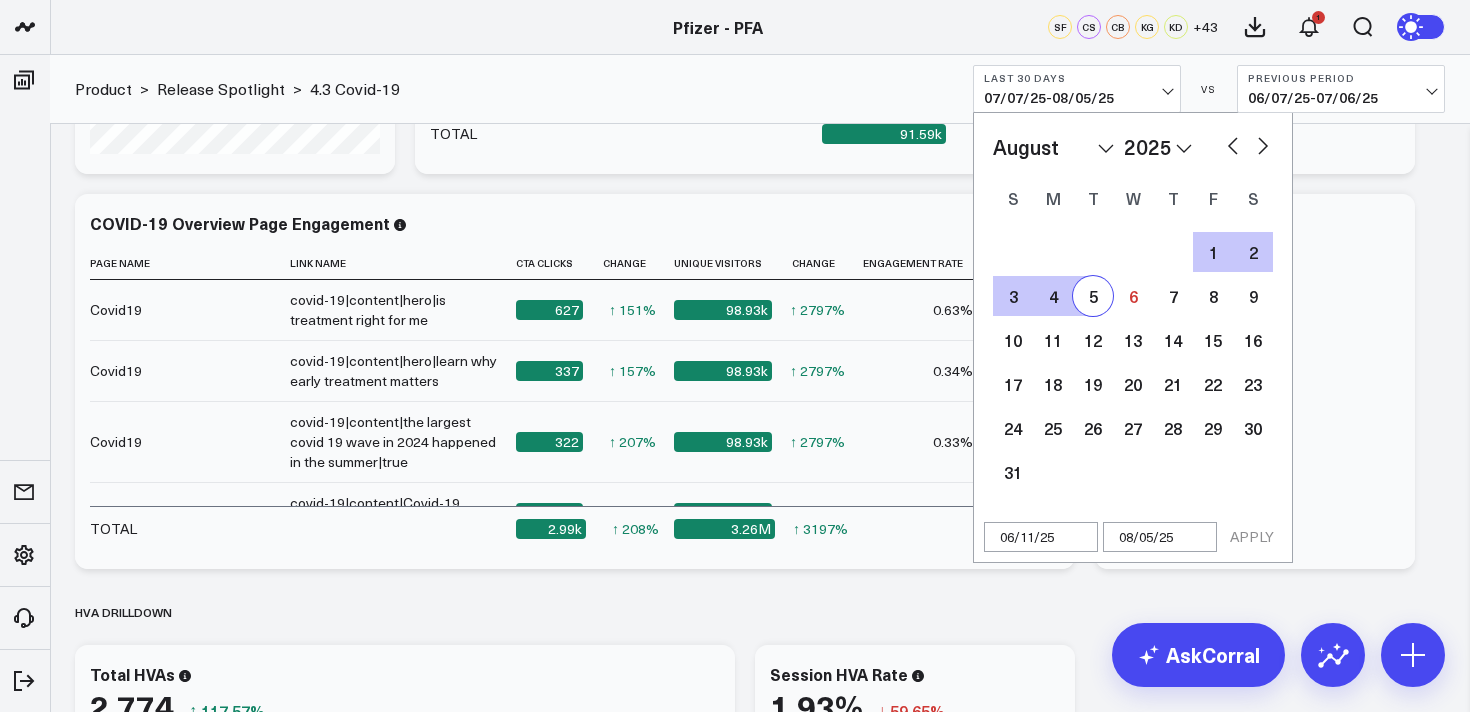 select on "7" 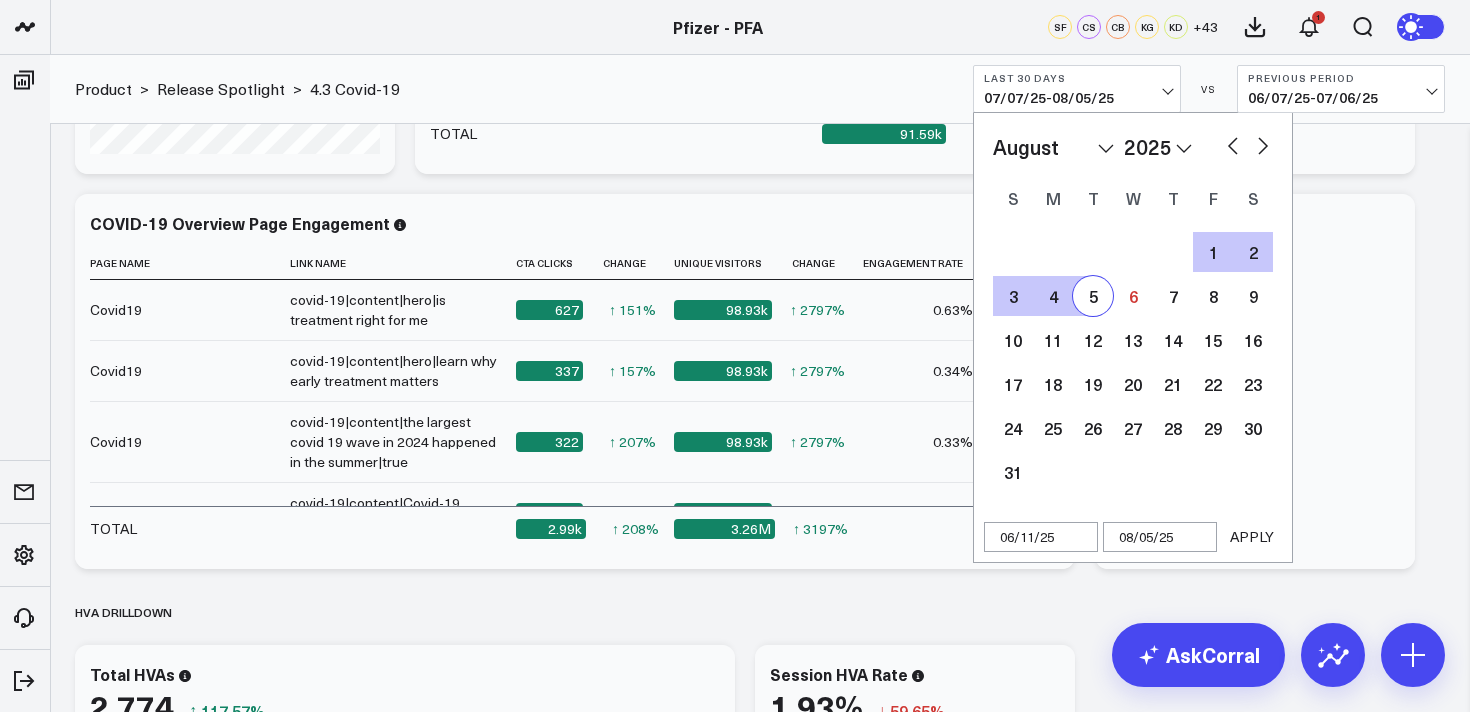 click on "APPLY" at bounding box center [1252, 537] 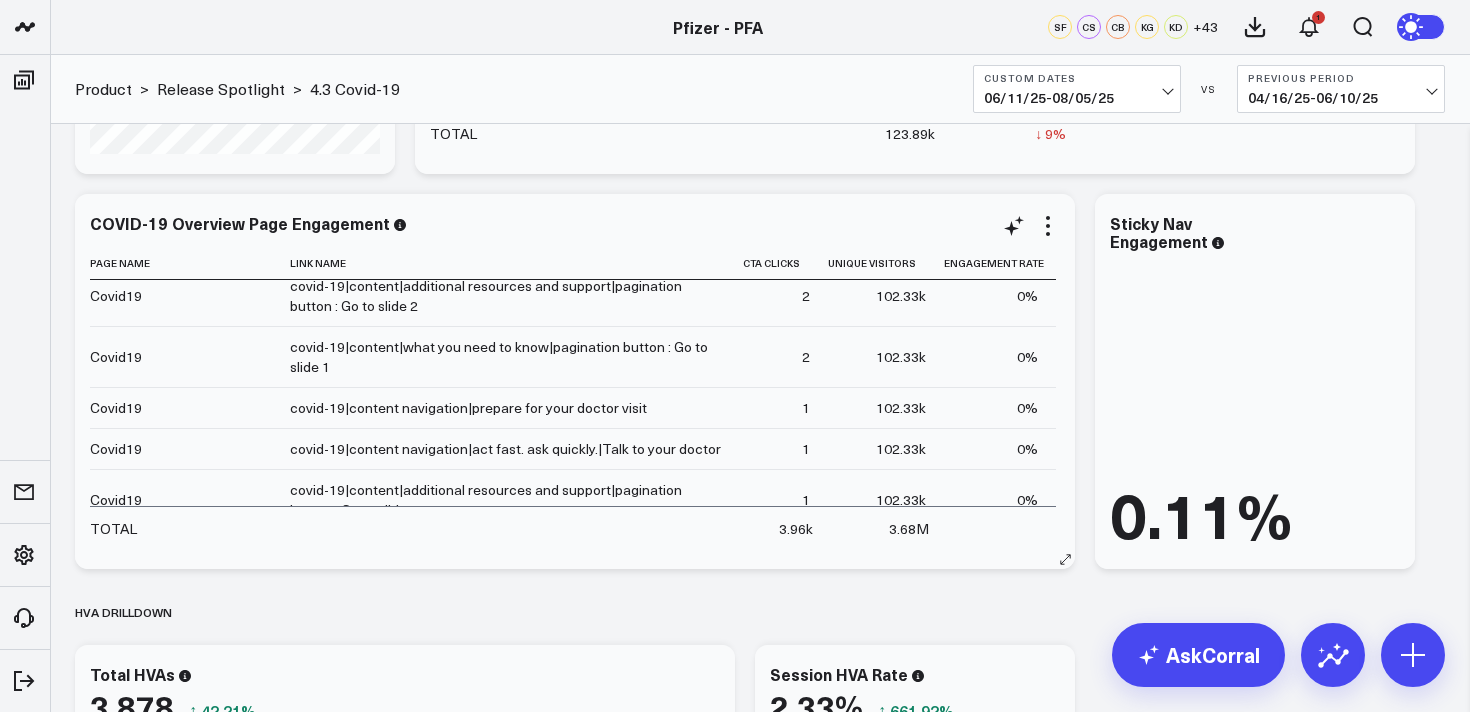 scroll, scrollTop: 1469, scrollLeft: 0, axis: vertical 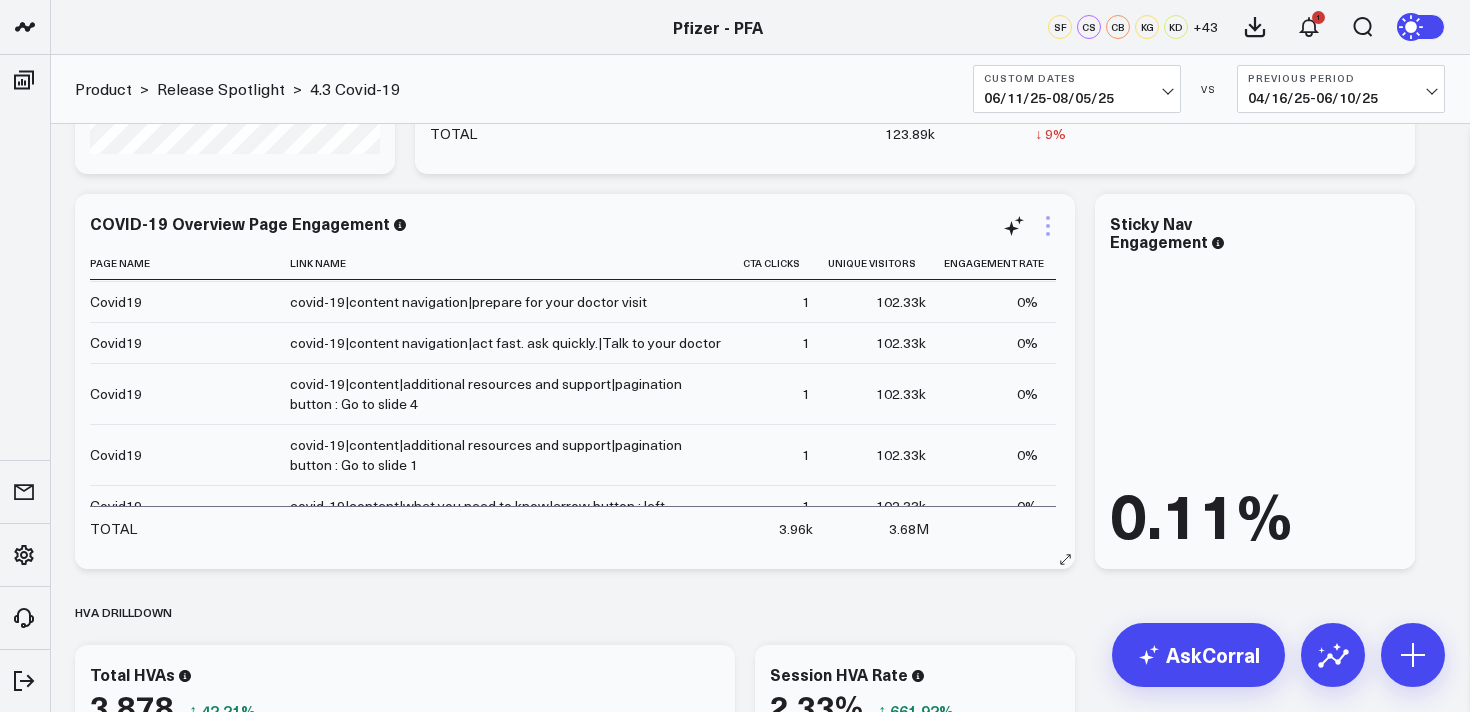 click 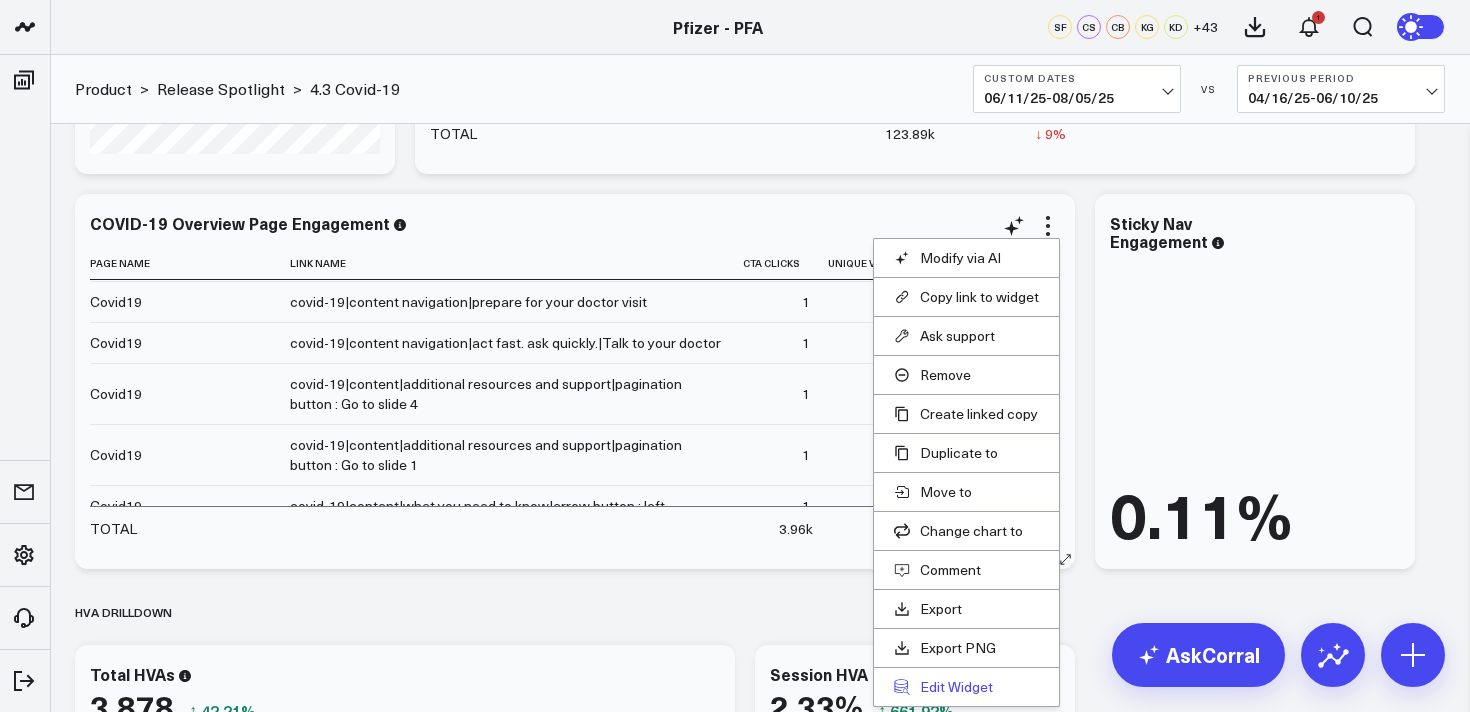 click on "Edit Widget" at bounding box center (966, 687) 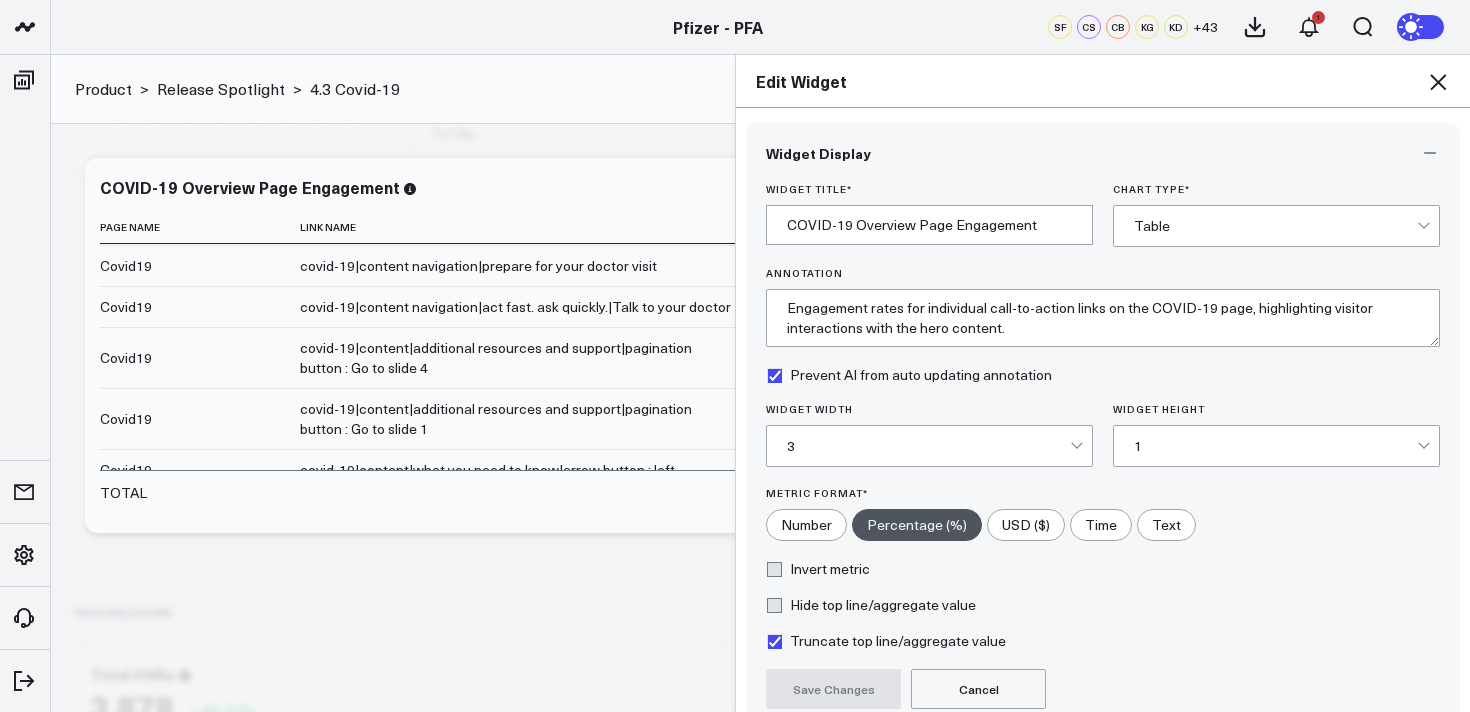 scroll, scrollTop: 181, scrollLeft: 0, axis: vertical 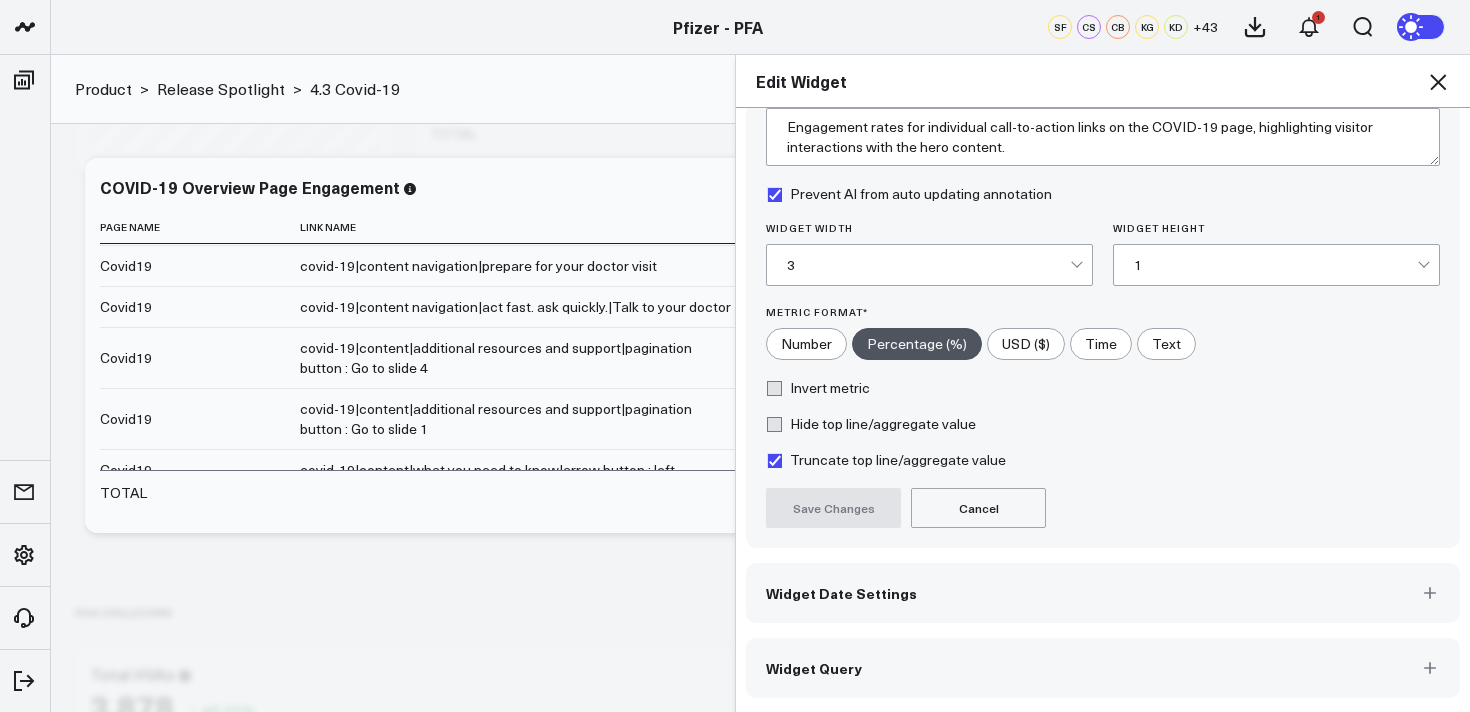 click on "Widget Query" at bounding box center [1103, 668] 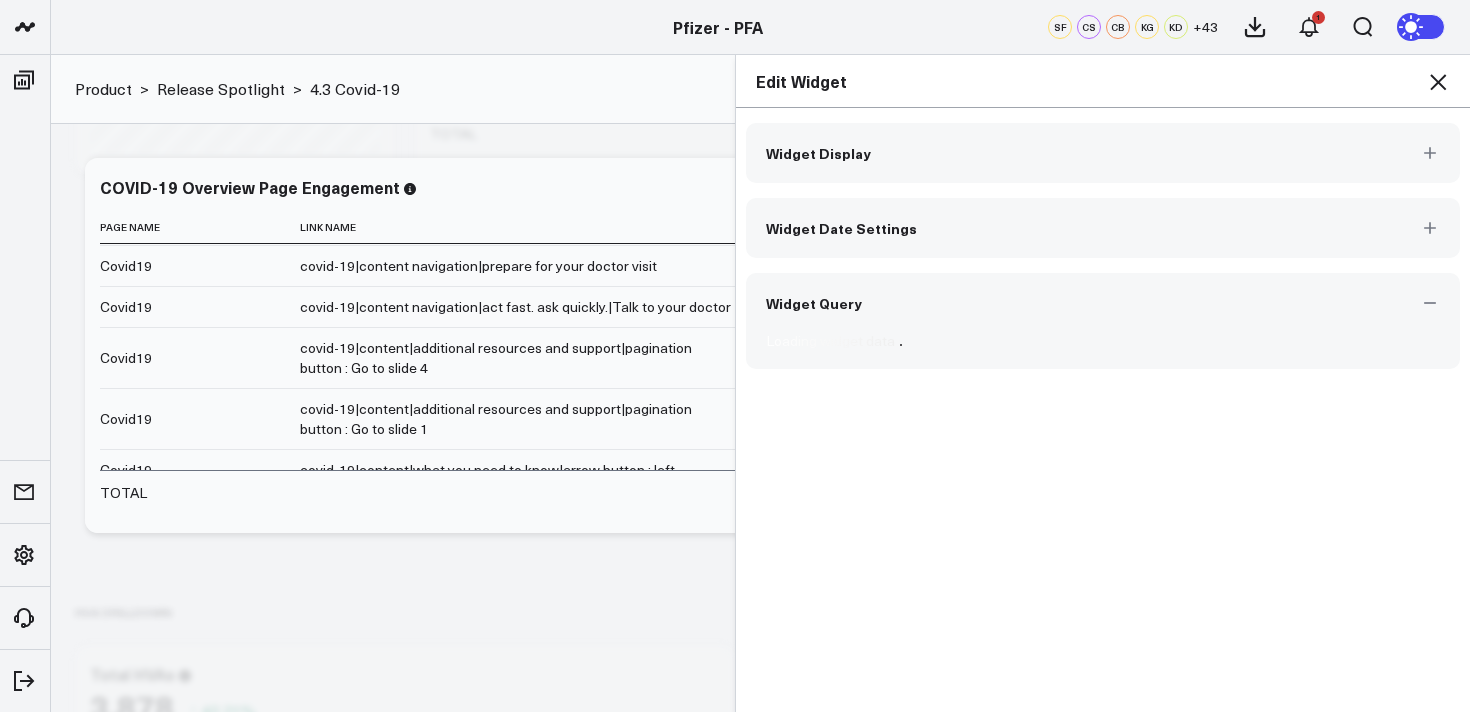 scroll, scrollTop: 0, scrollLeft: 0, axis: both 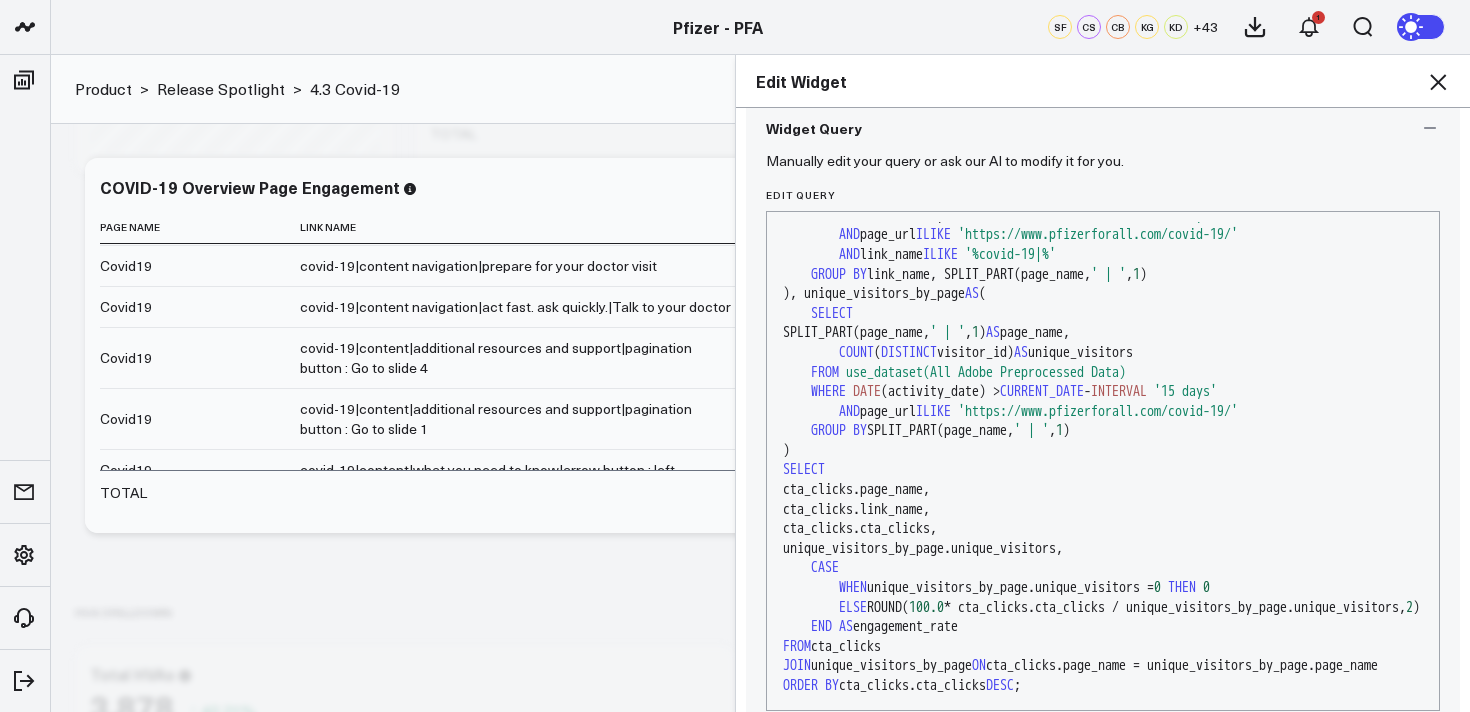 click 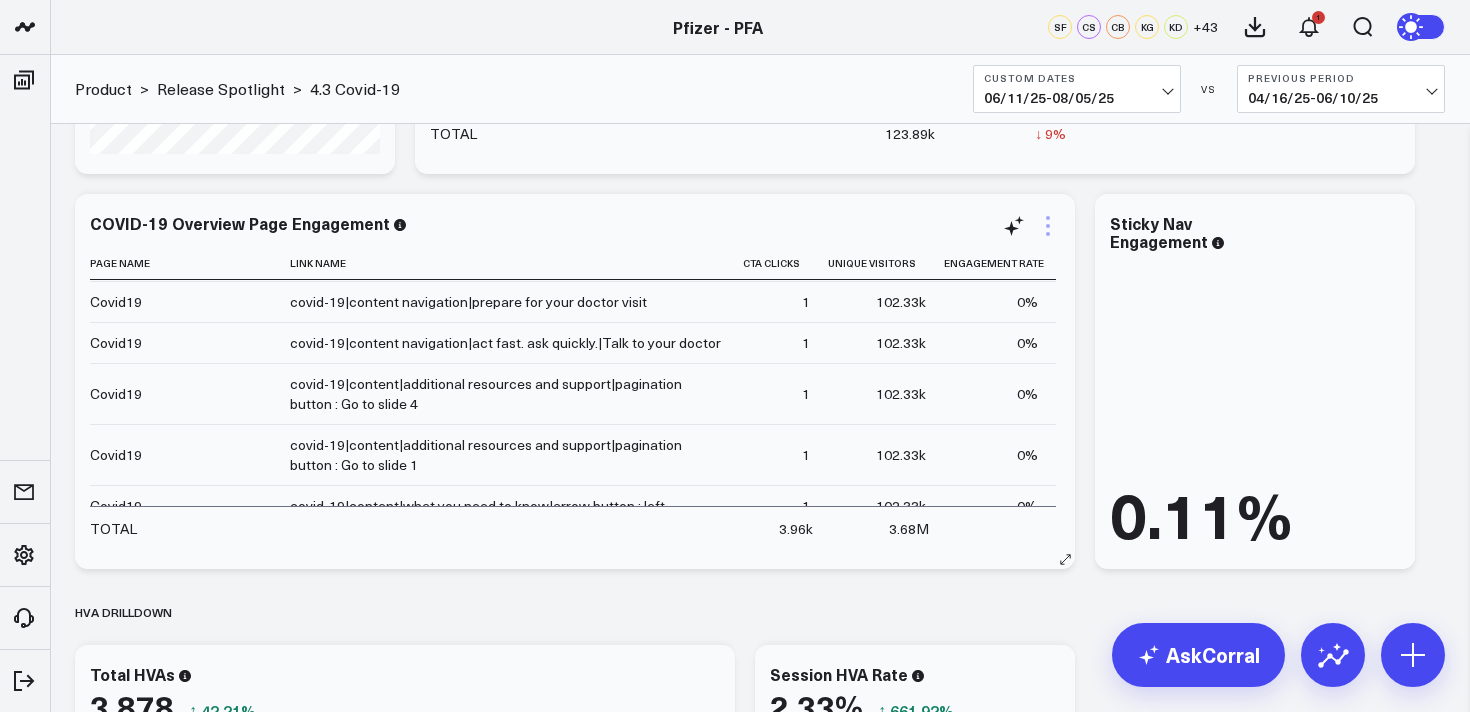 click 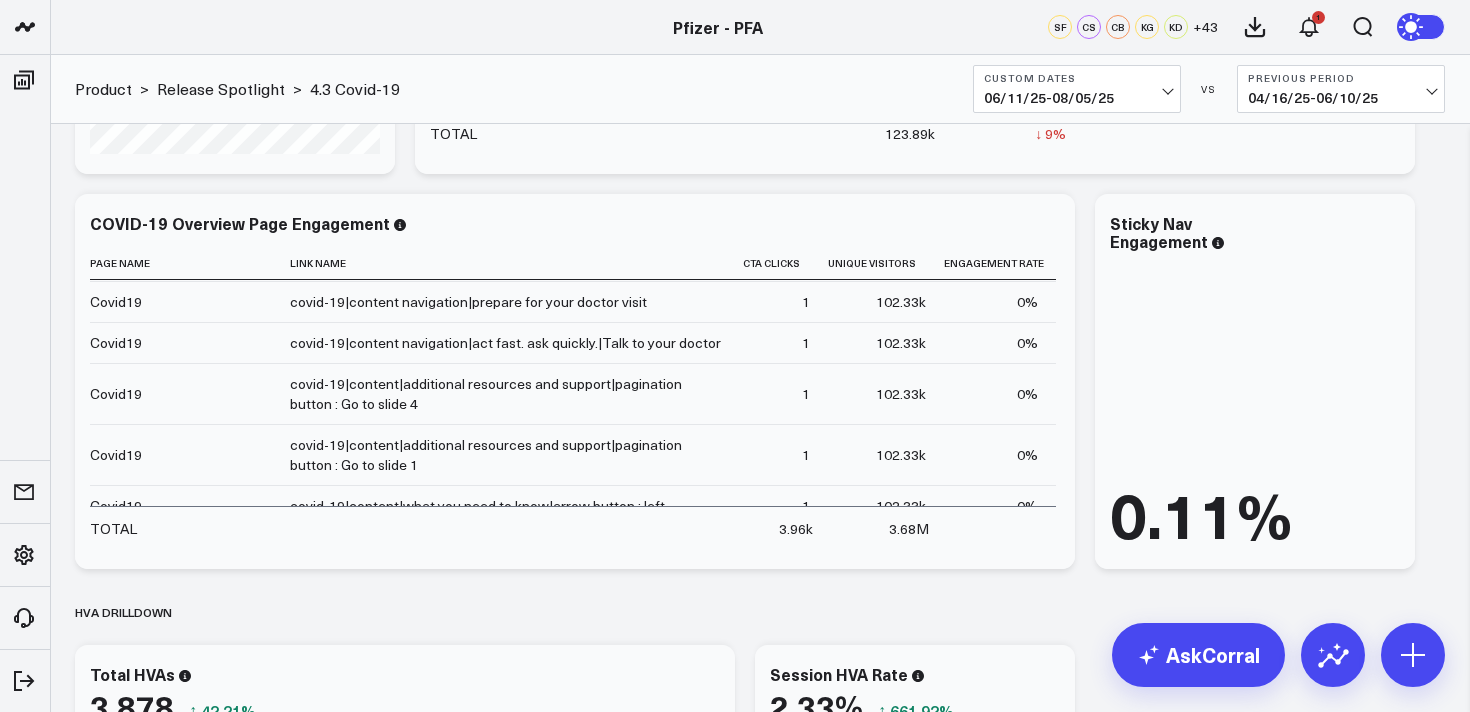 click on "Modify via AI Copy link to widget Ask support Remove Create linked copy Executive Summary Product Release Spotlight 4.3 Covid-19 Product Summary OKRs 5.1 Release OKRs 5.2 Release OKRs Homepage Health Questionnaires COVID-19 / Respiratory Menopause Migraine mTOQ Vaccines Prescription Savings Optimizations (WIP) Education Articles Navigation (WIP) Media Performance Website Website HVA Performance Site Experience / DXA Telehealth & Pharmacy Prescription Delivery - Alto Telehealth - UpScript Telehealth Investigation - Ad Hoc Crossix Crossix Visitor Profiles Crossix Conversion Events Essence Data Freshness Duplicate to Executive Summary Product Release Spotlight 4.3 Covid-19 Product Summary OKRs 5.1 Release OKRs 5.2 Release OKRs Homepage Health Questionnaires COVID-19 / Respiratory Menopause Migraine mTOQ Vaccines Prescription Savings Optimizations (WIP) Education Articles Navigation (WIP) Media Performance Website Website HVA Performance Site Experience / DXA Telehealth & Pharmacy Prescription Delivery - Alto ↑" at bounding box center [760, 1227] 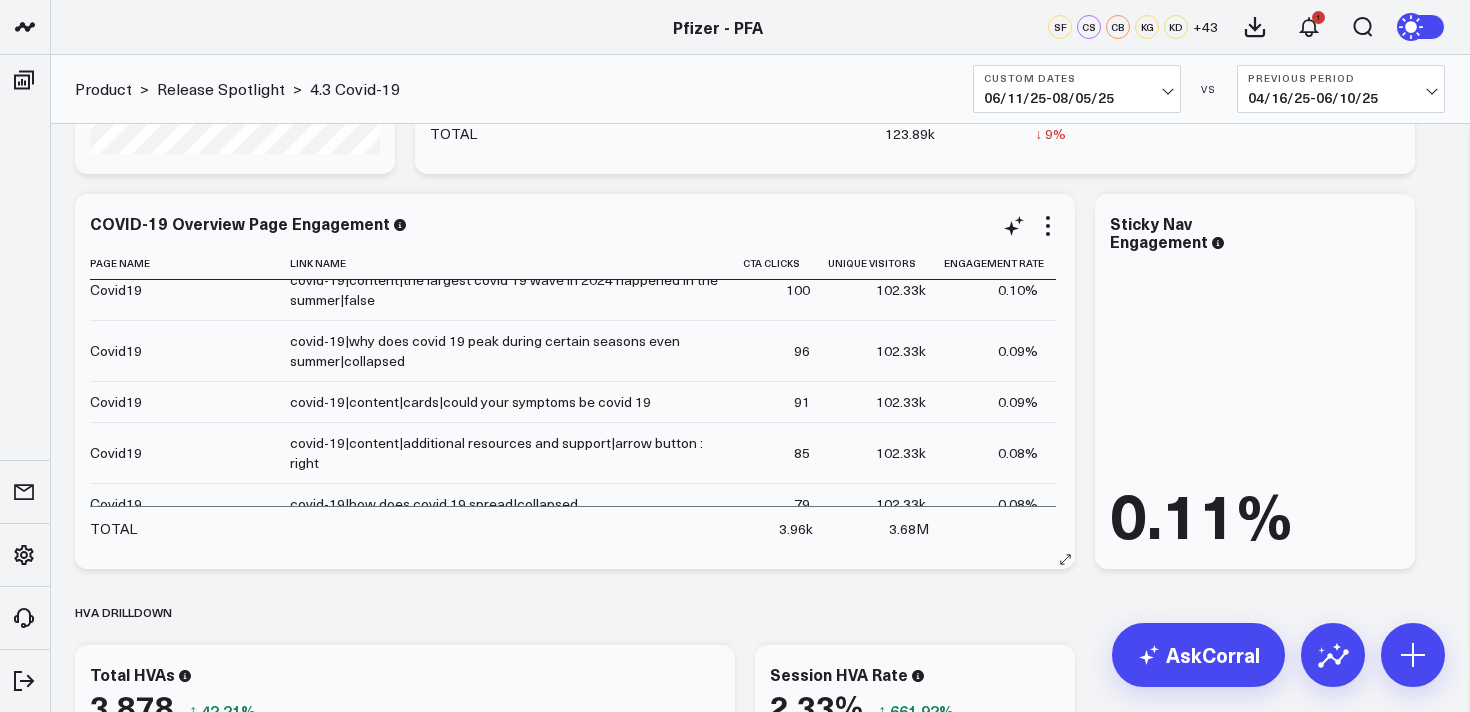 scroll, scrollTop: 0, scrollLeft: 0, axis: both 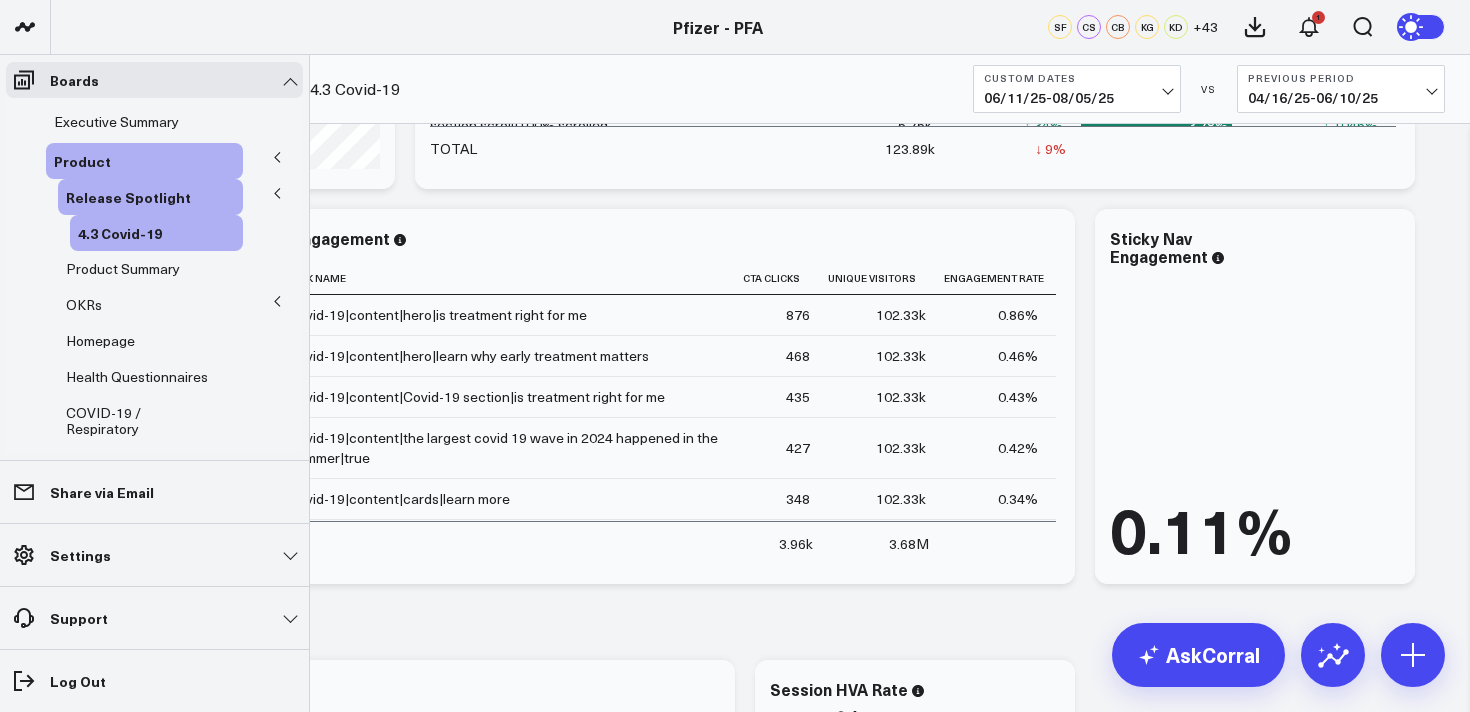 click 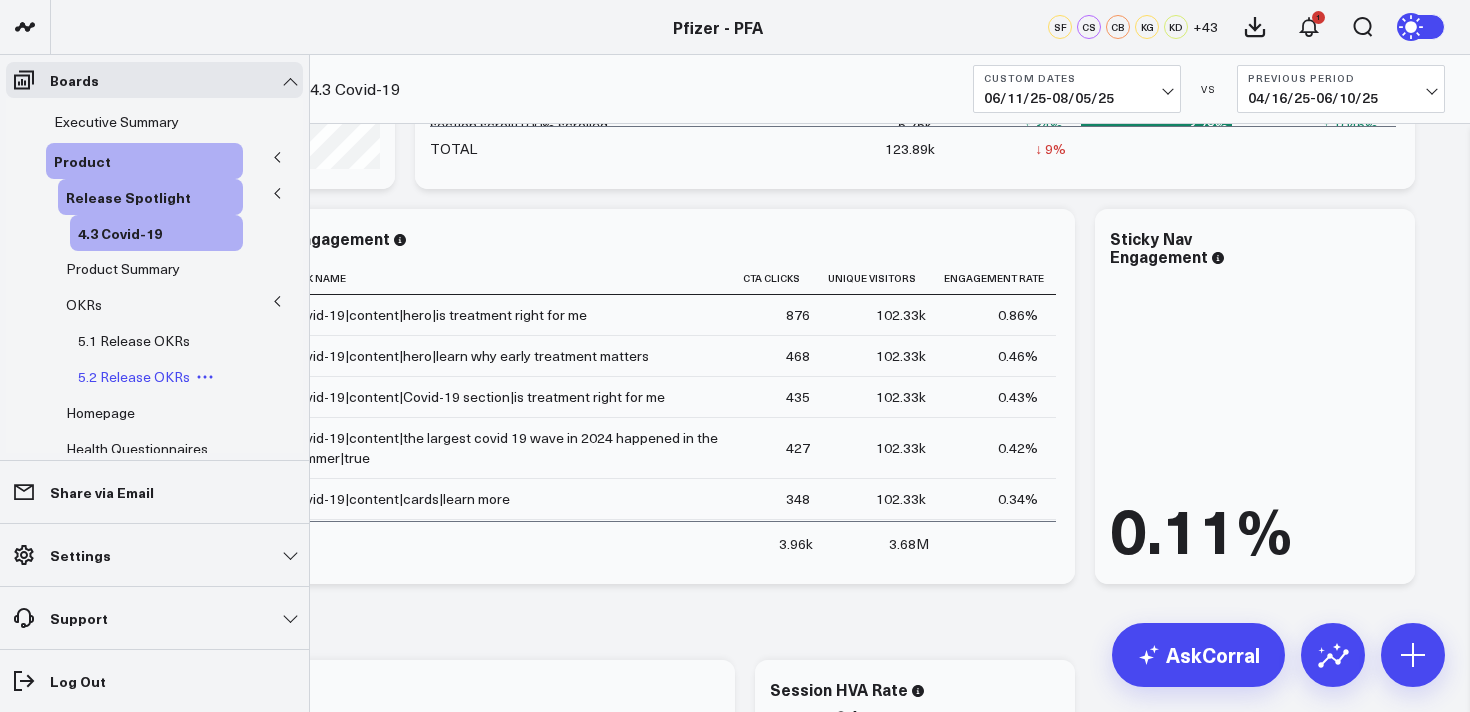 click on "5.2 Release OKRs" at bounding box center (134, 376) 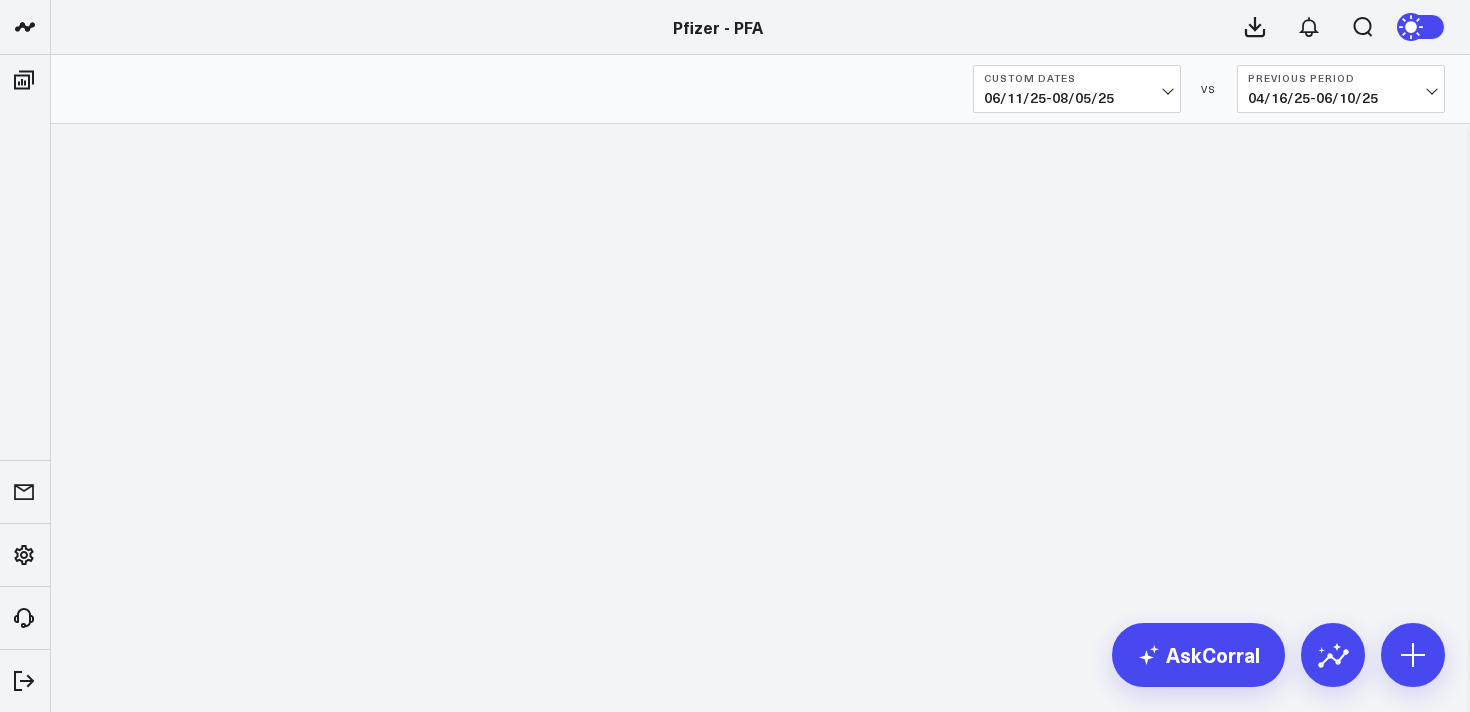 scroll, scrollTop: 0, scrollLeft: 0, axis: both 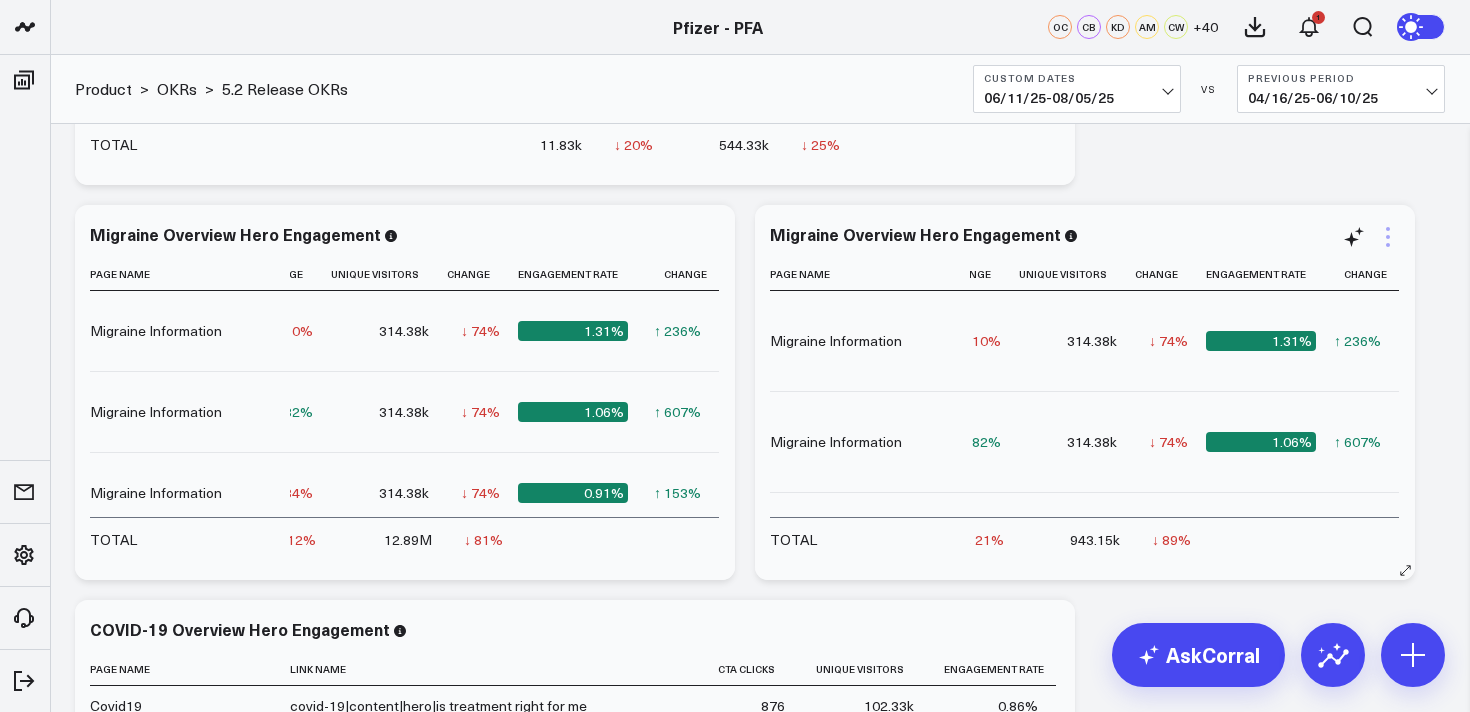 click 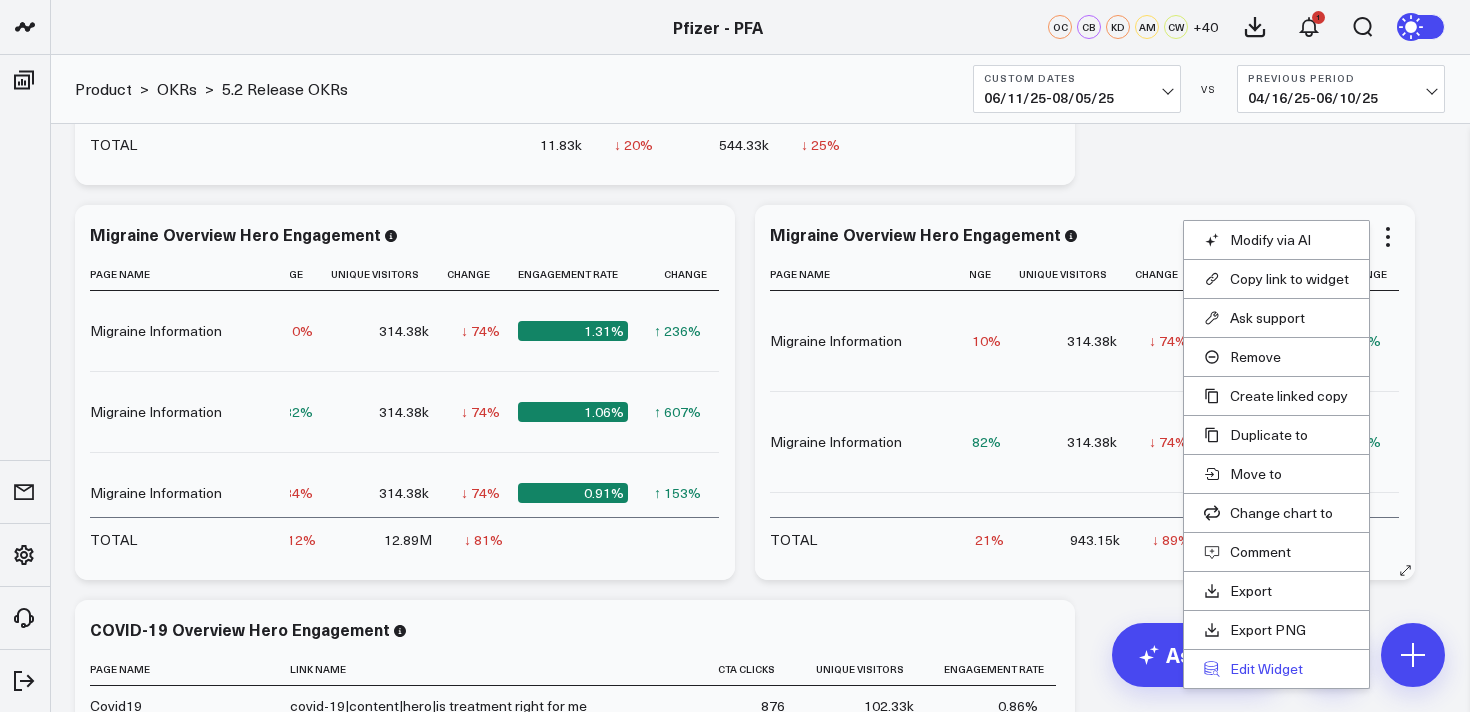 click on "Edit Widget" at bounding box center (1276, 669) 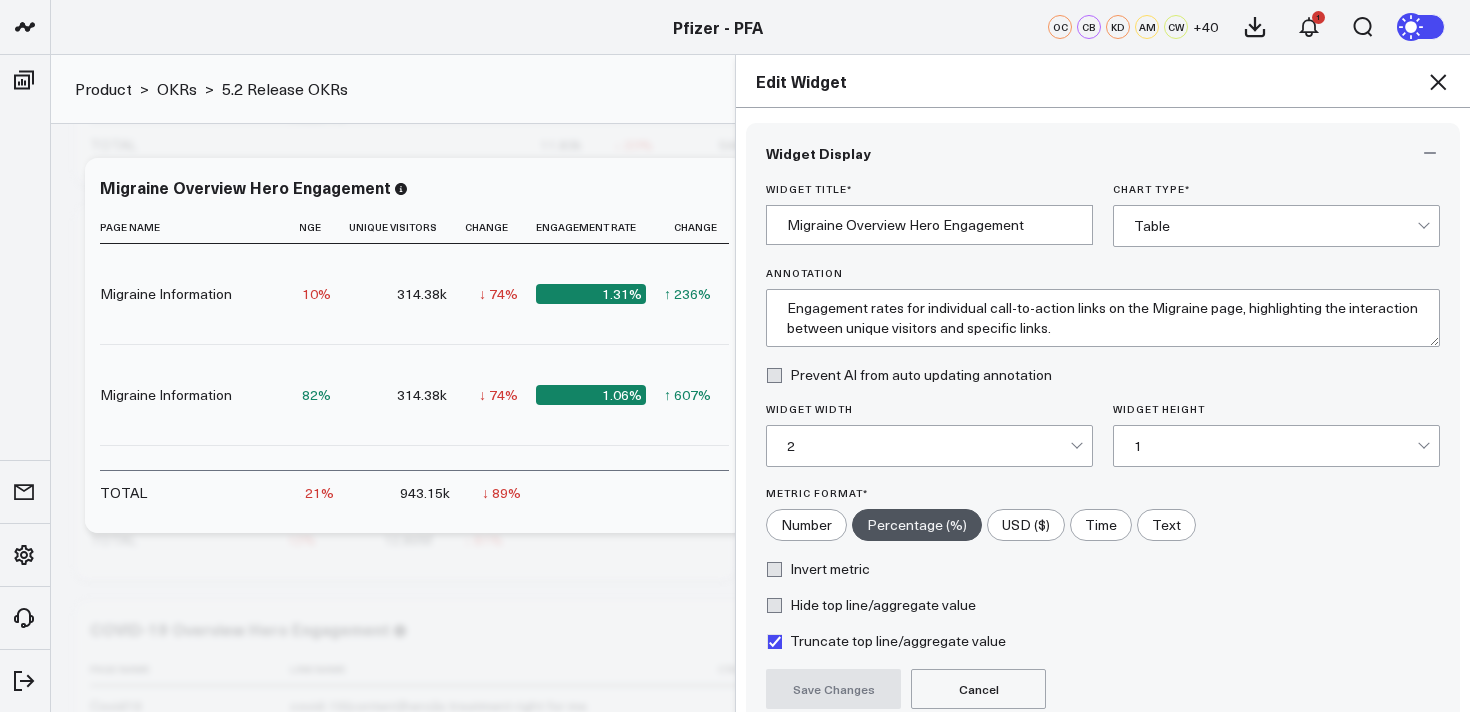 scroll, scrollTop: 181, scrollLeft: 0, axis: vertical 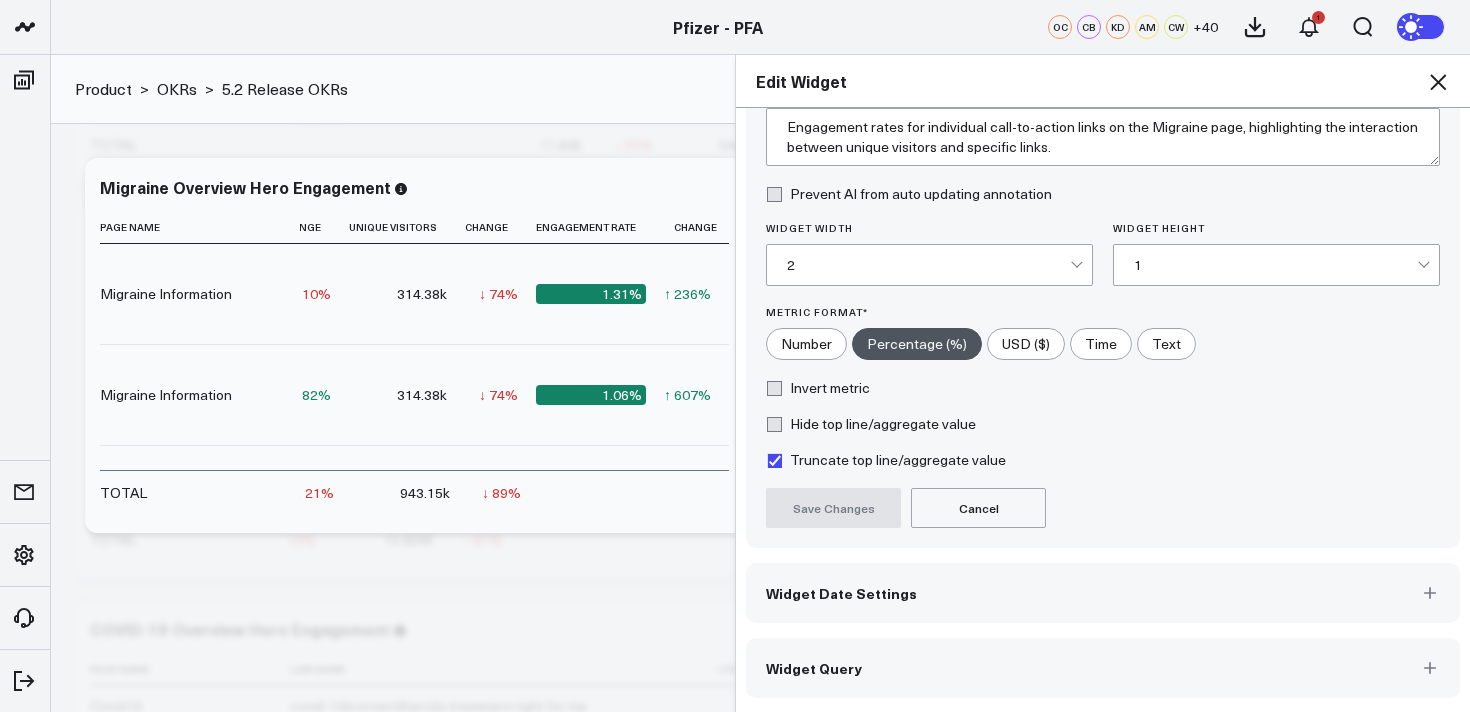 click on "Widget Query" at bounding box center (1103, 668) 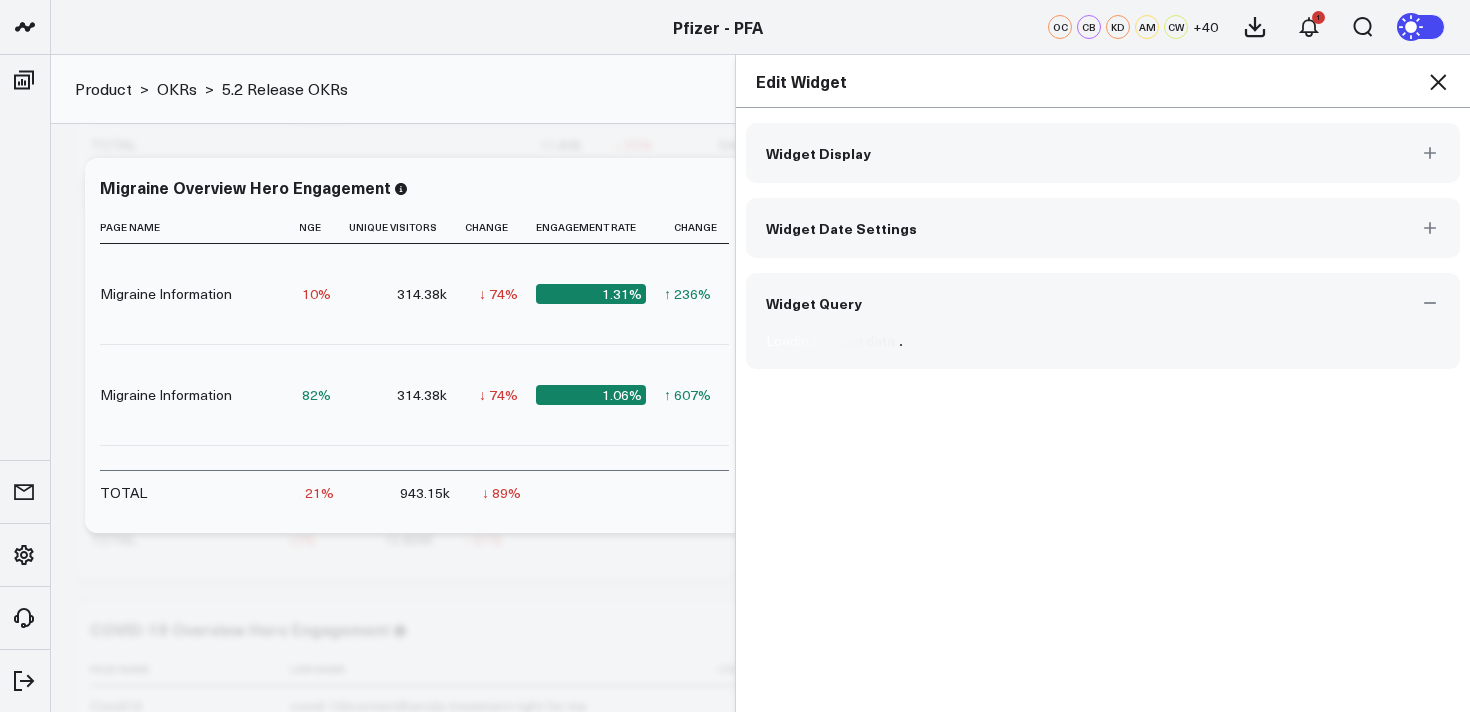 scroll, scrollTop: 0, scrollLeft: 0, axis: both 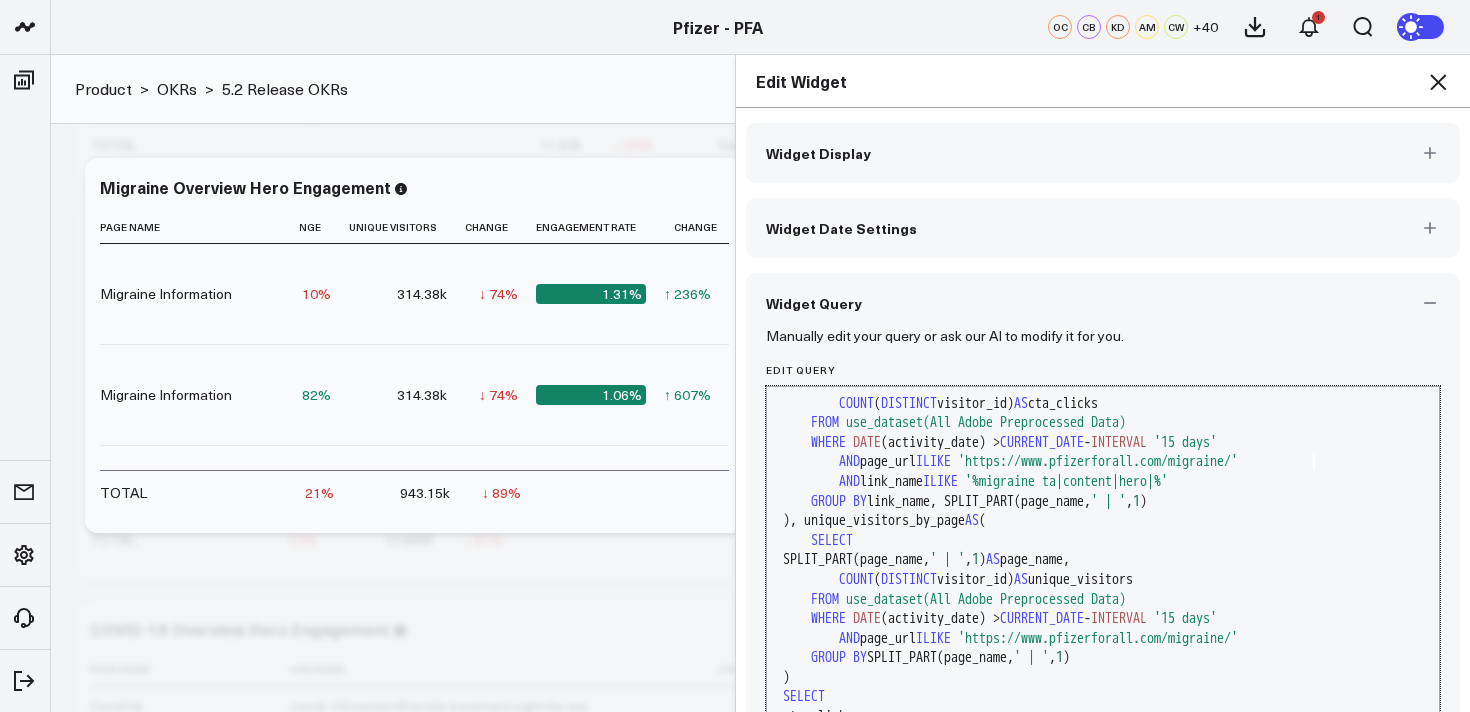 click on "'https://www.pfizerforall.com/migraine/'" at bounding box center [1098, 461] 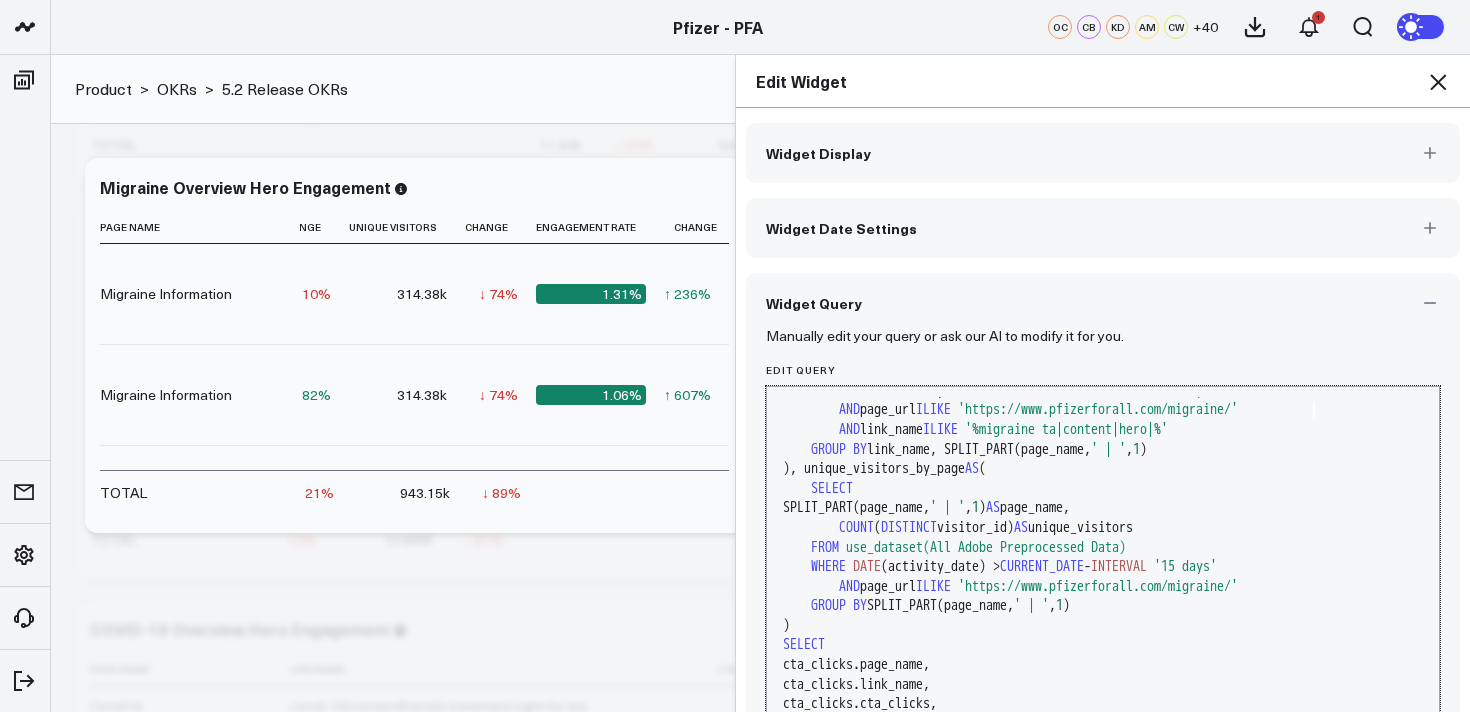 scroll, scrollTop: 216, scrollLeft: 0, axis: vertical 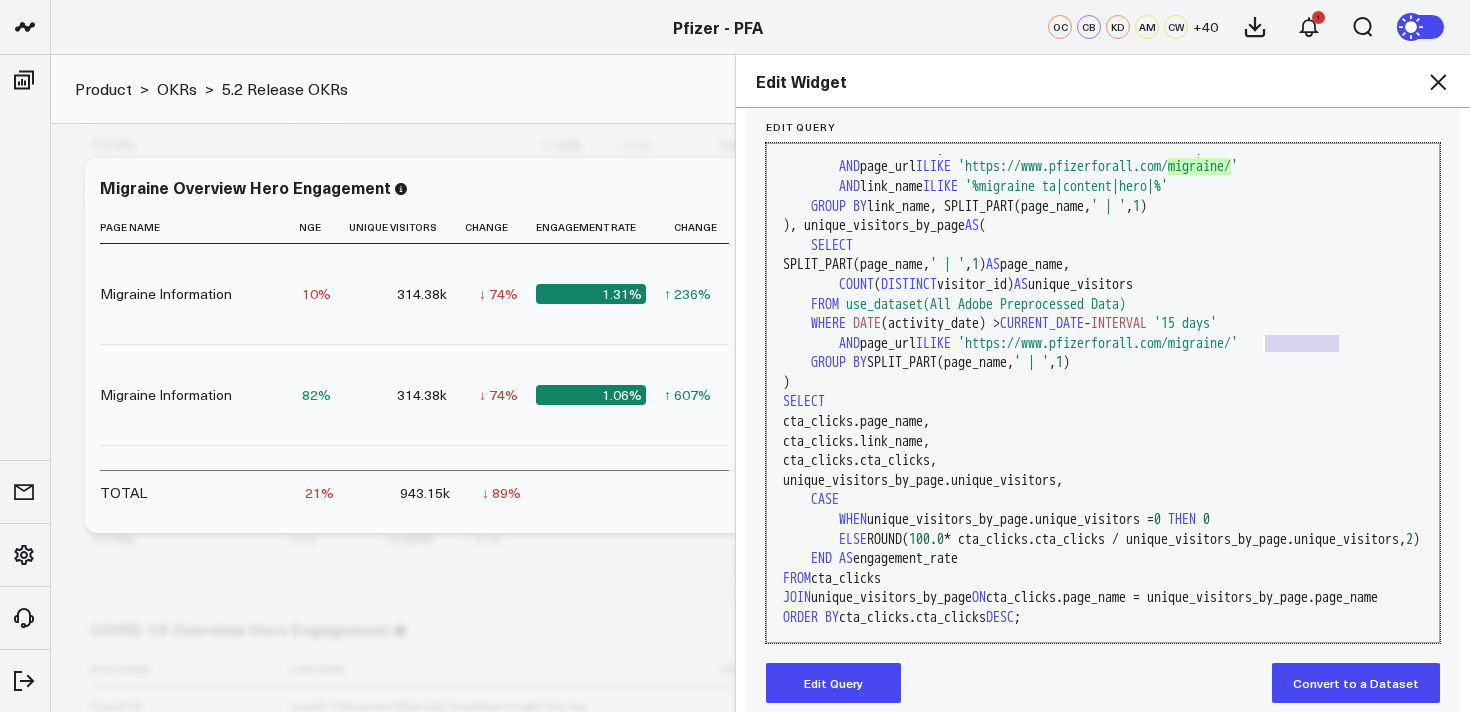drag, startPoint x: 1336, startPoint y: 344, endPoint x: 1262, endPoint y: 347, distance: 74.06078 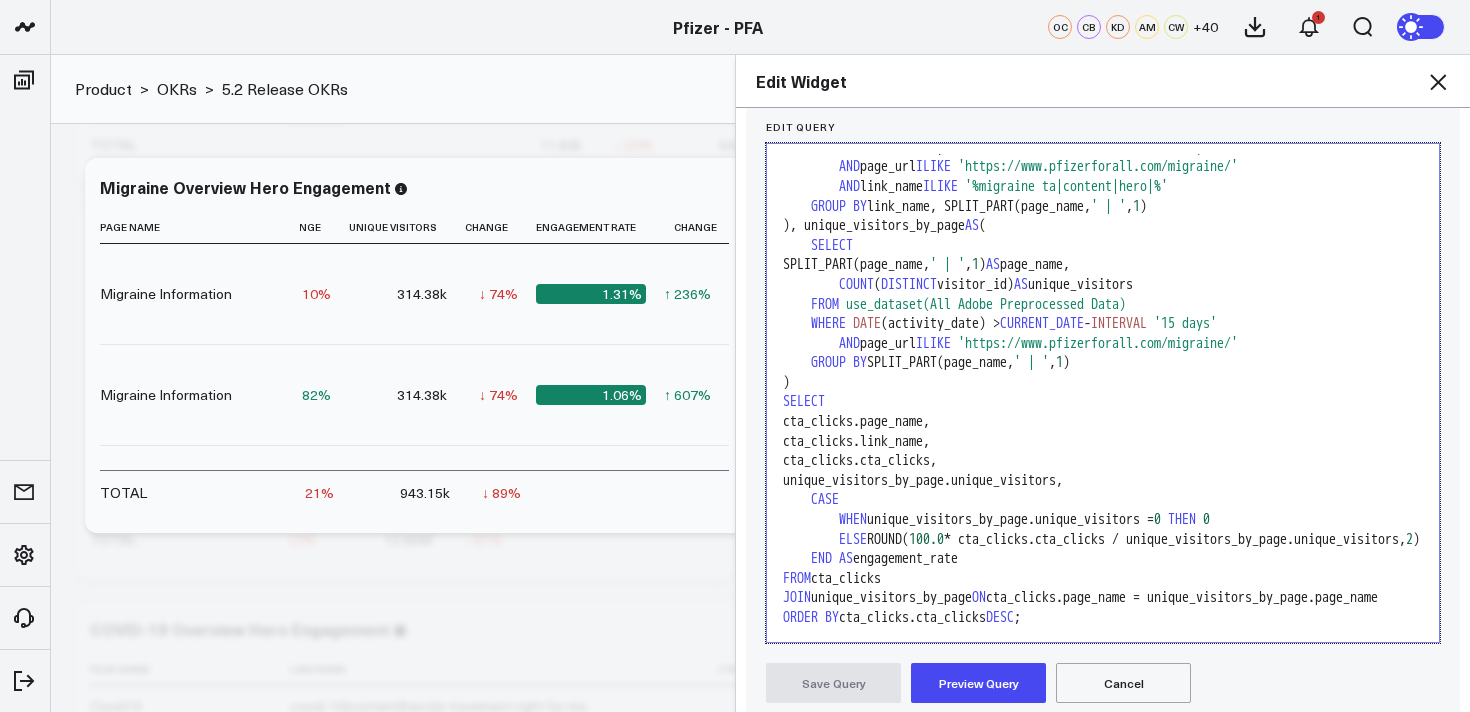 click on "'https://www.pfizerforall.com/migraine/'" at bounding box center (1098, 343) 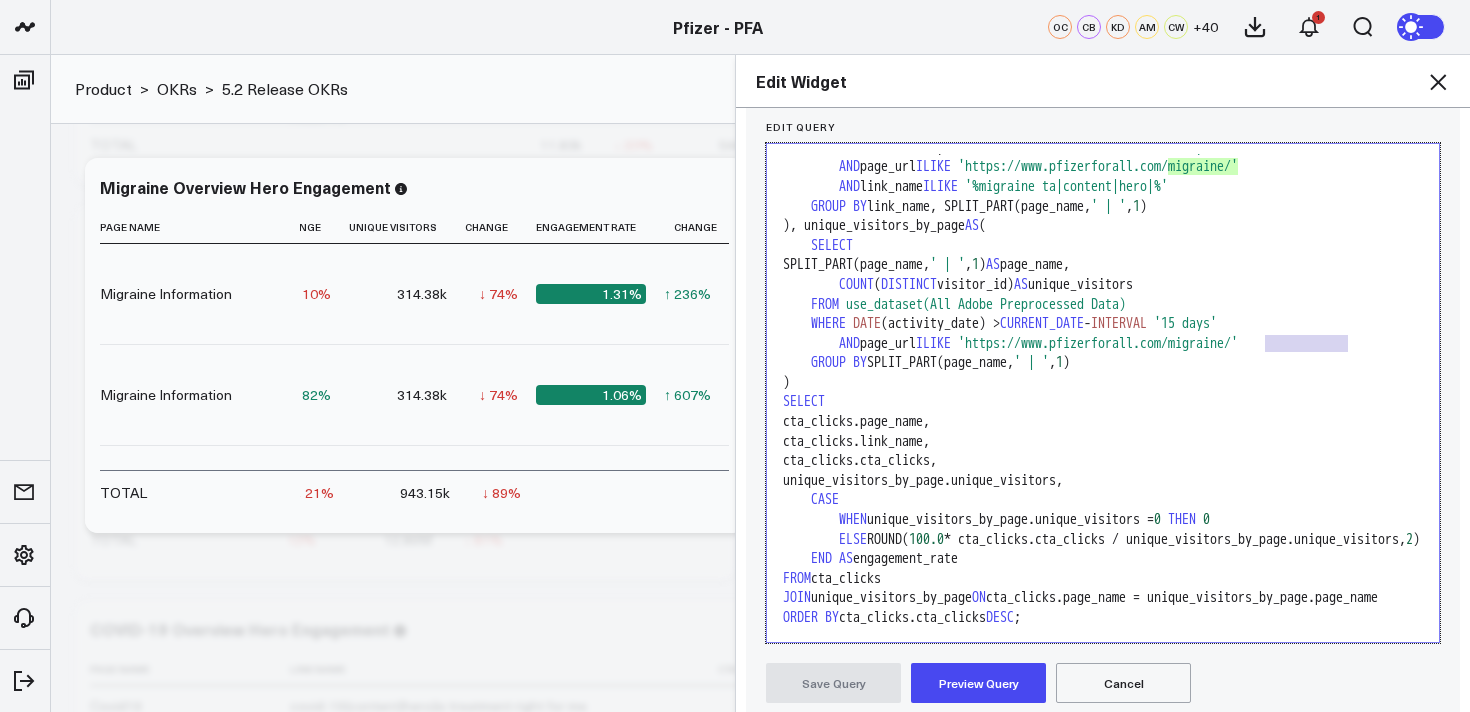 drag, startPoint x: 1341, startPoint y: 341, endPoint x: 1267, endPoint y: 342, distance: 74.00676 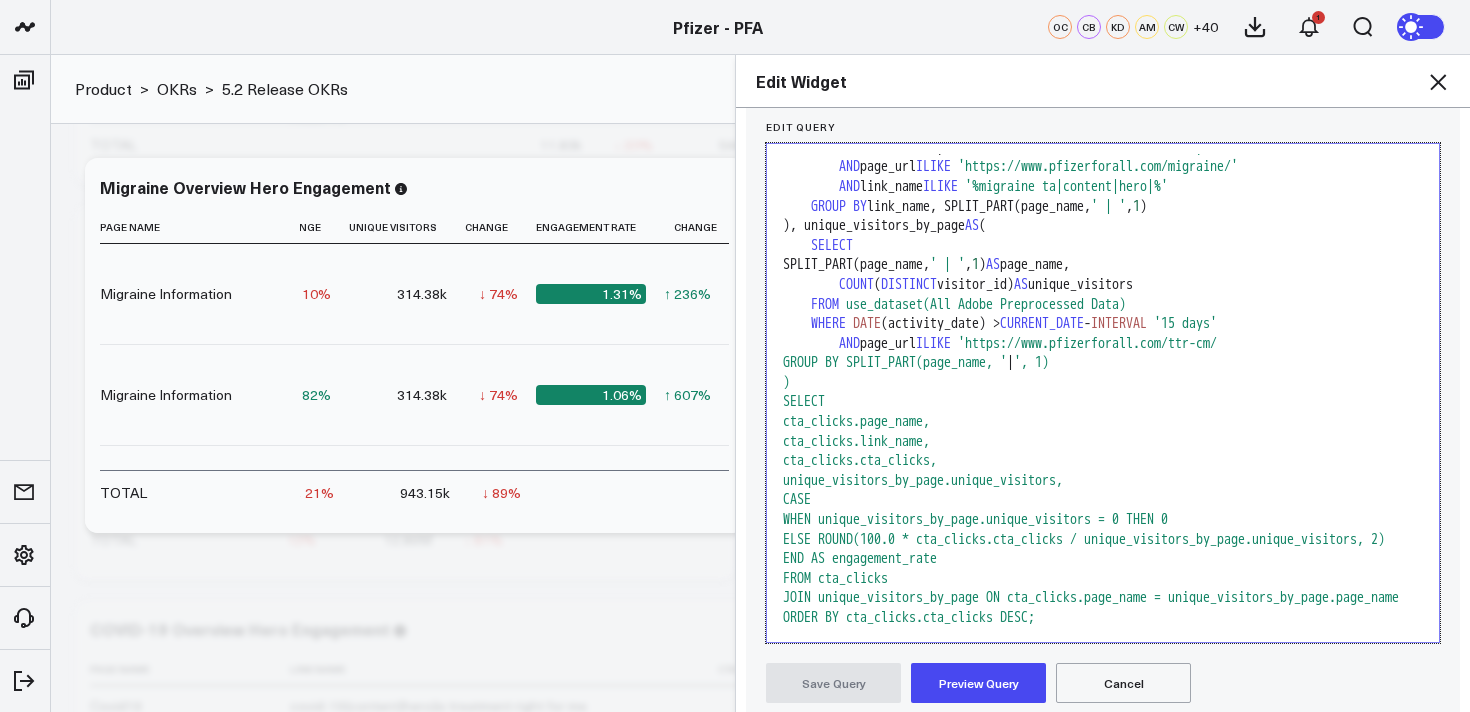 click on "'https://www.pfizerforall.com/ttr-cm/" at bounding box center [1087, 343] 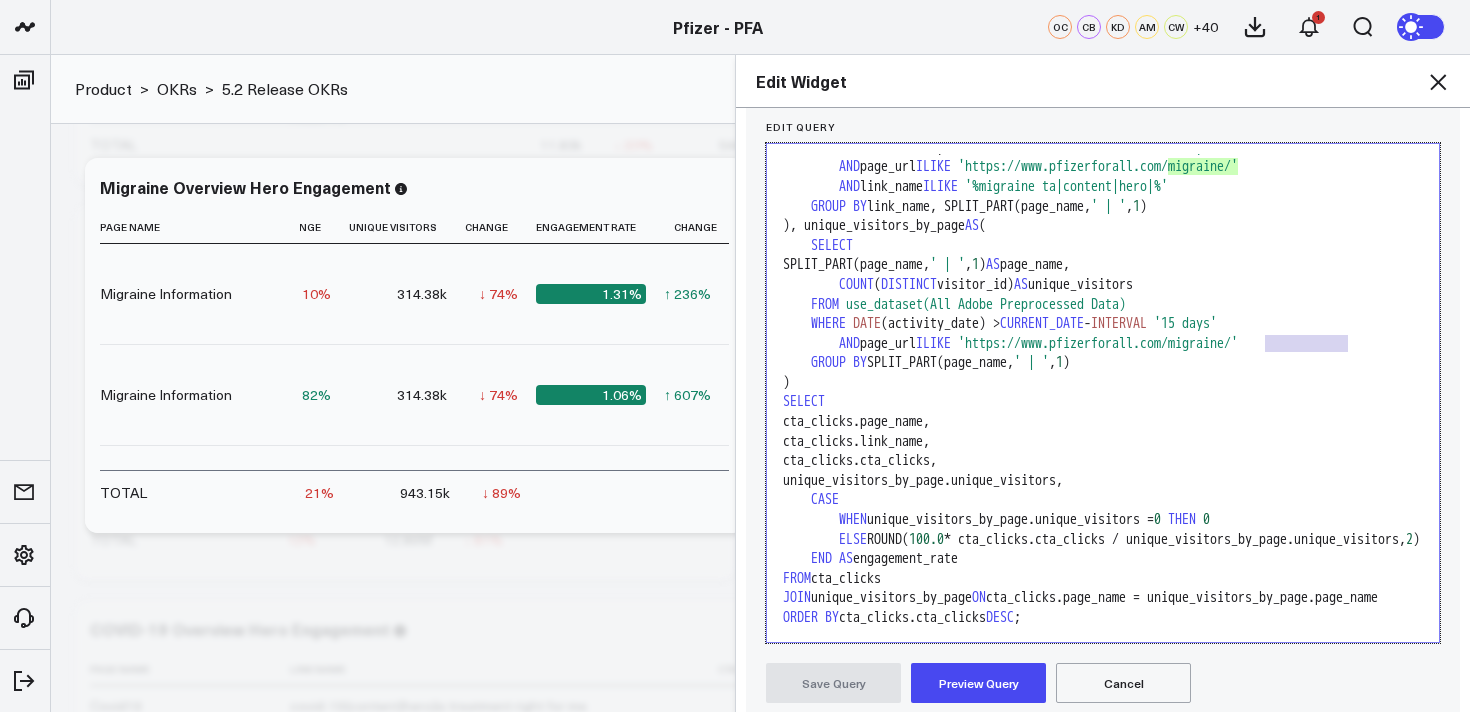 click on "'https://www.pfizerforall.com/migraine/'" at bounding box center (1098, 343) 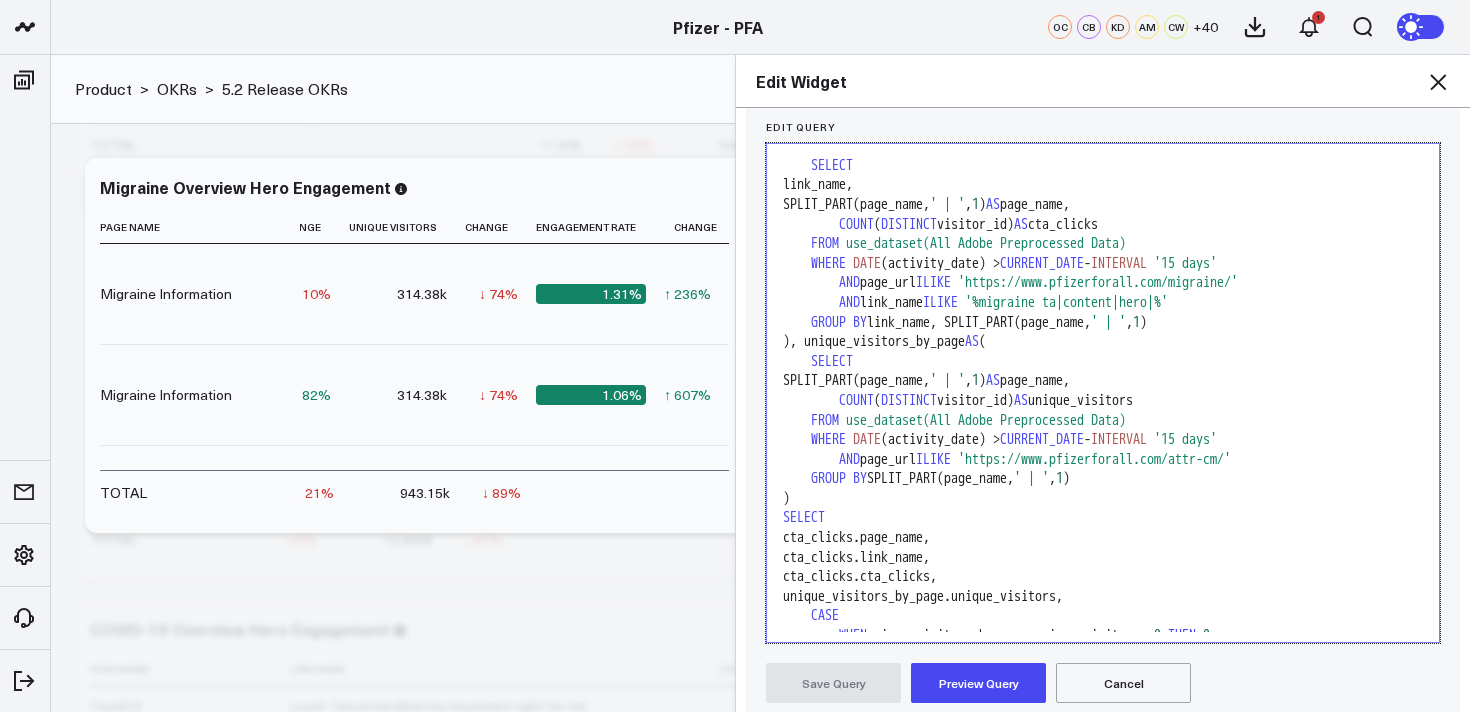 scroll, scrollTop: 56, scrollLeft: 0, axis: vertical 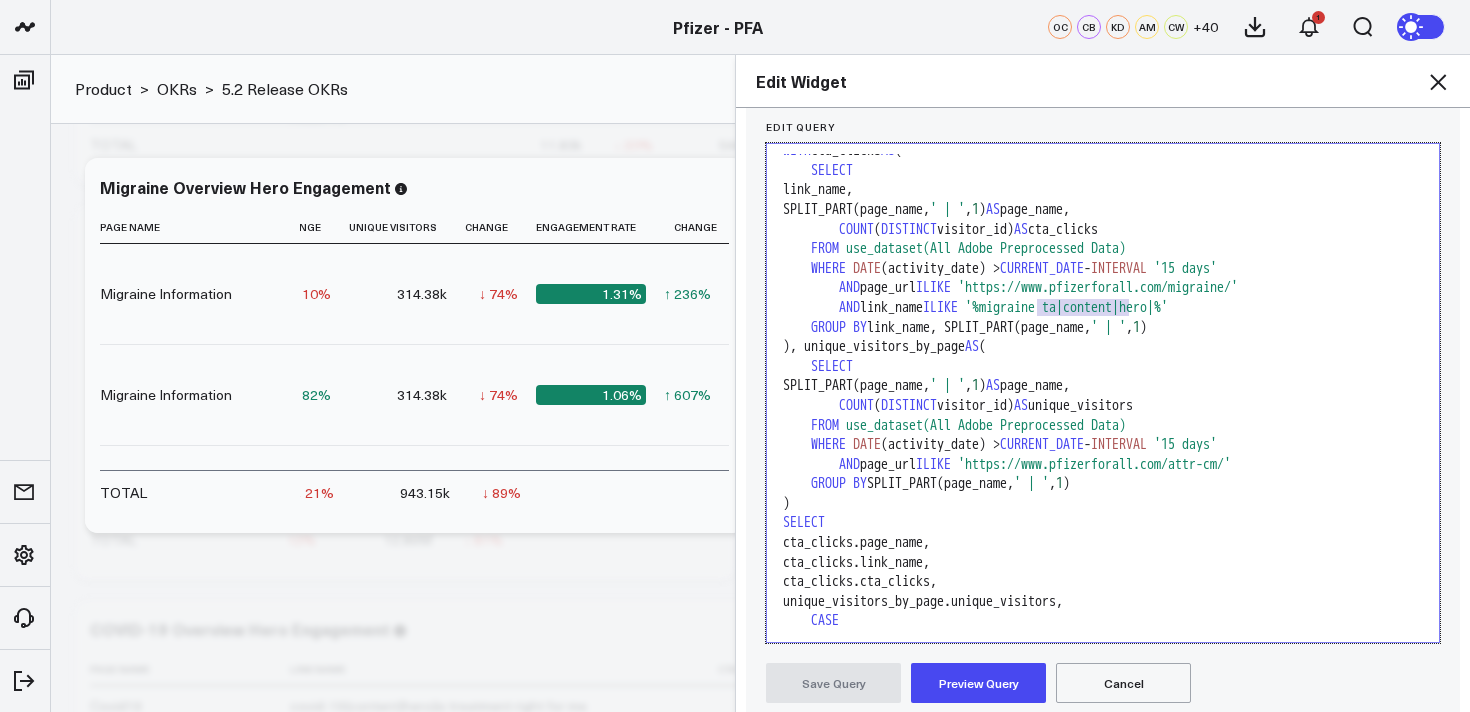 drag, startPoint x: 1125, startPoint y: 307, endPoint x: 1036, endPoint y: 307, distance: 89 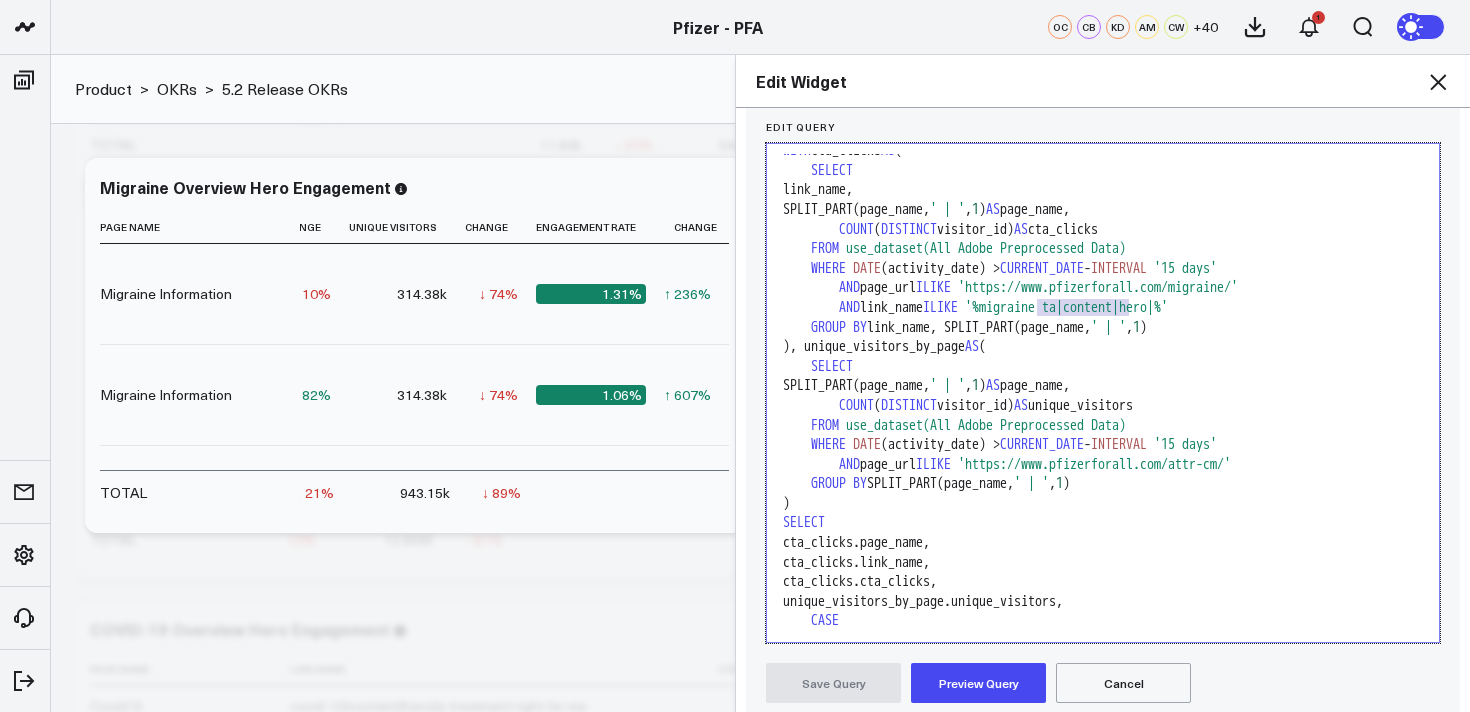click on "'https://www.pfizerforall.com/migraine/'" at bounding box center (1098, 287) 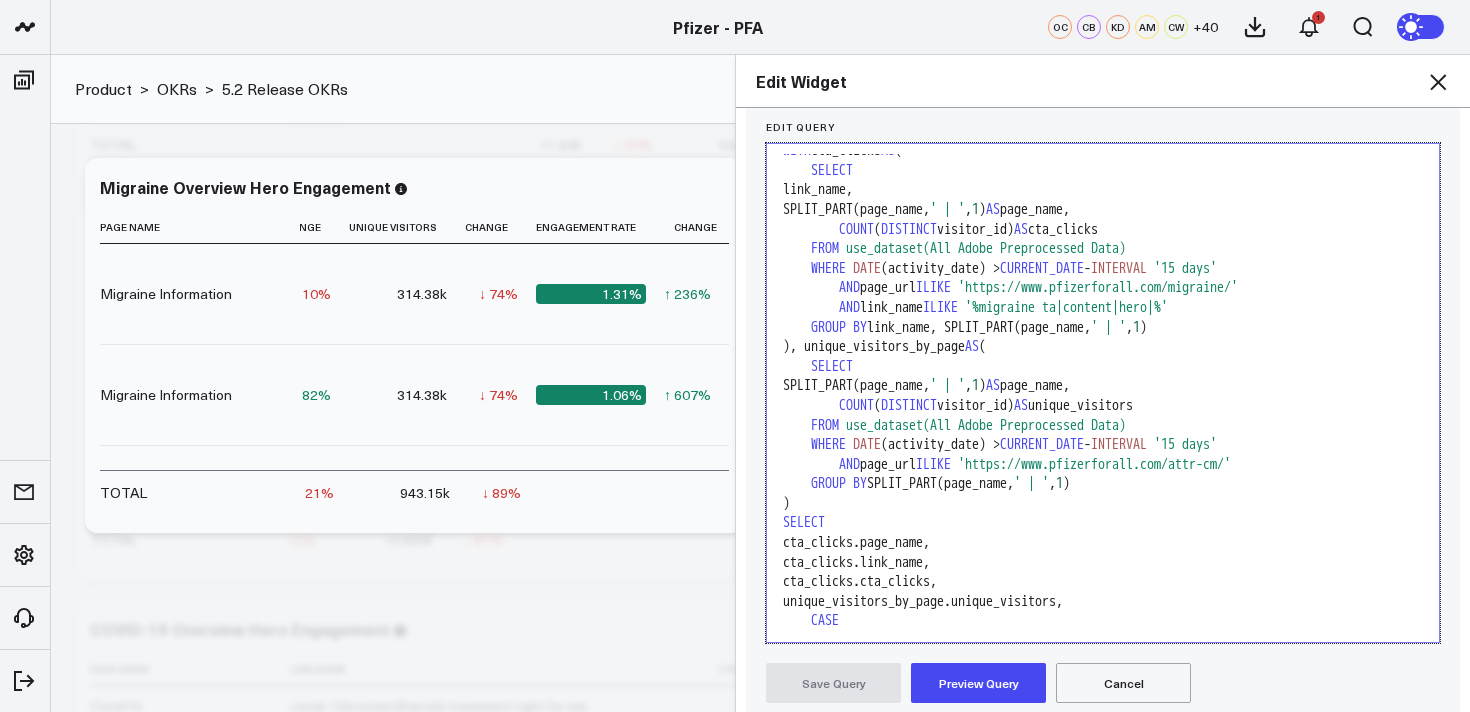 click on "'https://www.pfizerforall.com/migraine/'" at bounding box center (1098, 287) 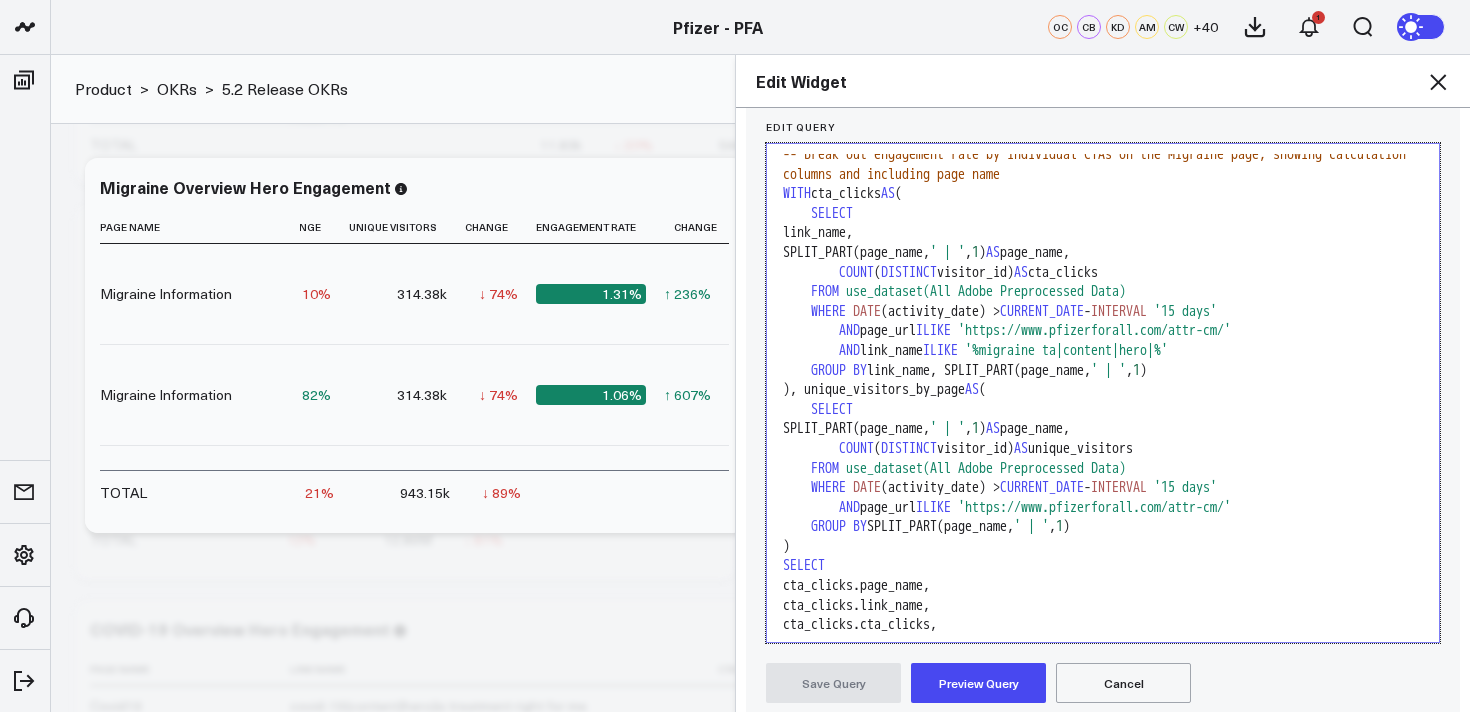 scroll, scrollTop: 12, scrollLeft: 0, axis: vertical 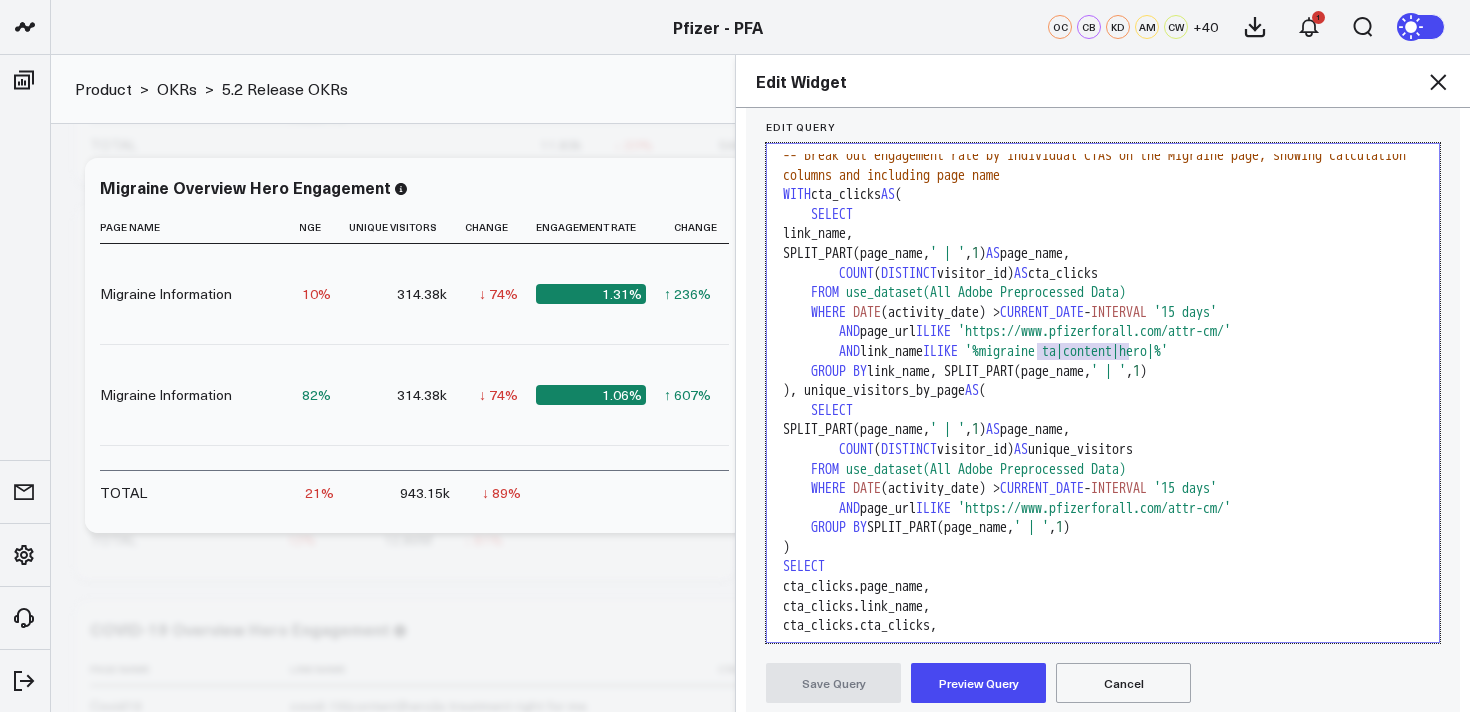 drag, startPoint x: 1127, startPoint y: 354, endPoint x: 1037, endPoint y: 358, distance: 90.088844 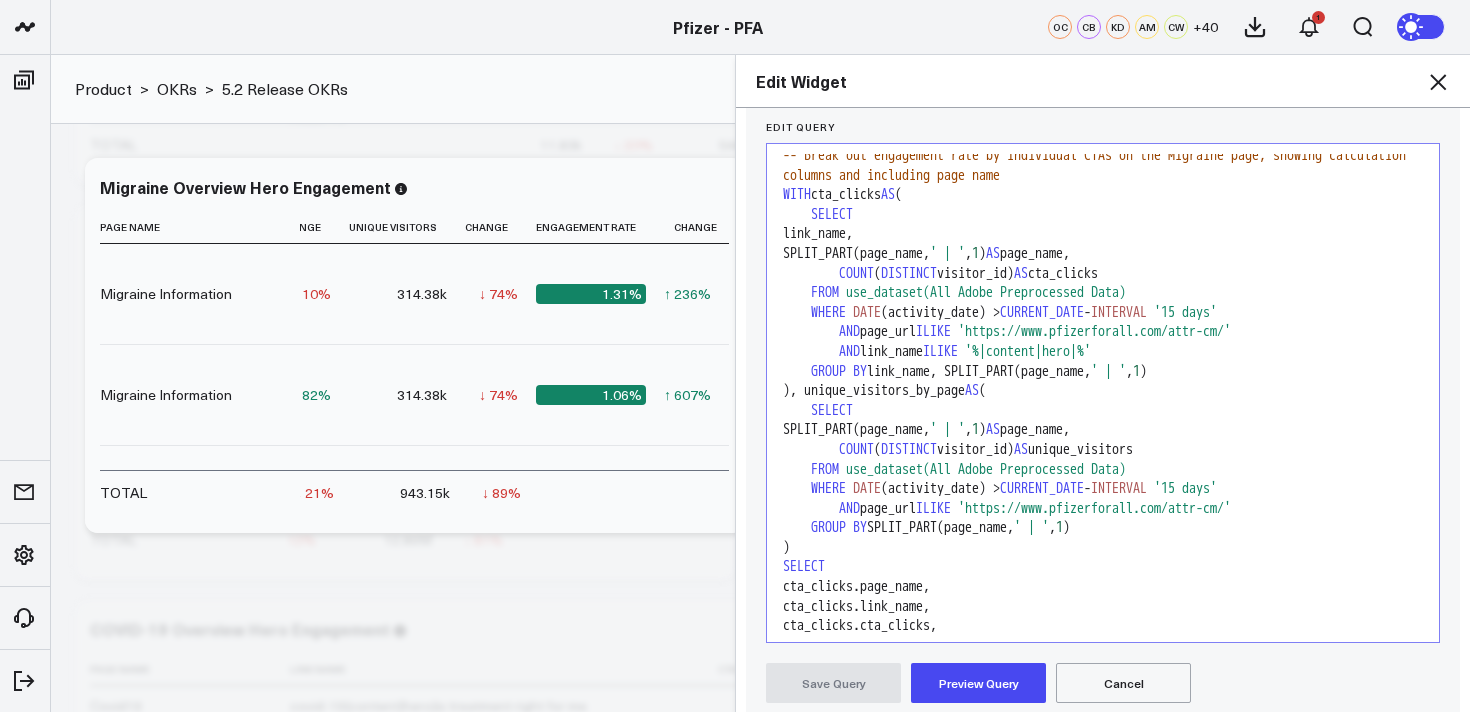 click on "Preview Query" at bounding box center (978, 683) 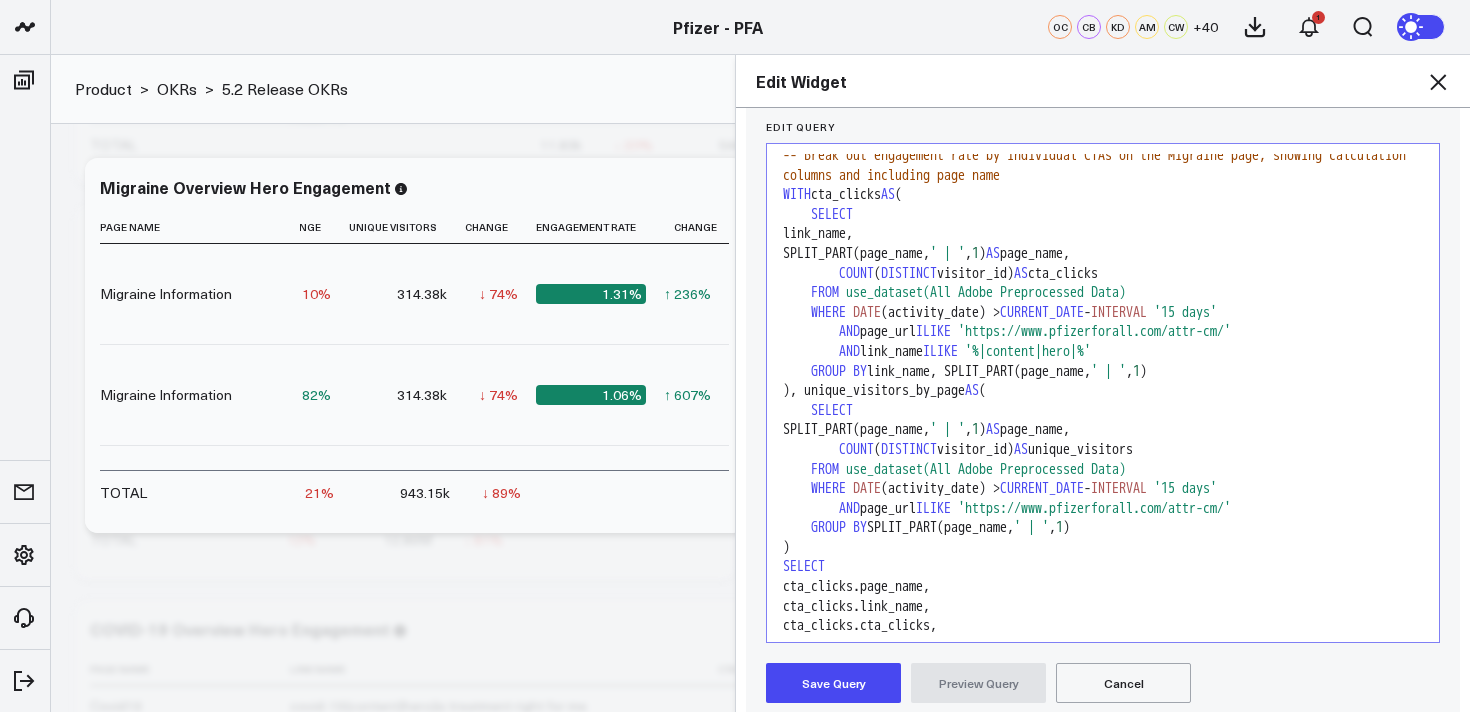 scroll, scrollTop: 544, scrollLeft: 0, axis: vertical 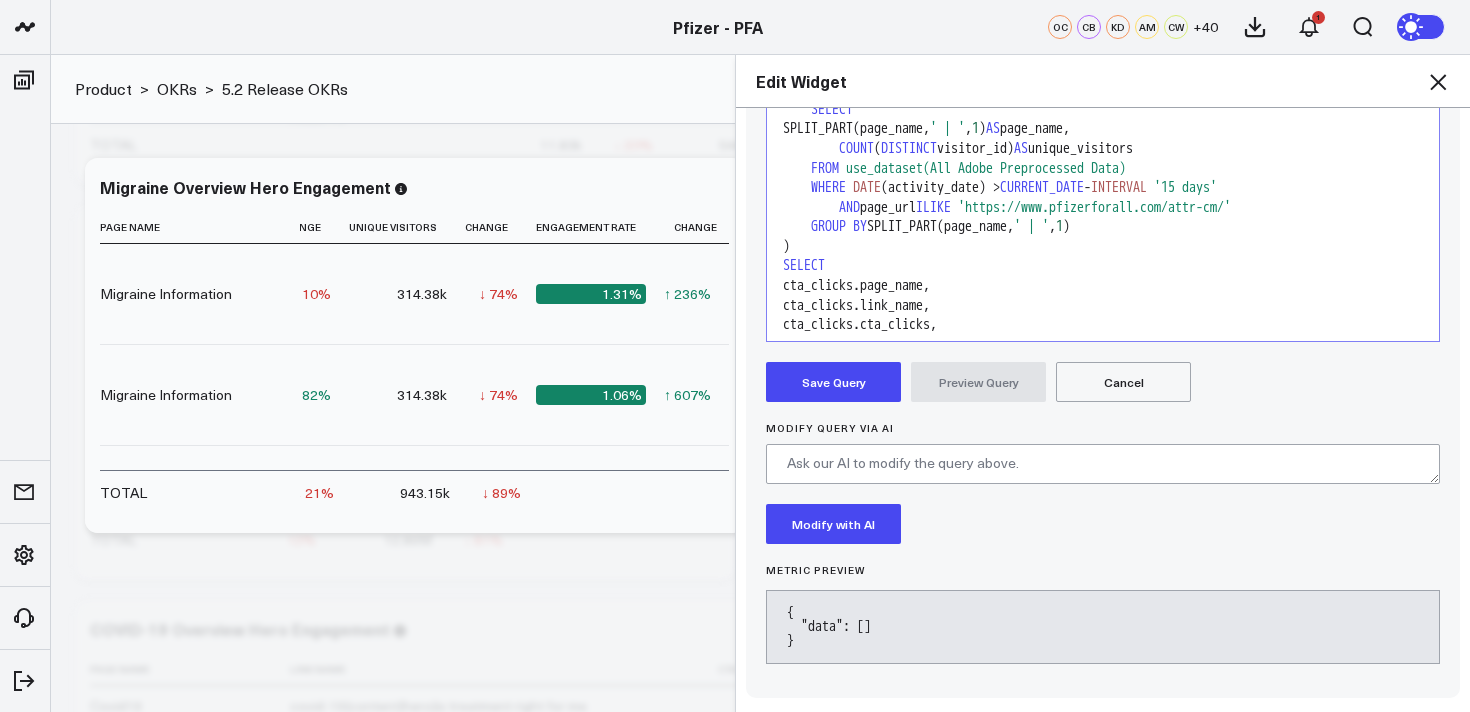 click on "Save Query" at bounding box center (833, 382) 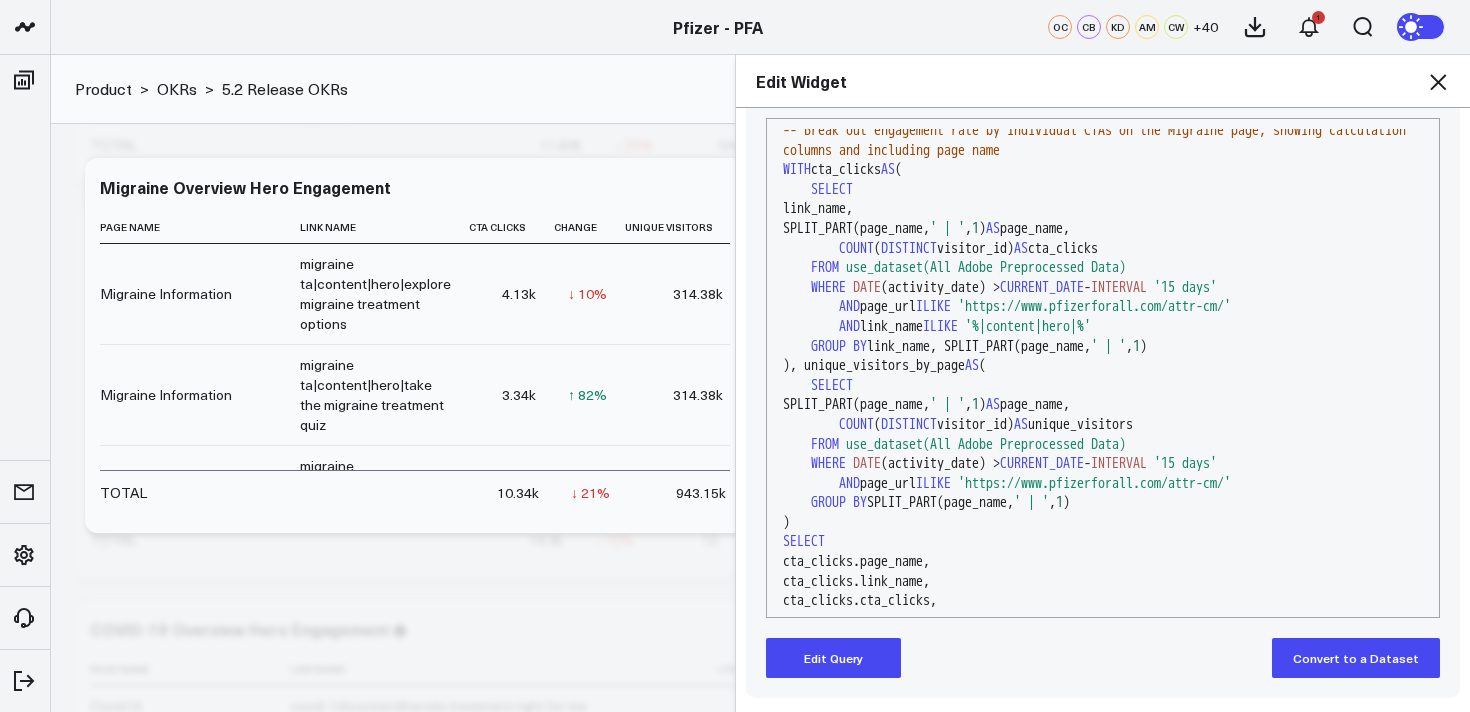 scroll, scrollTop: 268, scrollLeft: 0, axis: vertical 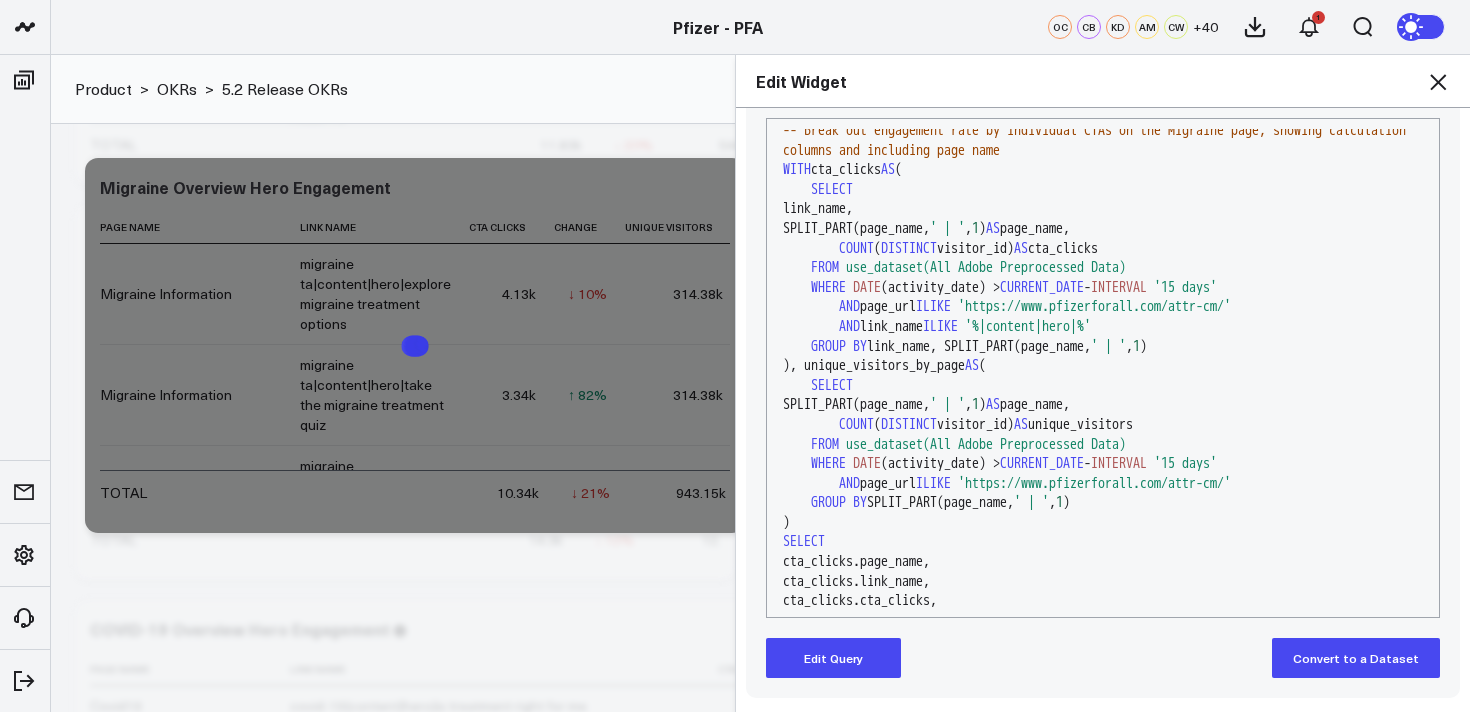 click 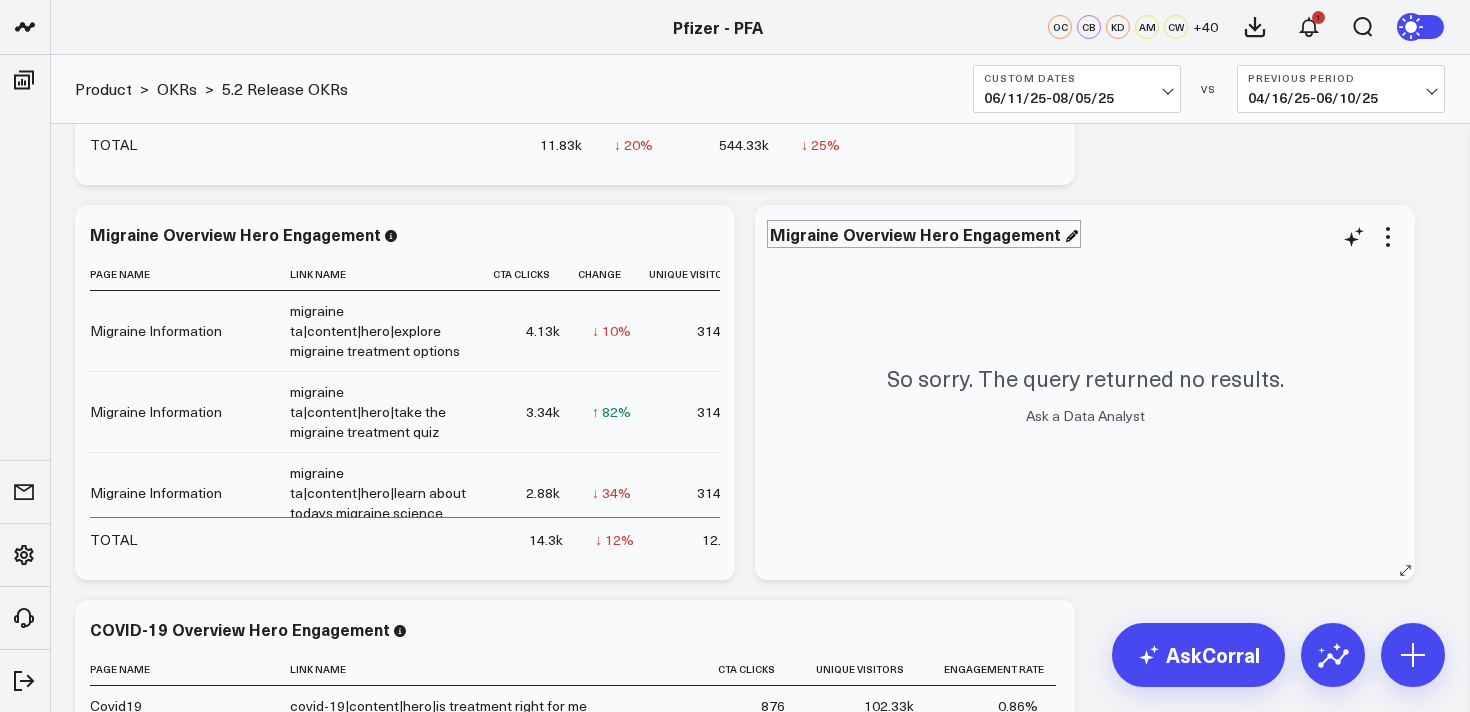 click on "Migraine Overview Hero Engagement" at bounding box center (924, 234) 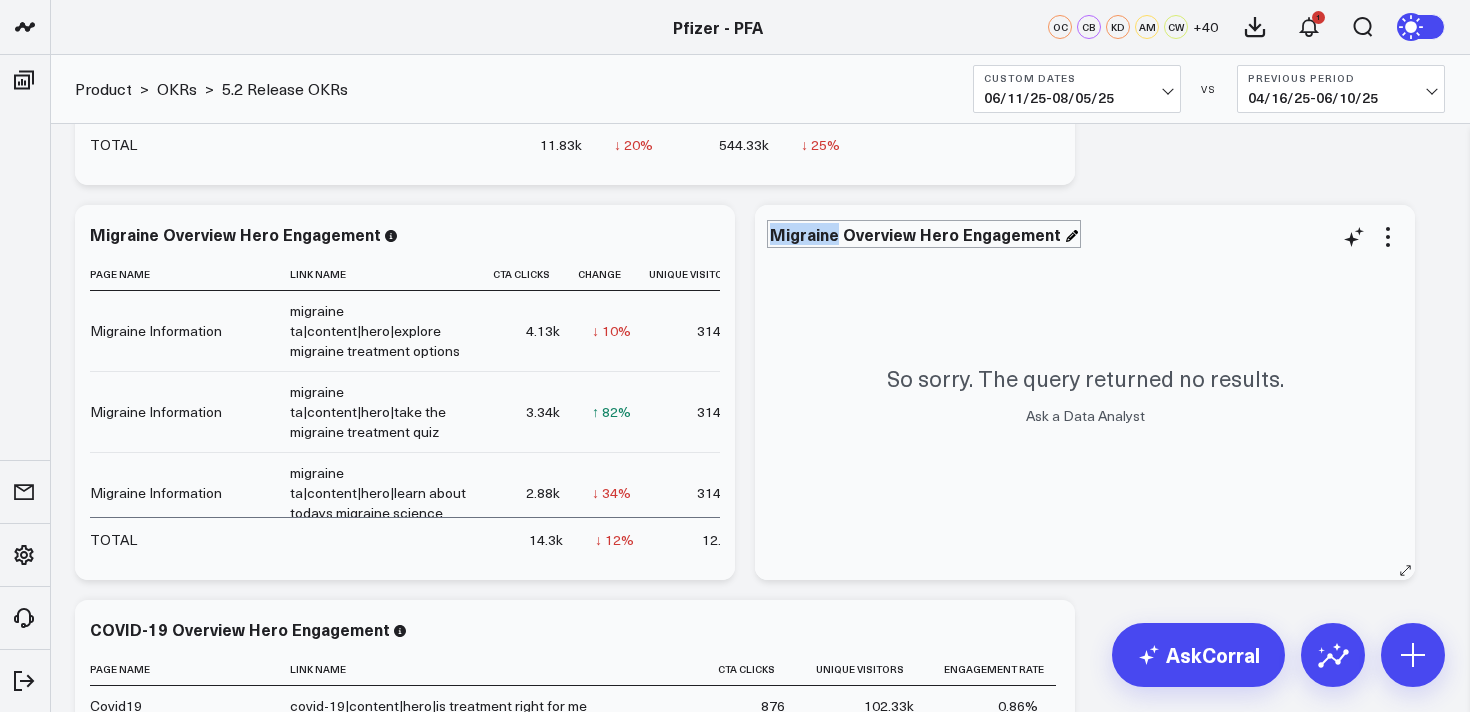 click on "Migraine Overview Hero Engagement" at bounding box center [924, 234] 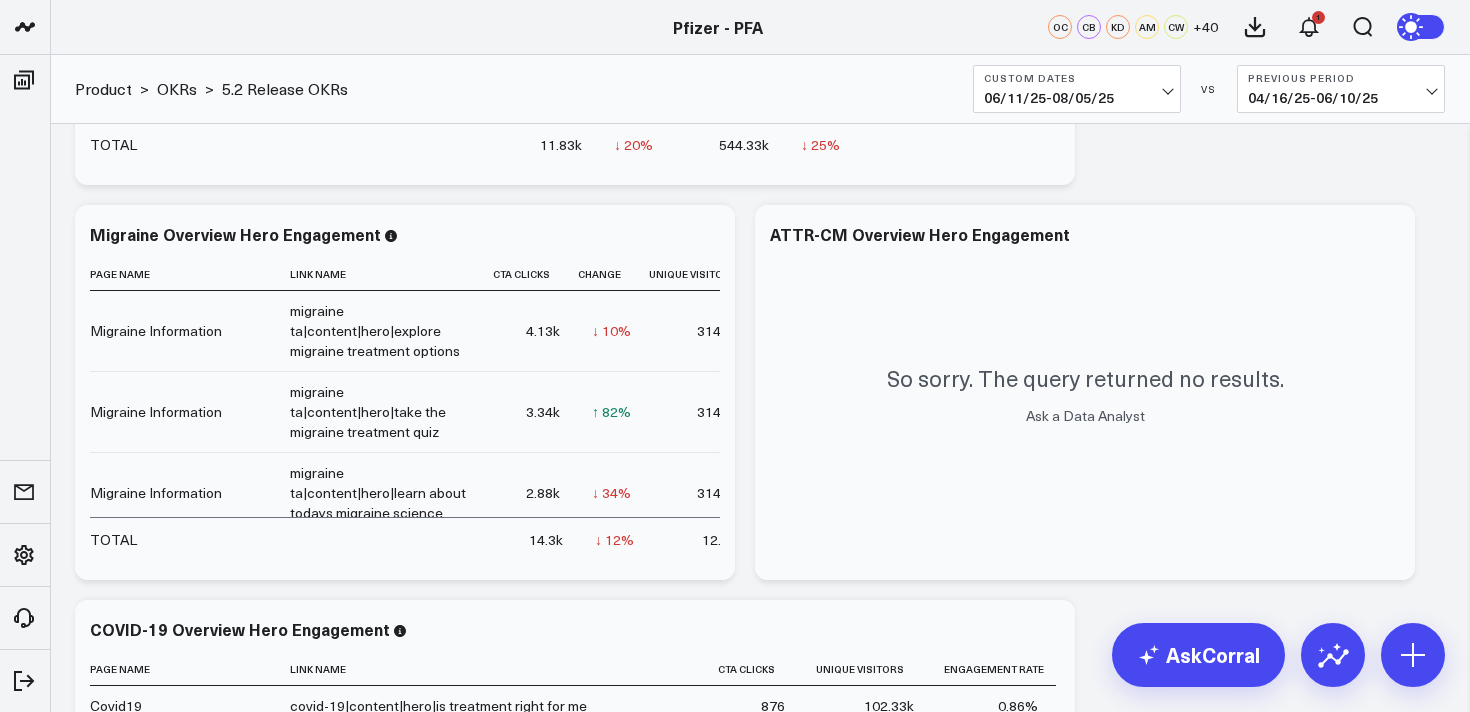 click on "Baseline metrics Increase user engagement with educational content.​ Modify via AI Copy link to widget Ask support Remove Create linked copy Executive Summary Product Release Spotlight 4.3 Covid-19 Product Summary OKRs 5.1 Release OKRs 5.2 Release OKRs Homepage Health Questionnaires COVID-19 / Respiratory Menopause Migraine mTOQ Vaccines Prescription Savings Optimizations (WIP) Education Articles Navigation (WIP) Media Performance Website Website HVA Performance Site Experience / DXA Telehealth & Pharmacy Prescription Delivery - Alto Telehealth - UpScript Telehealth Investigation - Ad Hoc Crossix Crossix Visitor Profiles Crossix Conversion Events Essence Data Freshness Duplicate to Executive Summary Product Release Spotlight 4.3 Covid-19 Product Summary OKRs 5.1 Release OKRs 5.2 Release OKRs Homepage Health Questionnaires COVID-19 / Respiratory Menopause Migraine mTOQ Vaccines Prescription Savings Optimizations (WIP) Education Articles Navigation (WIP) Media Performance Website Website HVA Performance OKRs" at bounding box center (760, -1186) 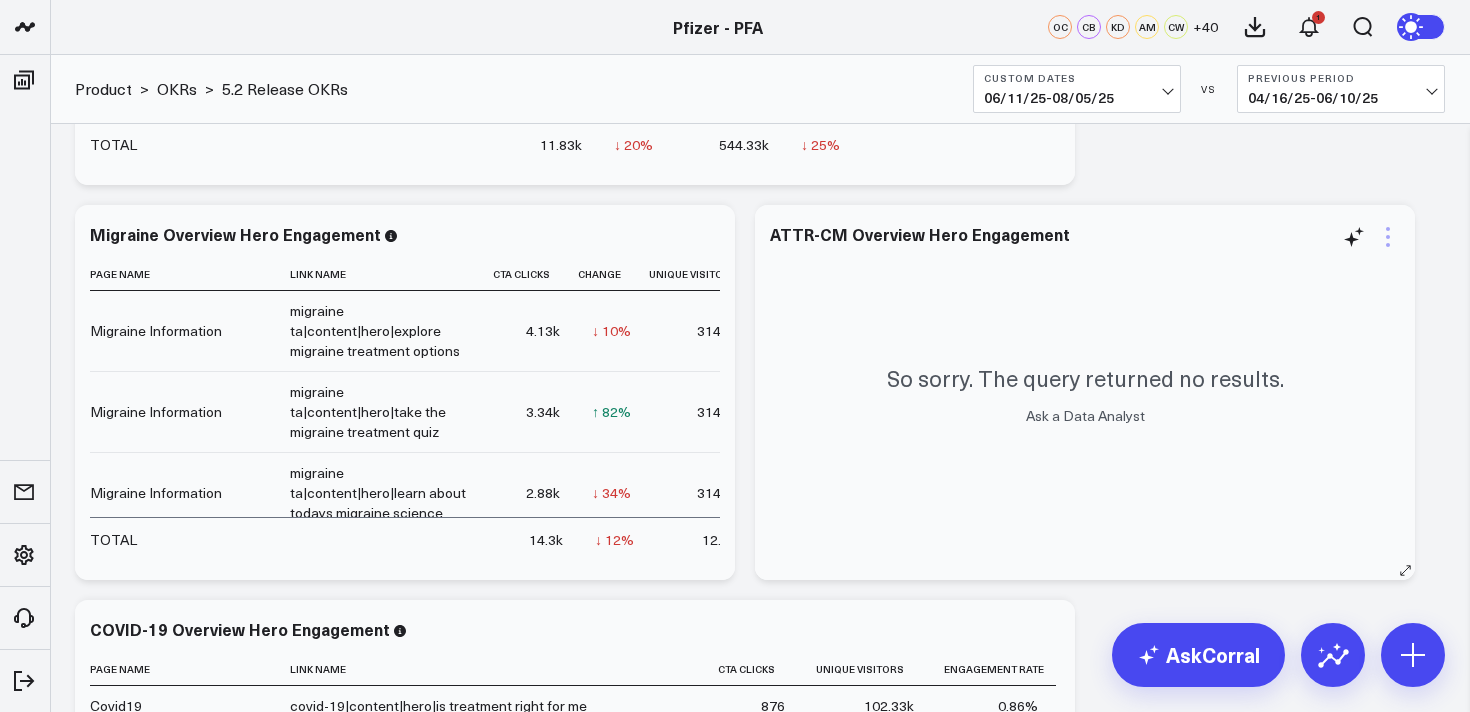 click 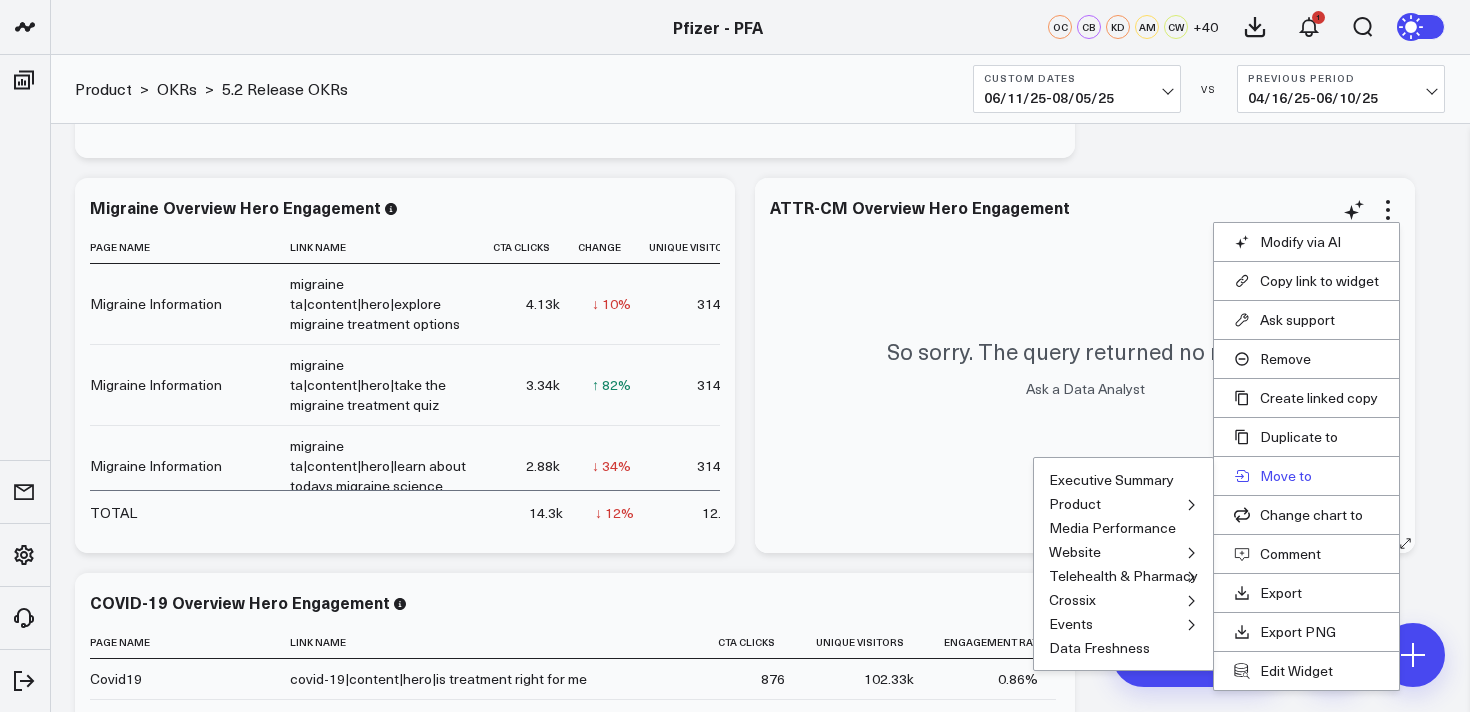 scroll, scrollTop: 4279, scrollLeft: 0, axis: vertical 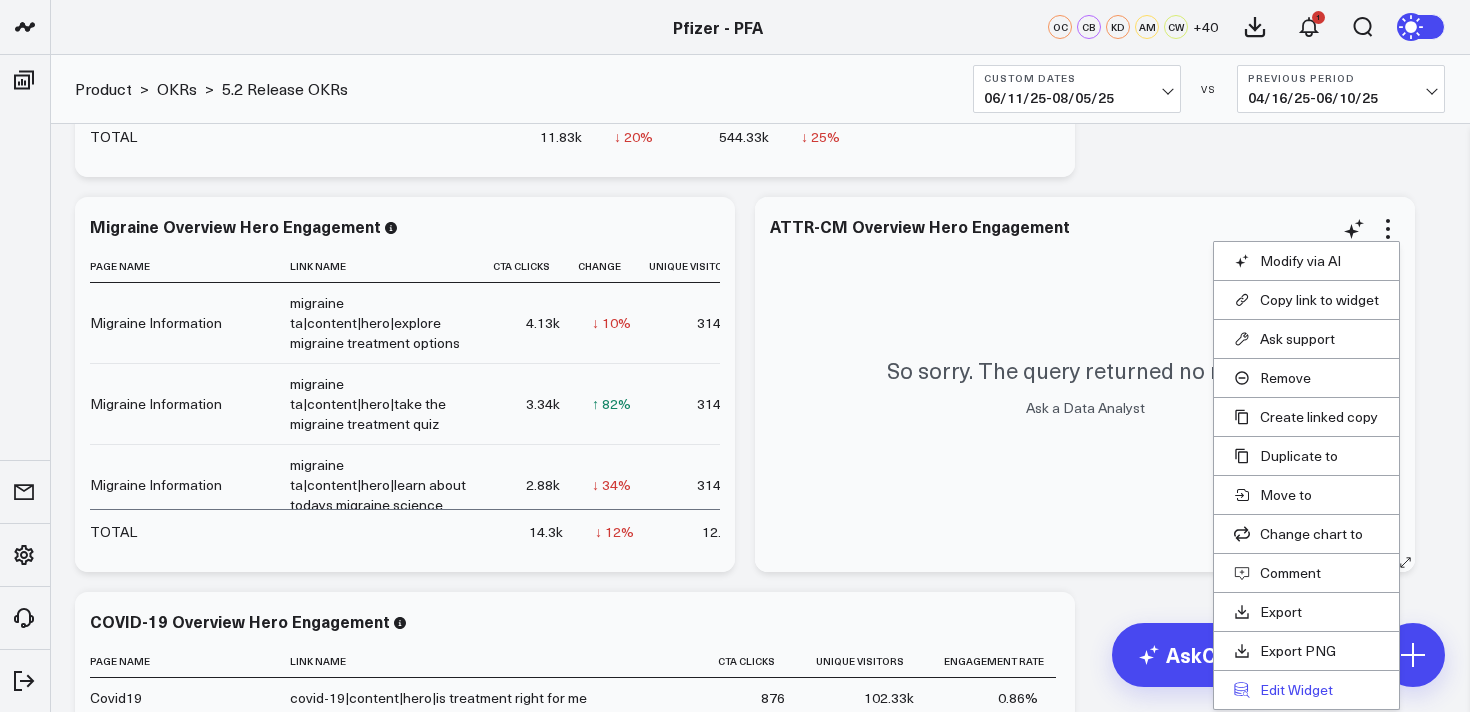 click on "Edit Widget" at bounding box center [1306, 690] 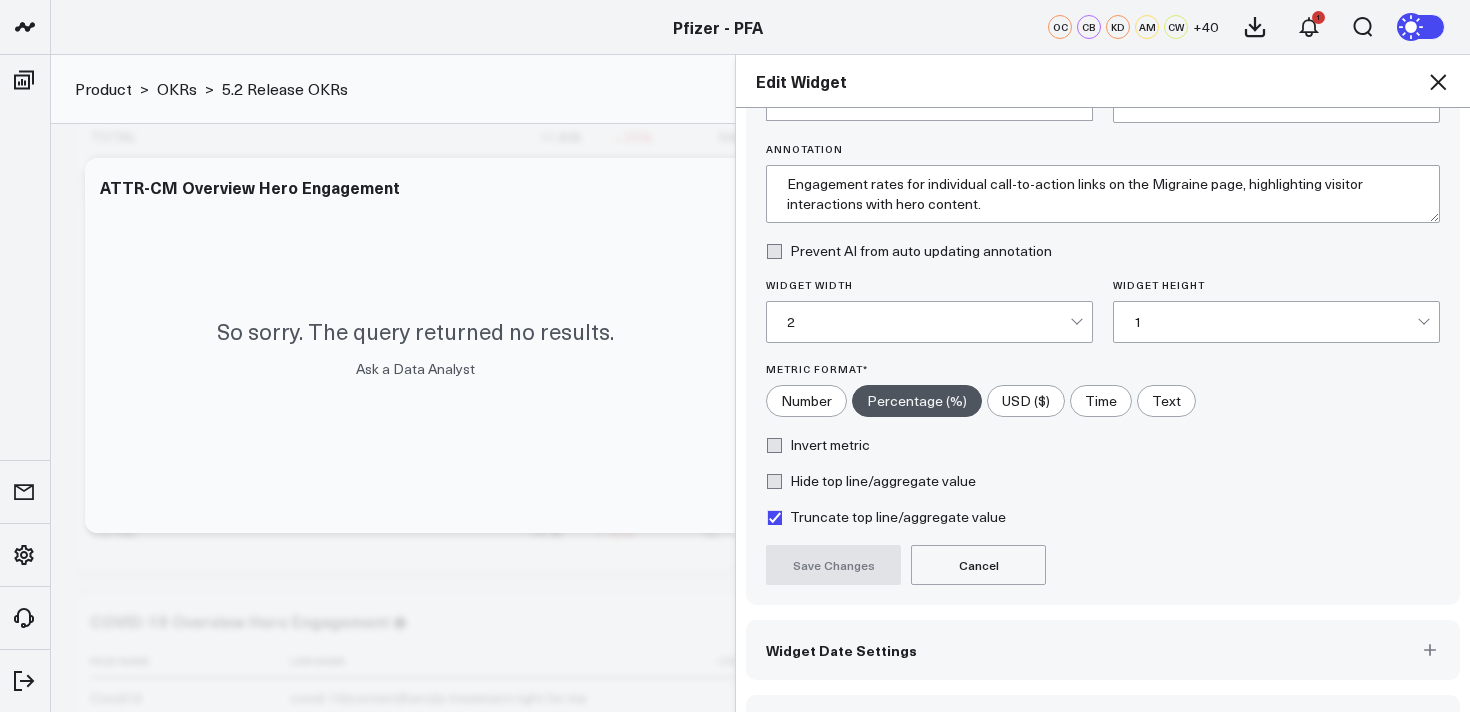 scroll, scrollTop: 181, scrollLeft: 0, axis: vertical 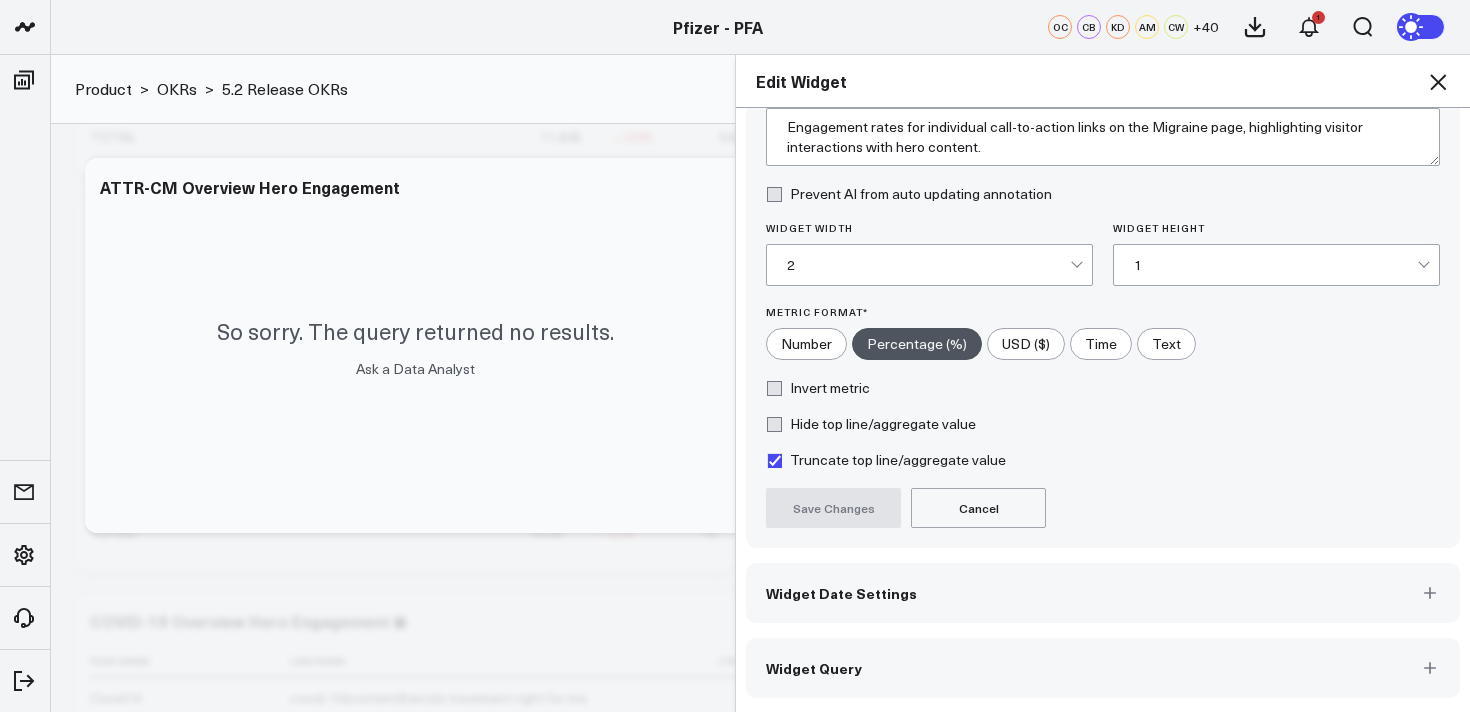 click on "Widget Query" at bounding box center [1103, 668] 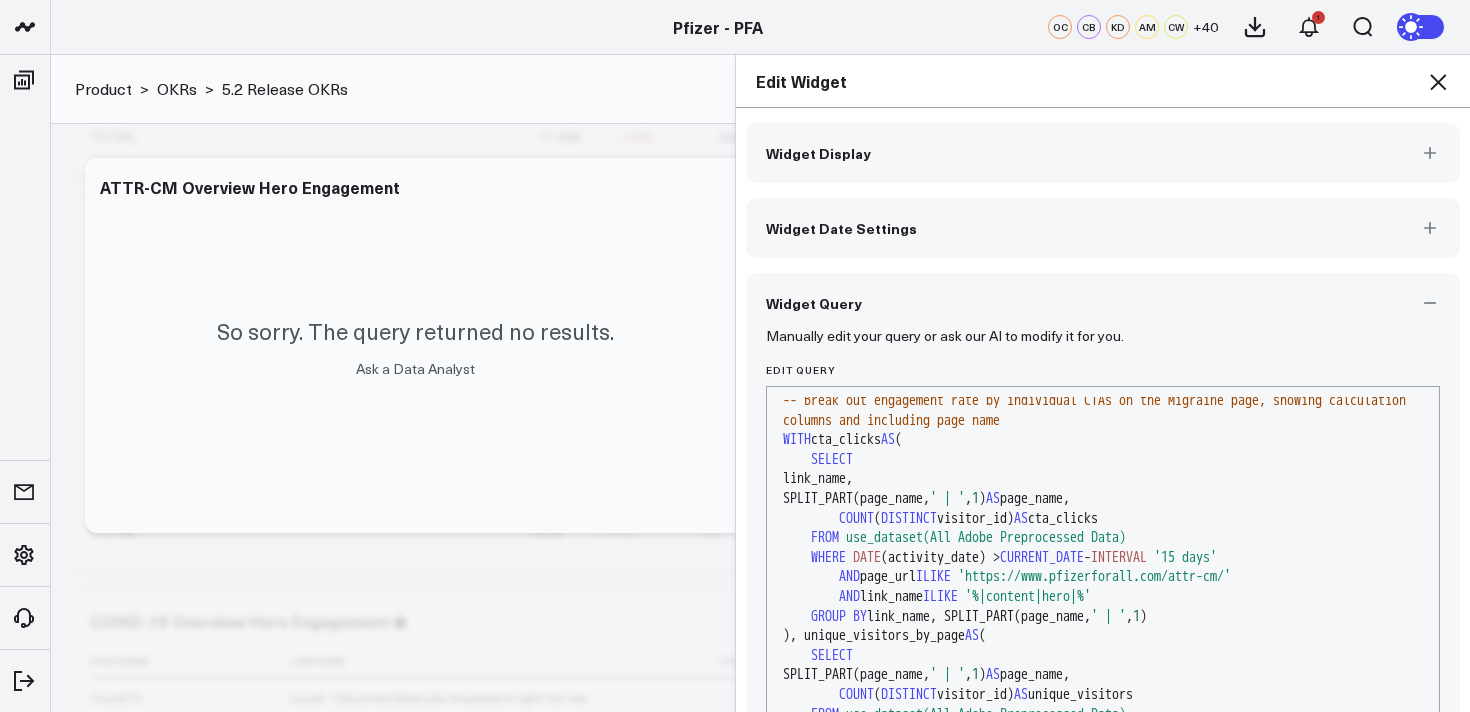 scroll, scrollTop: 0, scrollLeft: 0, axis: both 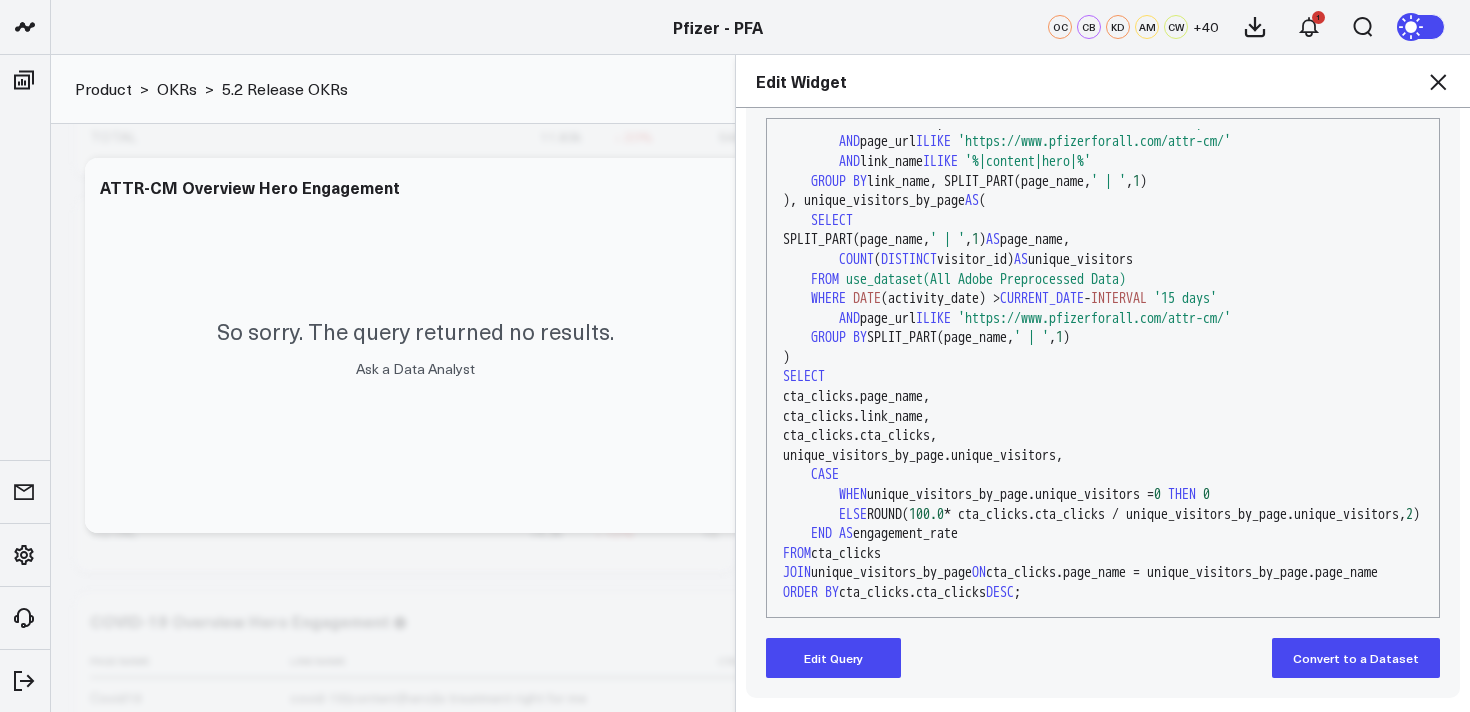 click 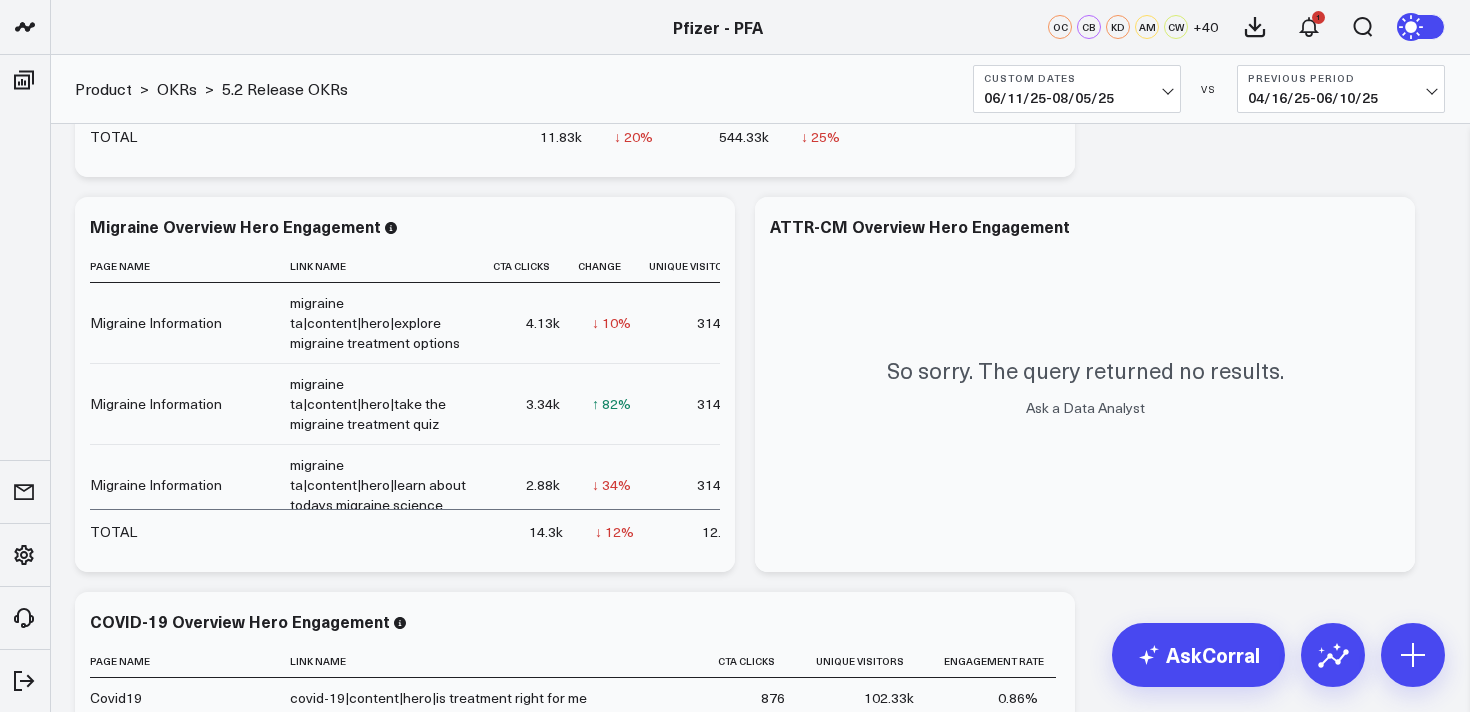 click on "Baseline metrics Increase user engagement with educational content.​ Modify via AI Copy link to widget Ask support Remove Create linked copy Executive Summary Product Release Spotlight 4.3 Covid-19 Product Summary OKRs 5.1 Release OKRs 5.2 Release OKRs Homepage Health Questionnaires COVID-19 / Respiratory Menopause Migraine mTOQ Vaccines Prescription Savings Optimizations (WIP) Education Articles Navigation (WIP) Media Performance Website Website HVA Performance Site Experience / DXA Telehealth & Pharmacy Prescription Delivery - Alto Telehealth - UpScript Telehealth Investigation - Ad Hoc Crossix Crossix Visitor Profiles Crossix Conversion Events Essence Data Freshness Duplicate to Executive Summary Product Release Spotlight 4.3 Covid-19 Product Summary OKRs 5.1 Release OKRs 5.2 Release OKRs Homepage Health Questionnaires COVID-19 / Respiratory Menopause Migraine mTOQ Vaccines Prescription Savings Optimizations (WIP) Education Articles Navigation (WIP) Media Performance Website Website HVA Performance OKRs" at bounding box center [760, -1194] 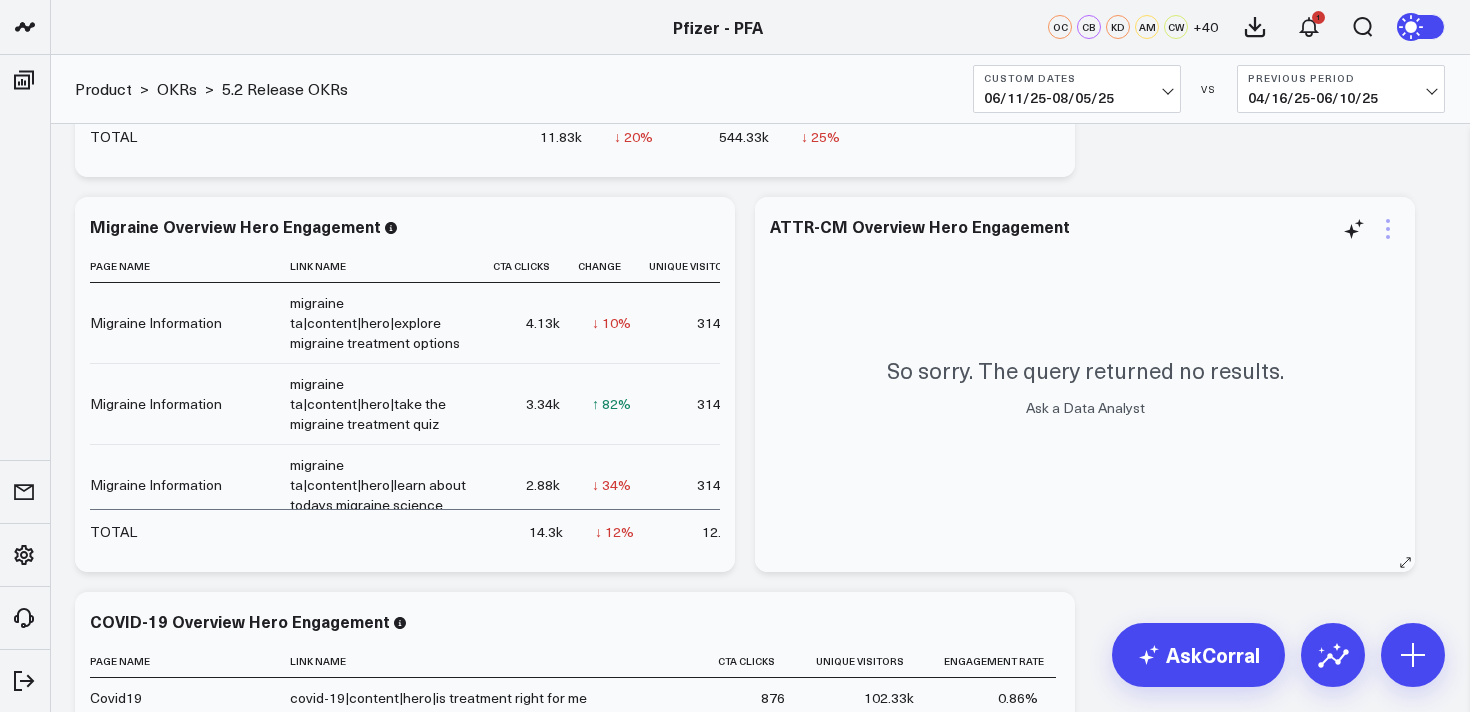 click 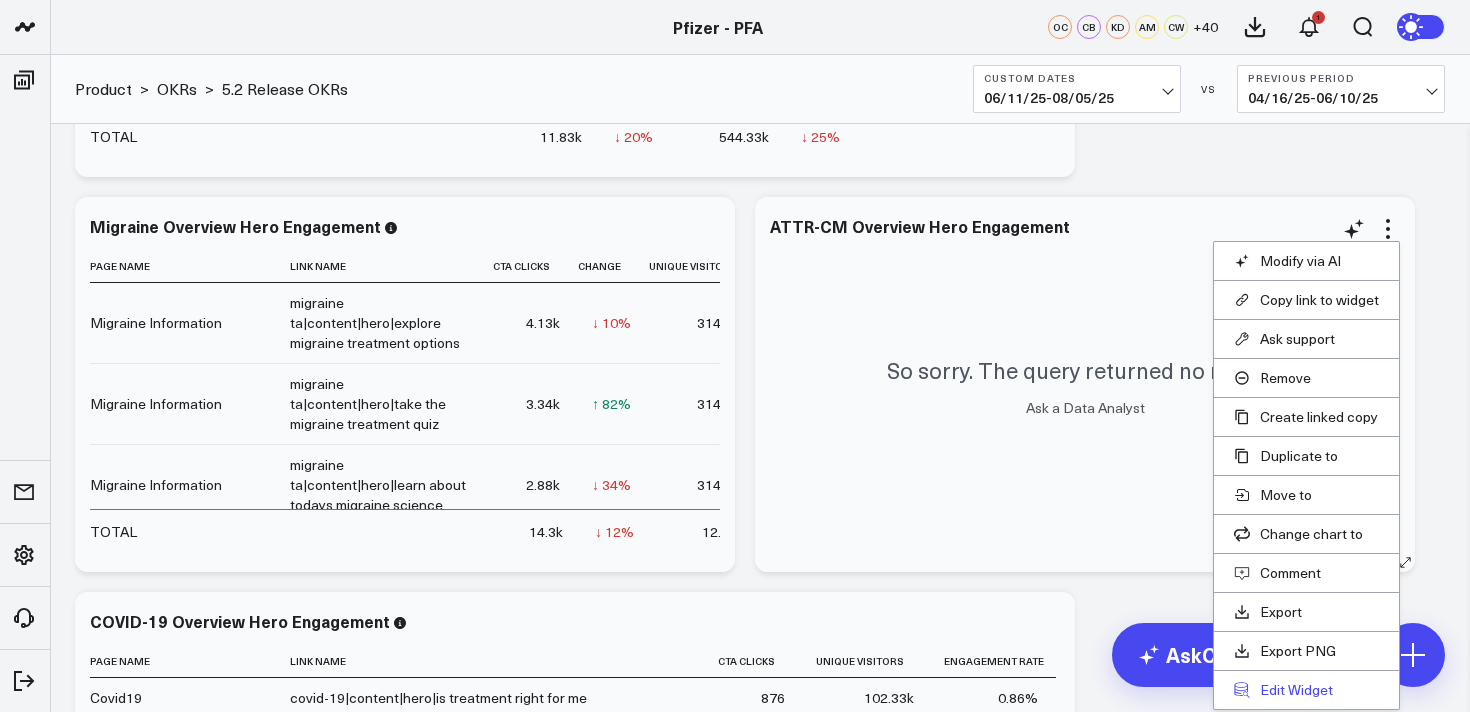 click on "Edit Widget" at bounding box center [1306, 690] 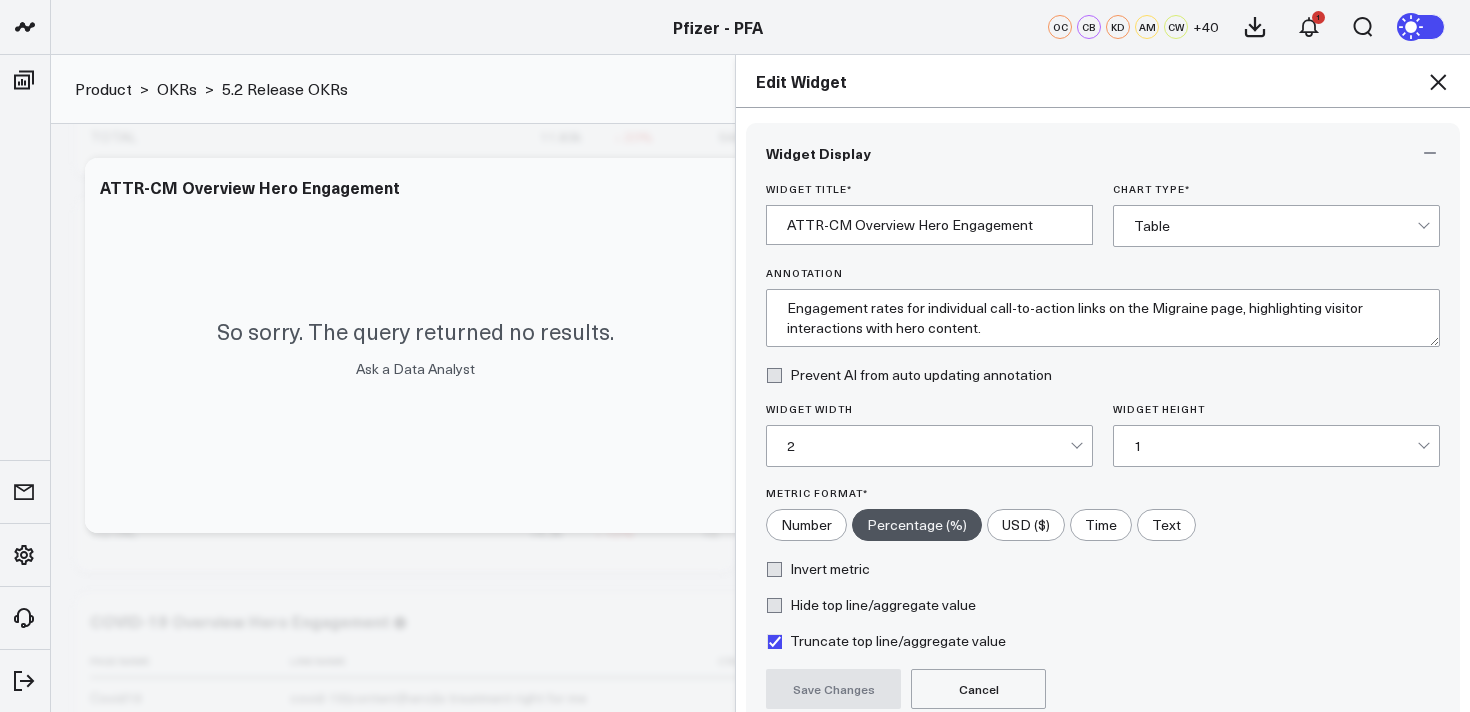 scroll, scrollTop: 181, scrollLeft: 0, axis: vertical 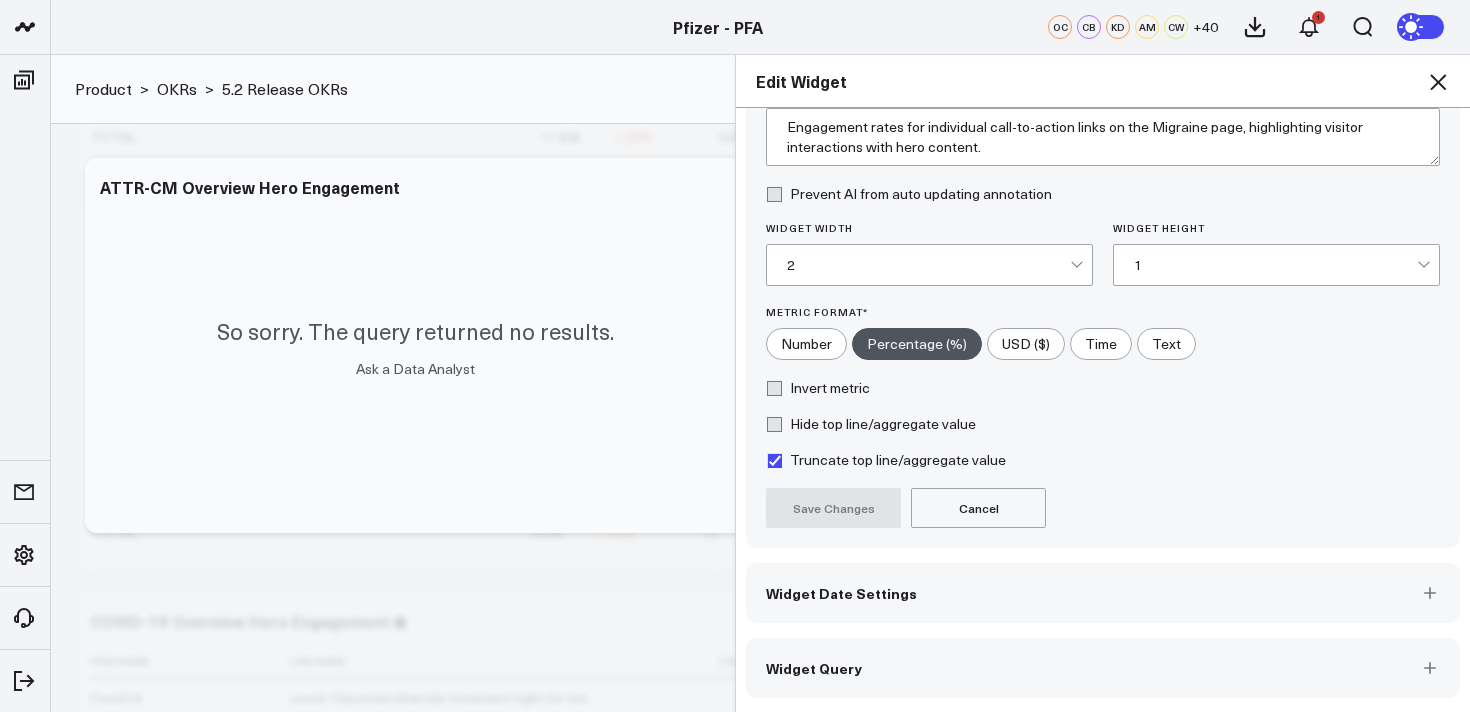 click on "Widget Query" at bounding box center [1103, 668] 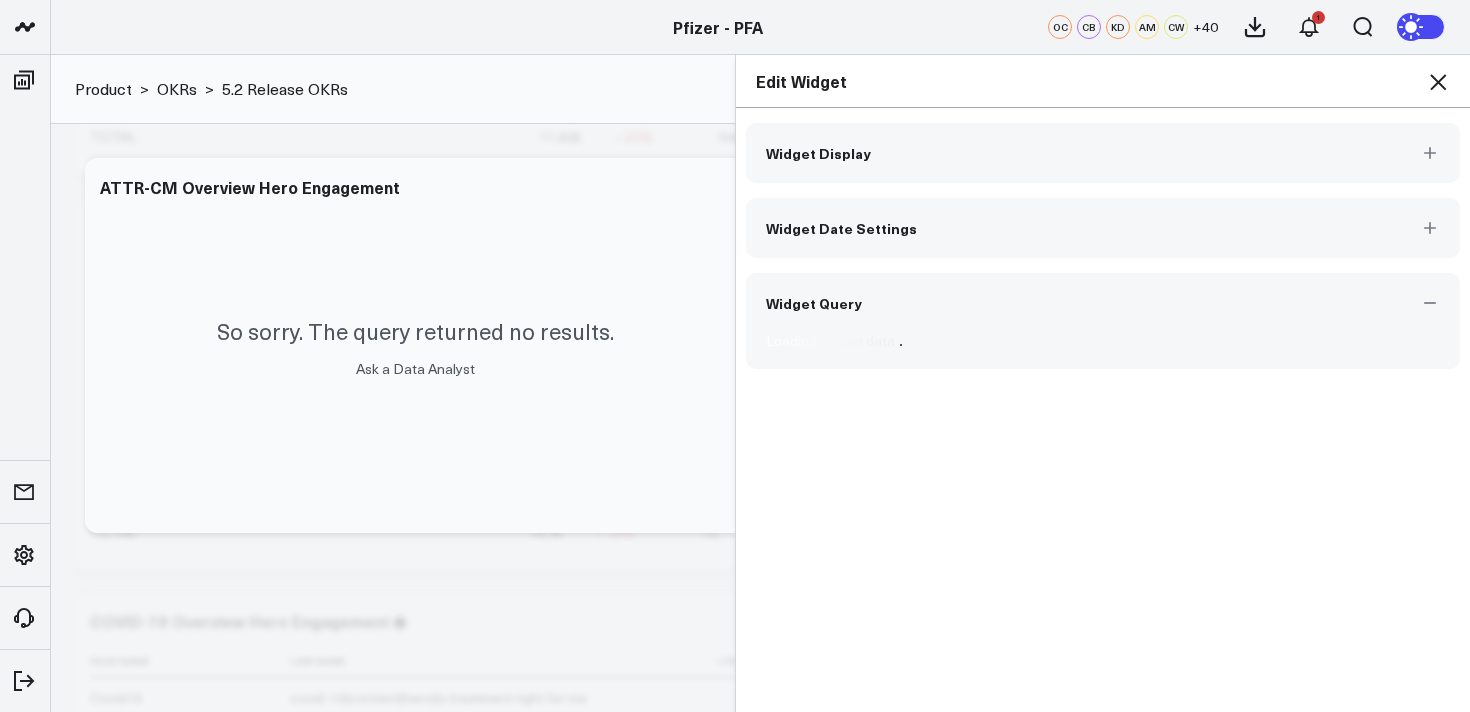 scroll, scrollTop: 0, scrollLeft: 0, axis: both 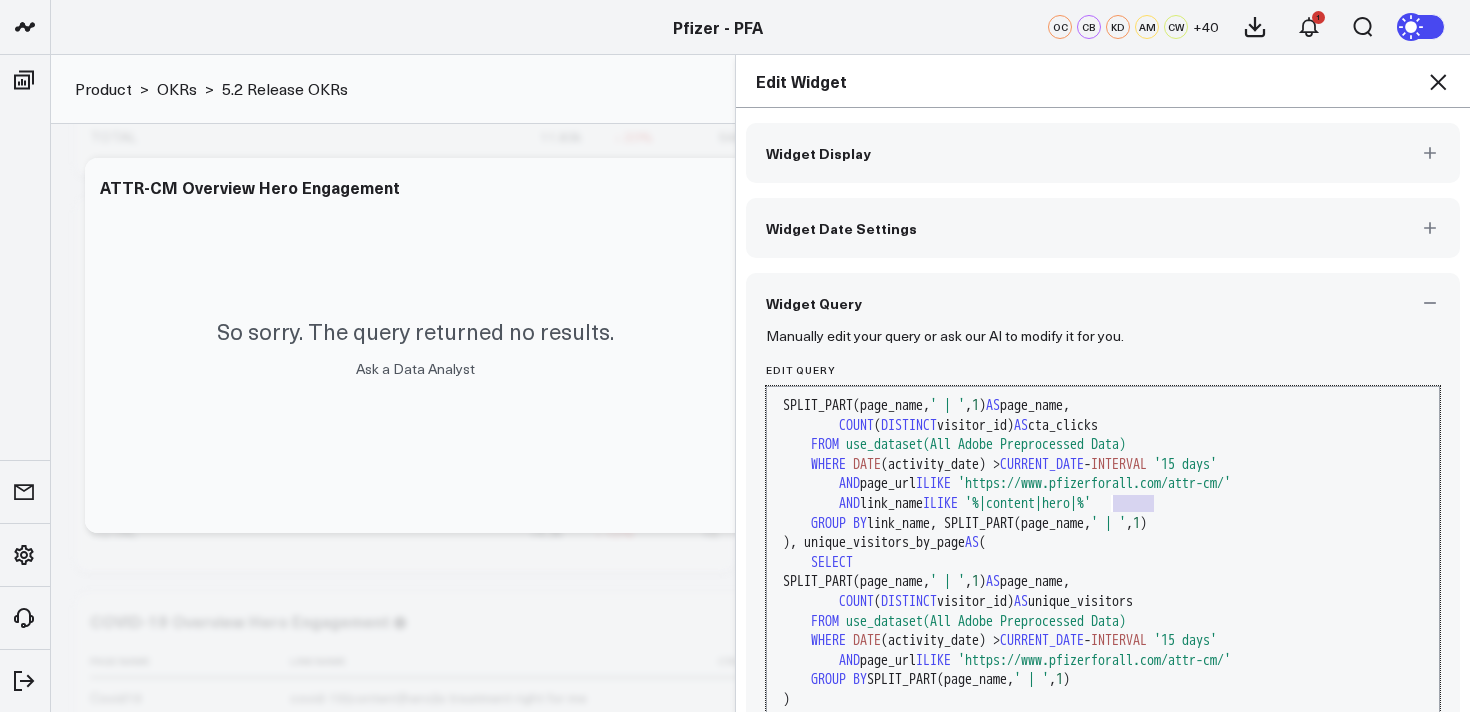 drag, startPoint x: 1154, startPoint y: 510, endPoint x: 1111, endPoint y: 509, distance: 43.011627 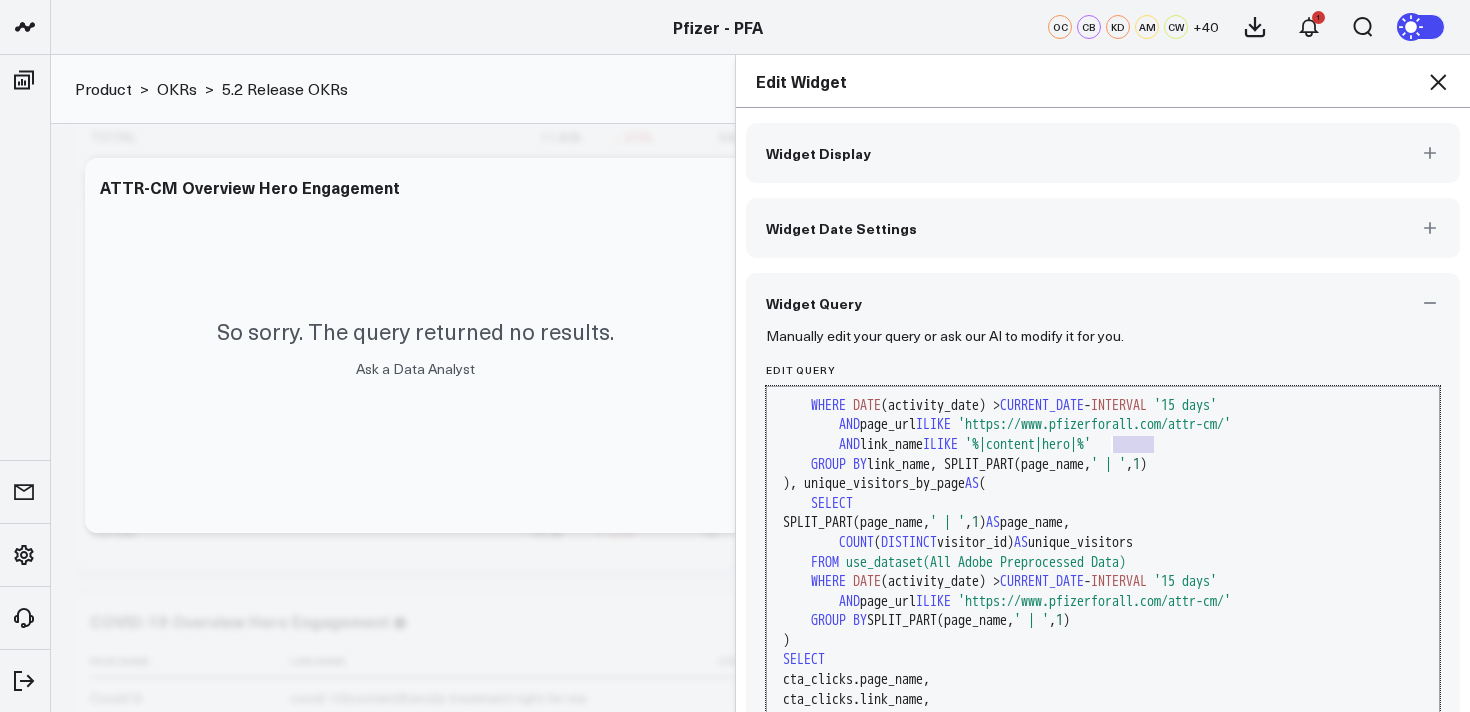 scroll, scrollTop: 216, scrollLeft: 0, axis: vertical 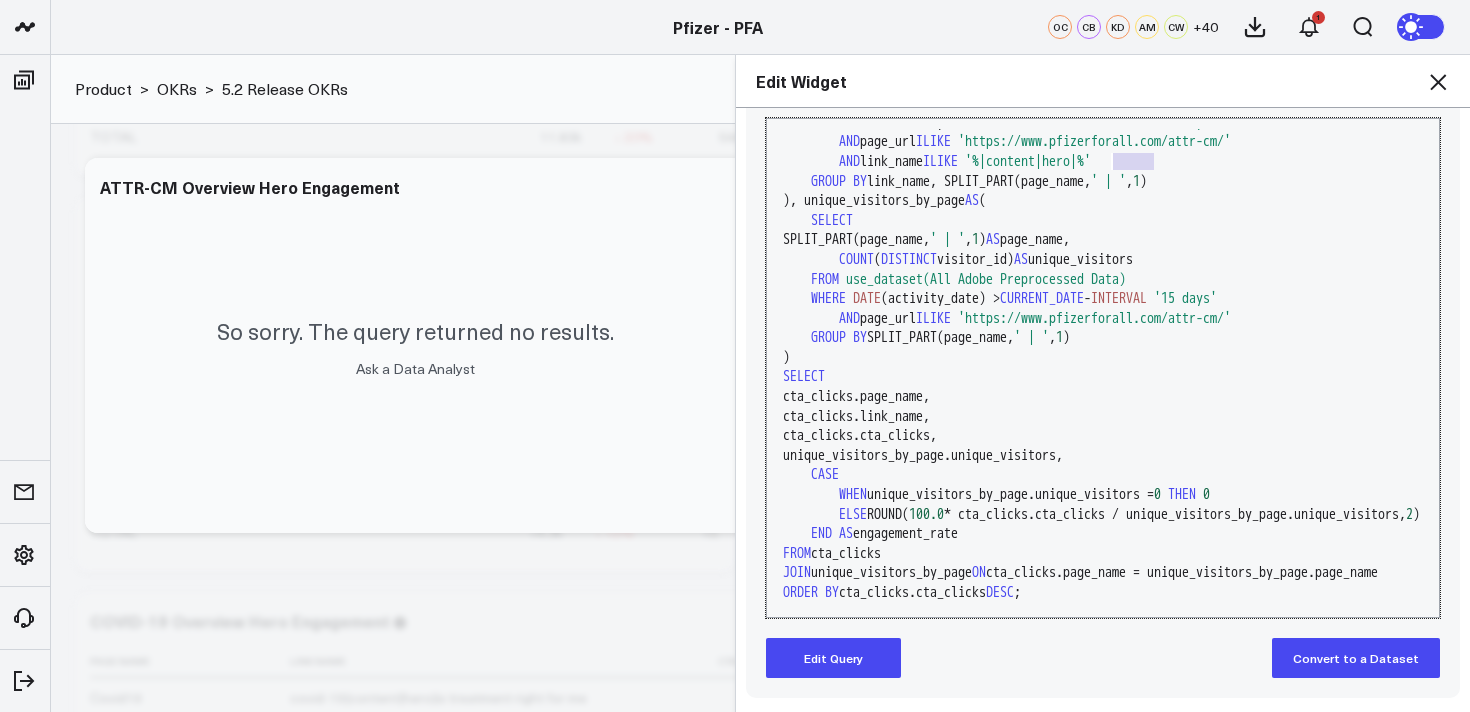 click on "Edit Query" at bounding box center [833, 658] 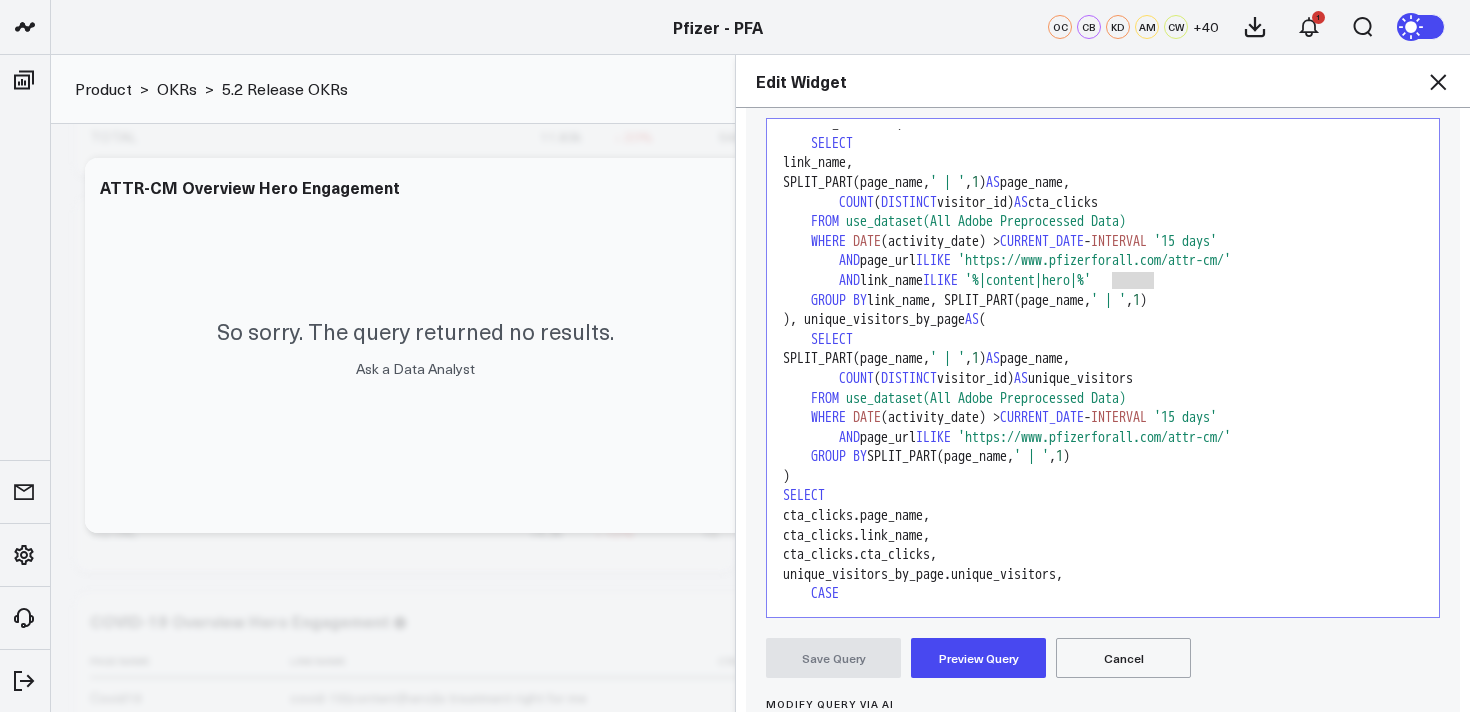 scroll, scrollTop: 23, scrollLeft: 0, axis: vertical 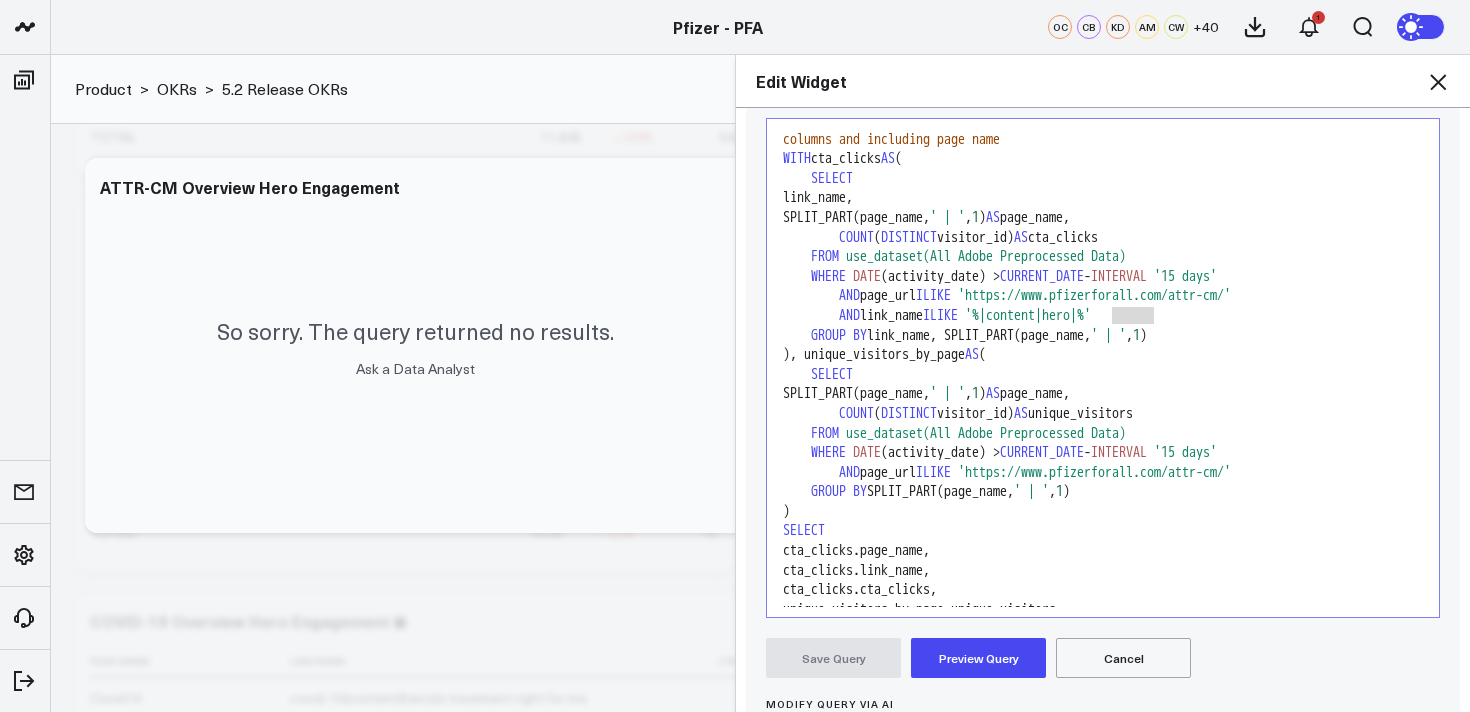 click on "'%|content|hero|%'" at bounding box center (1028, 315) 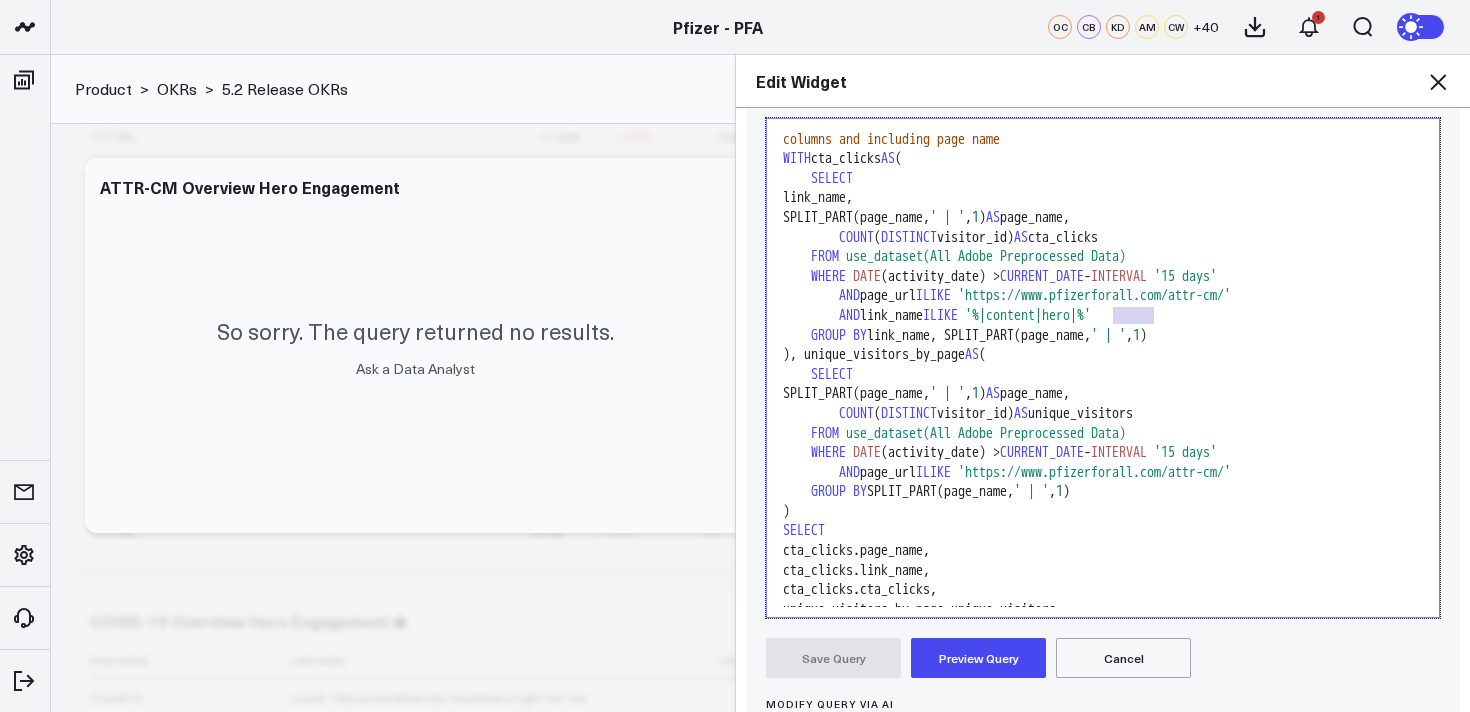 drag, startPoint x: 1151, startPoint y: 316, endPoint x: 1110, endPoint y: 319, distance: 41.109608 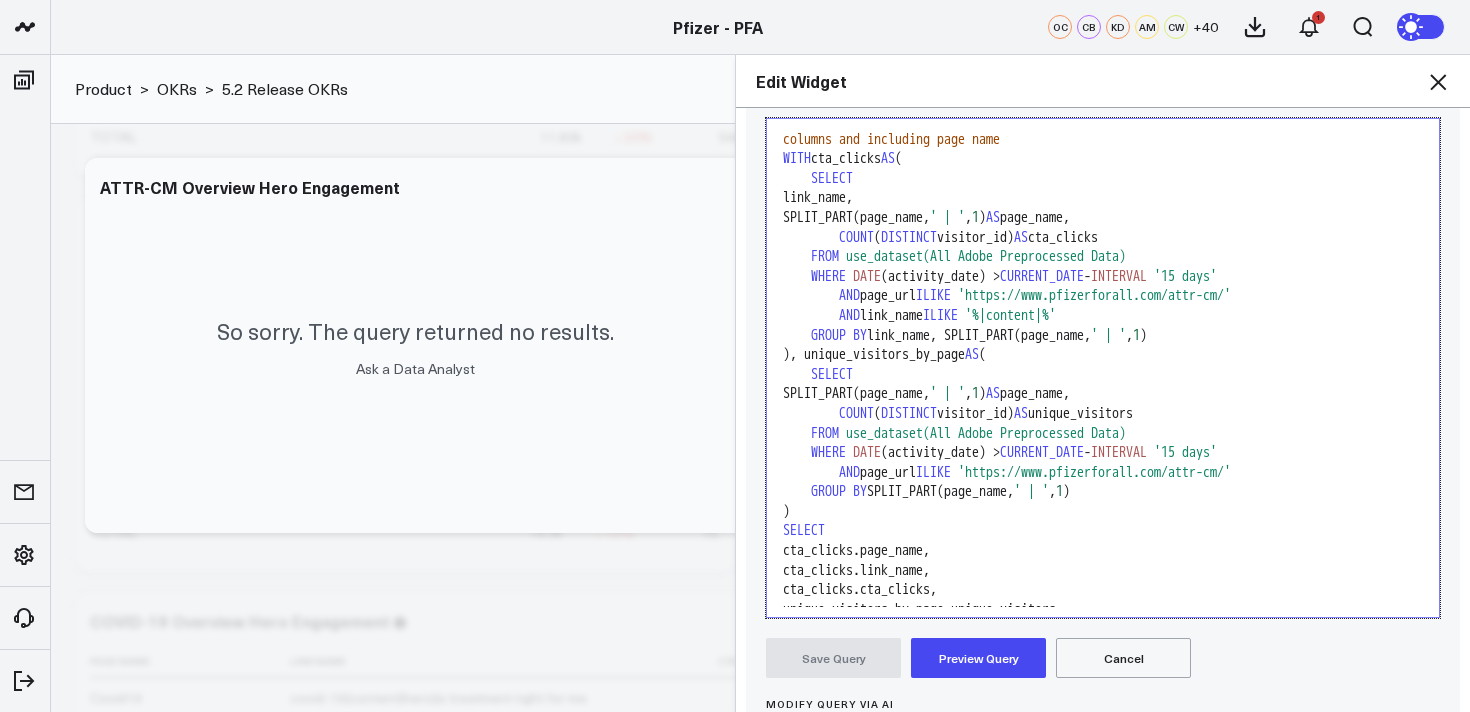 click on "Preview Query" at bounding box center (978, 658) 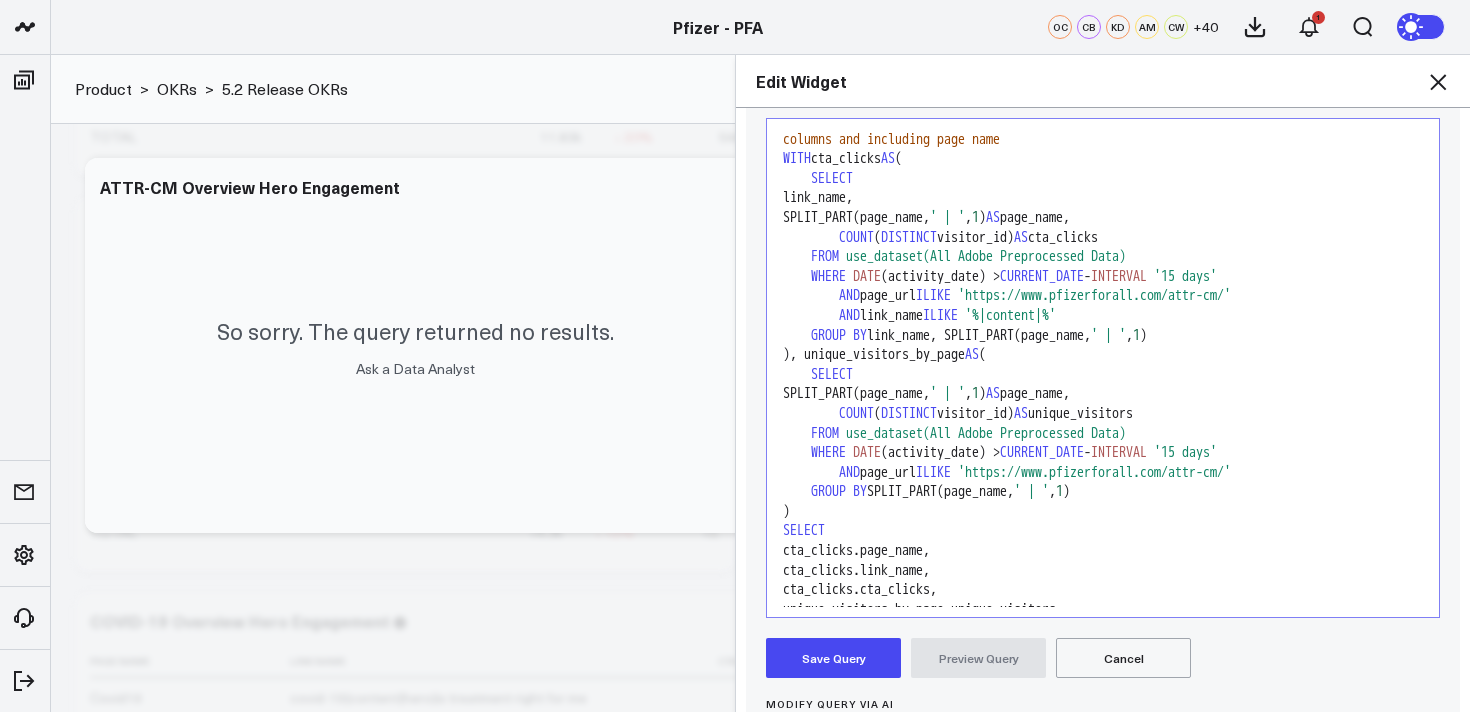 click on "Save Query" at bounding box center [833, 658] 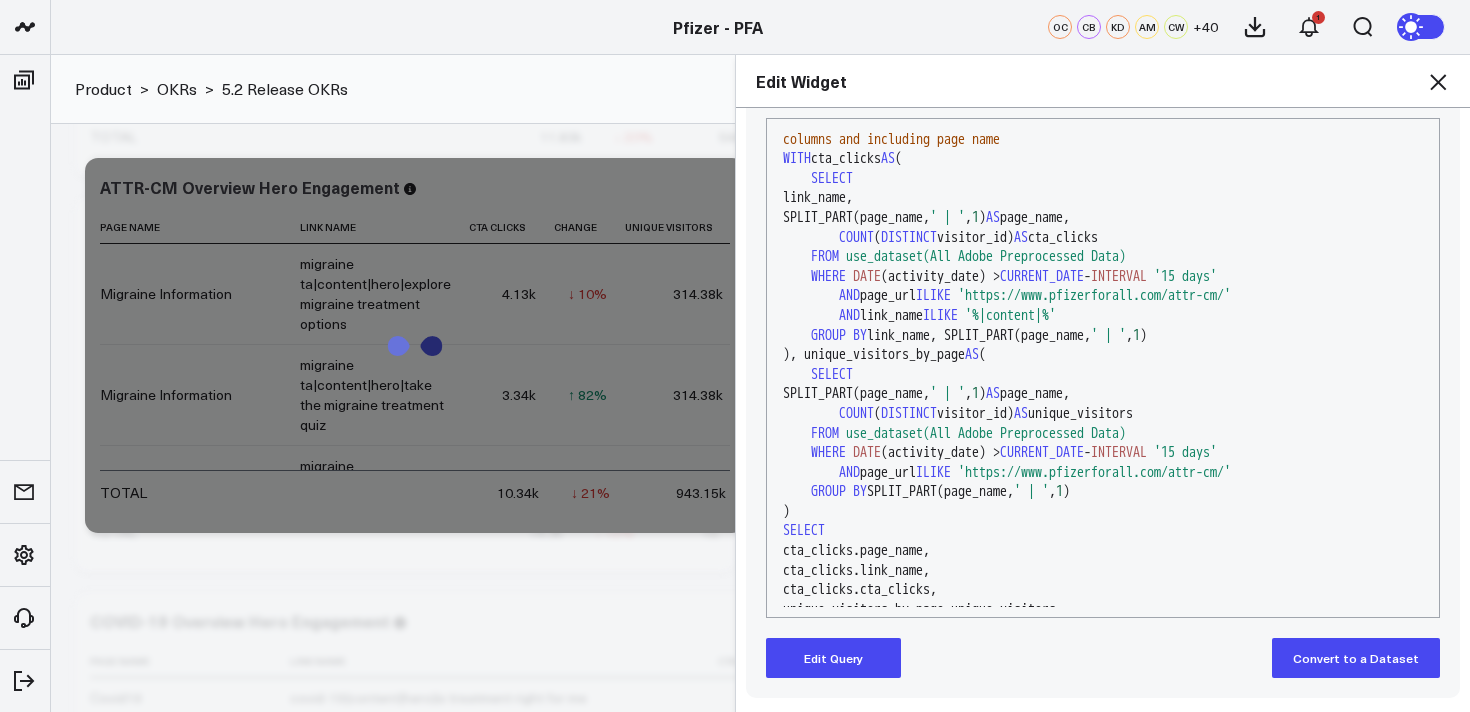 click 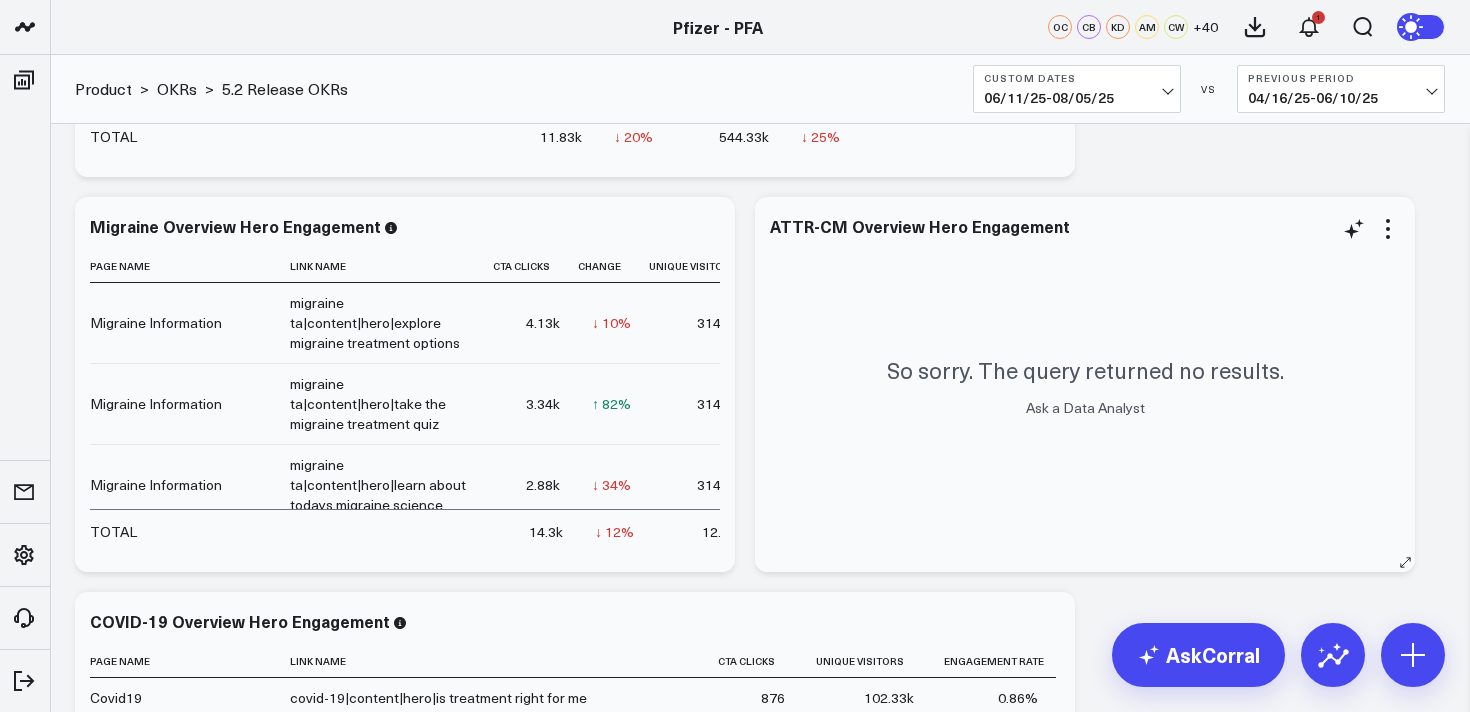 scroll, scrollTop: 4298, scrollLeft: 0, axis: vertical 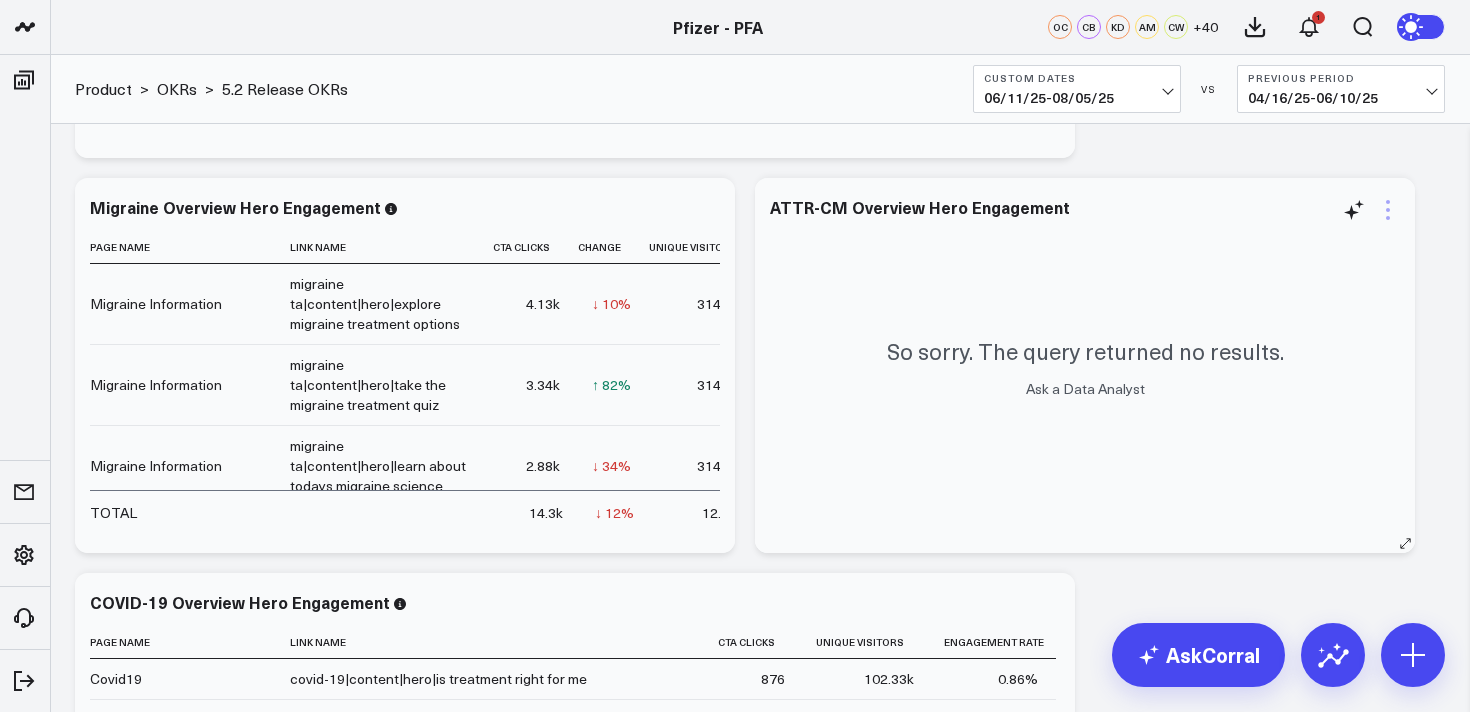 click 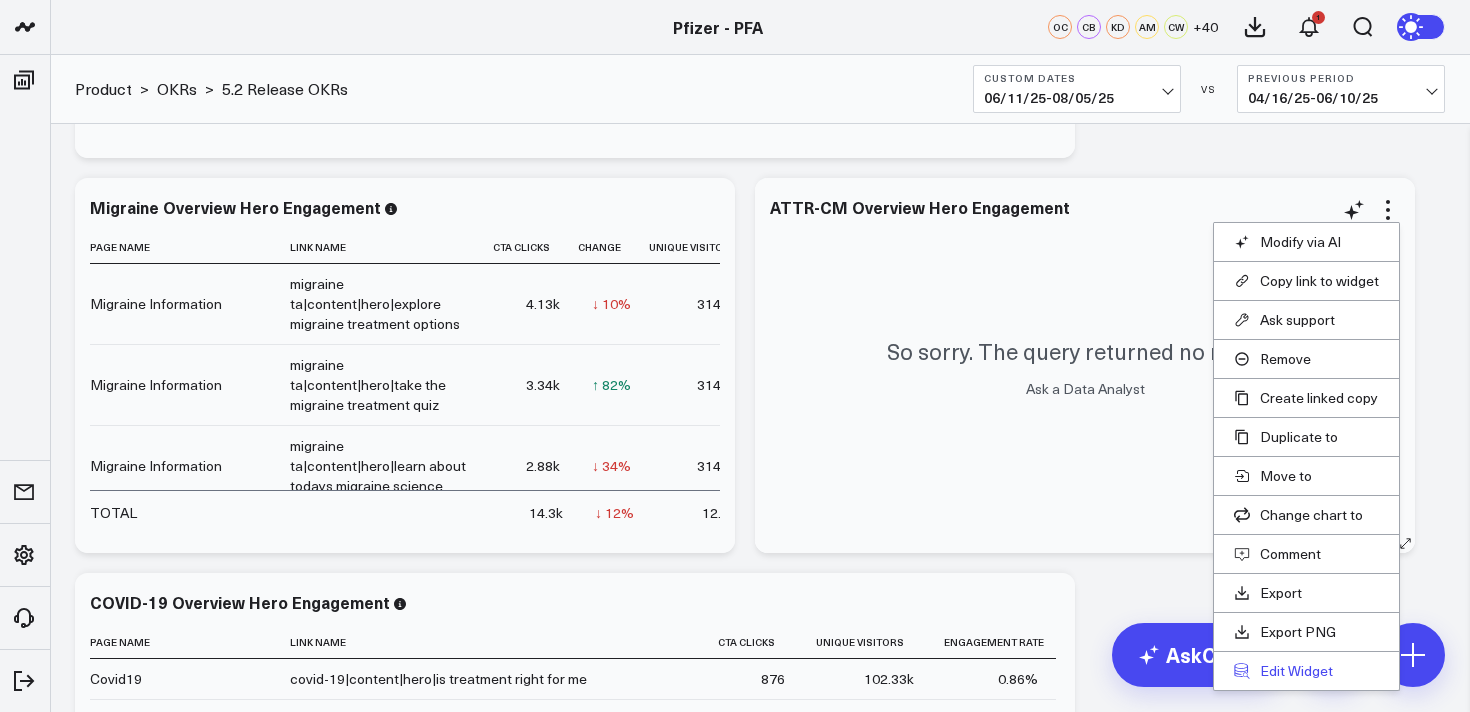 click on "Edit Widget" at bounding box center (1306, 671) 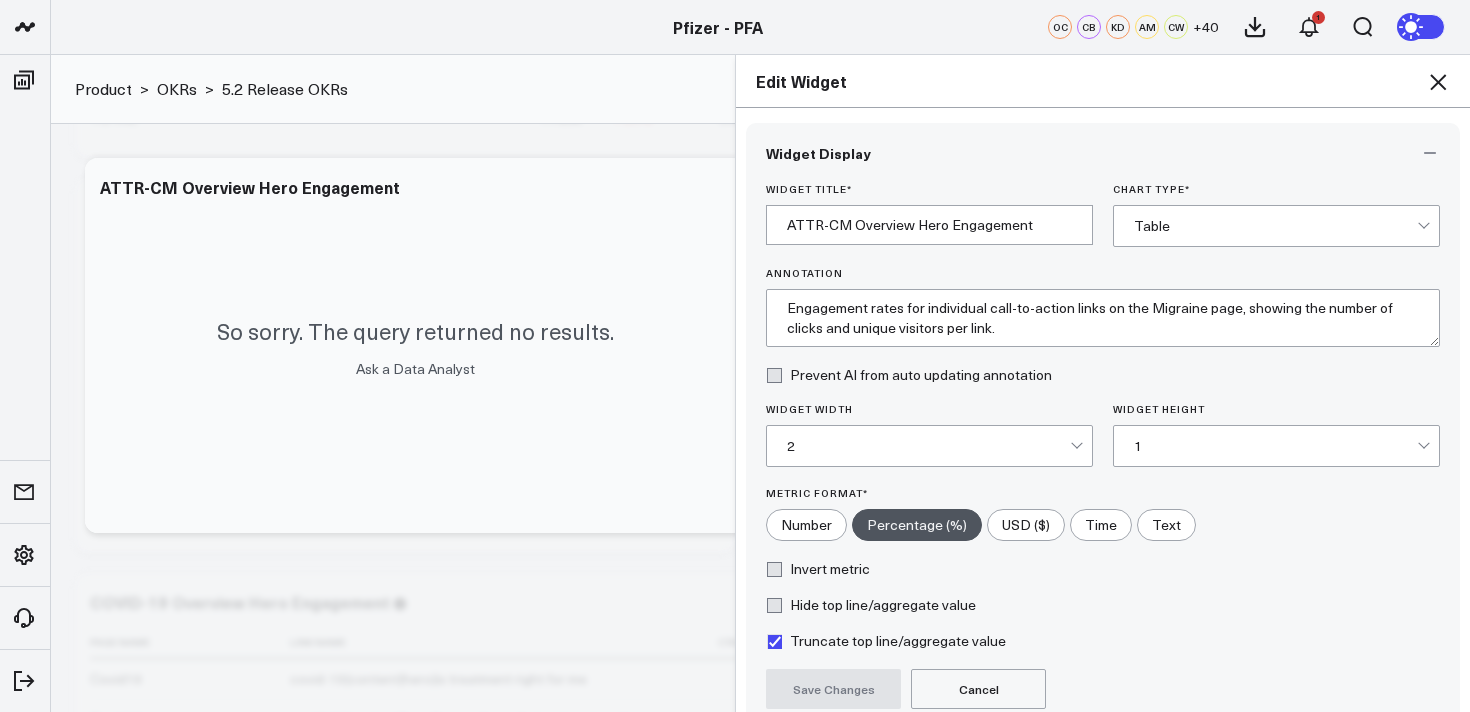 scroll, scrollTop: 181, scrollLeft: 0, axis: vertical 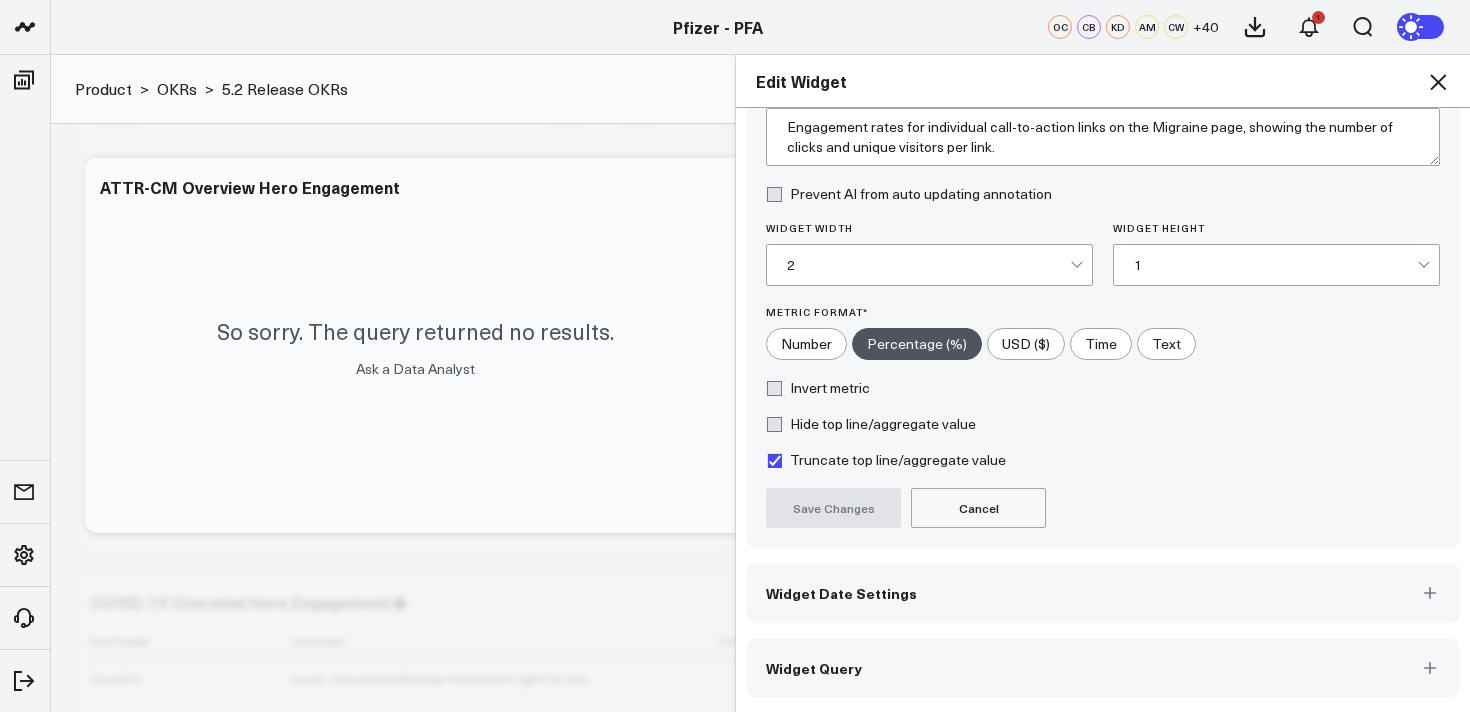 click on "Widget Query" at bounding box center [1103, 668] 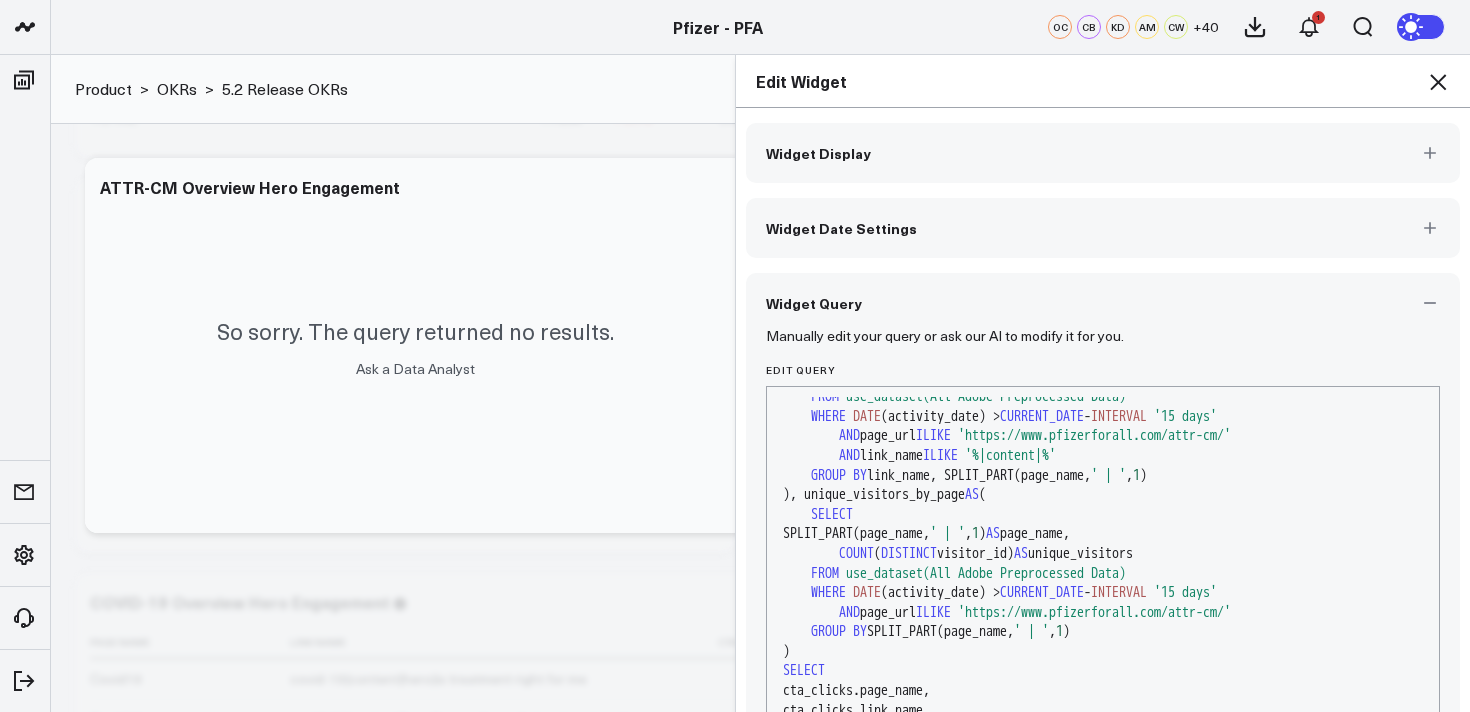 scroll, scrollTop: 216, scrollLeft: 0, axis: vertical 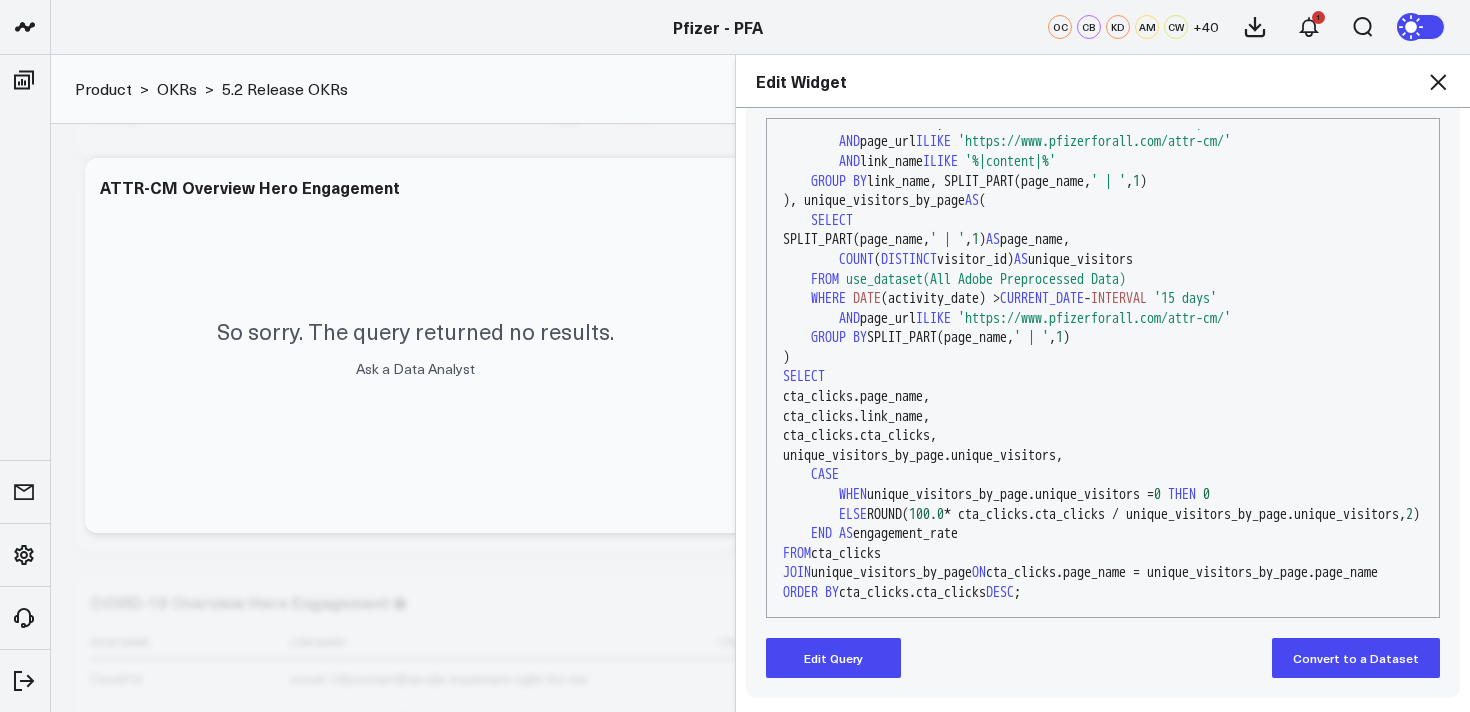 click on "Edit Query" at bounding box center (833, 658) 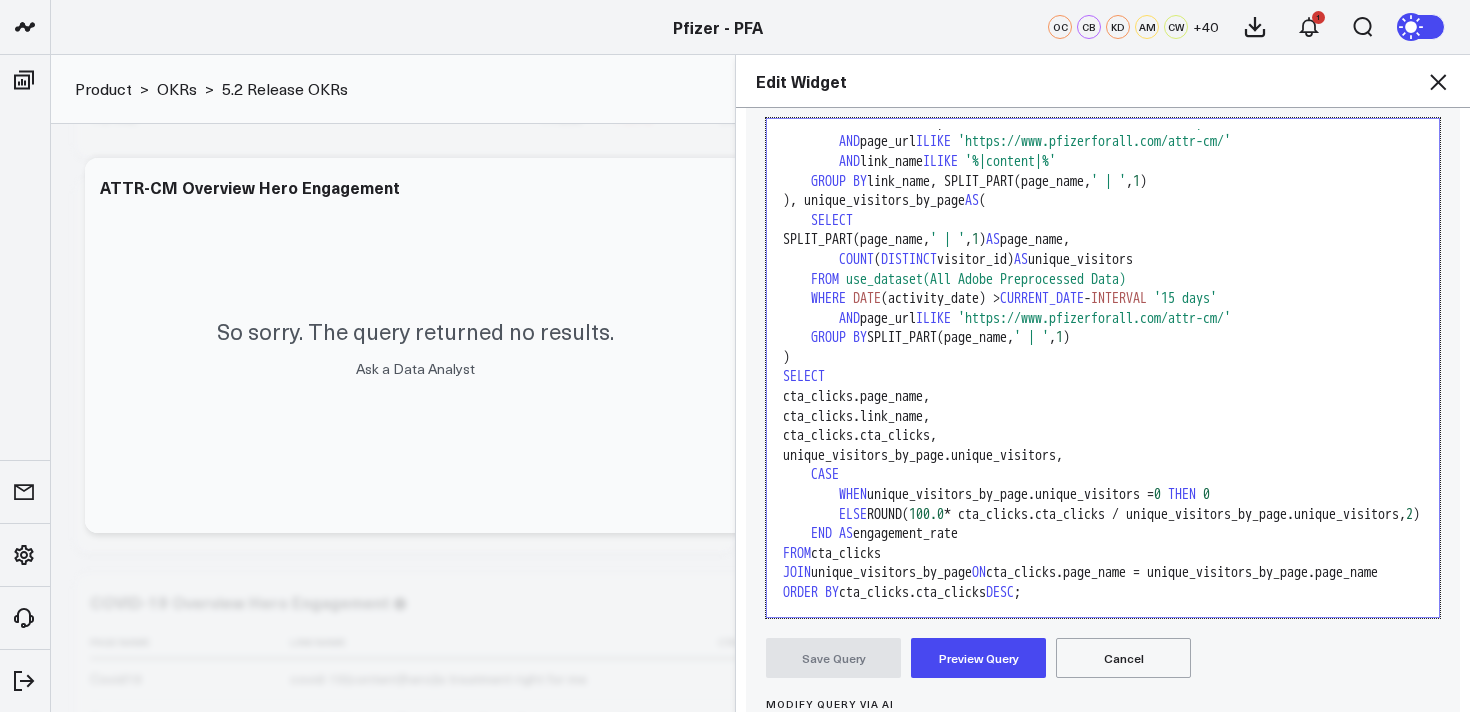 click on "'https://www.pfizerforall.com/attr-cm/'" at bounding box center (1094, 318) 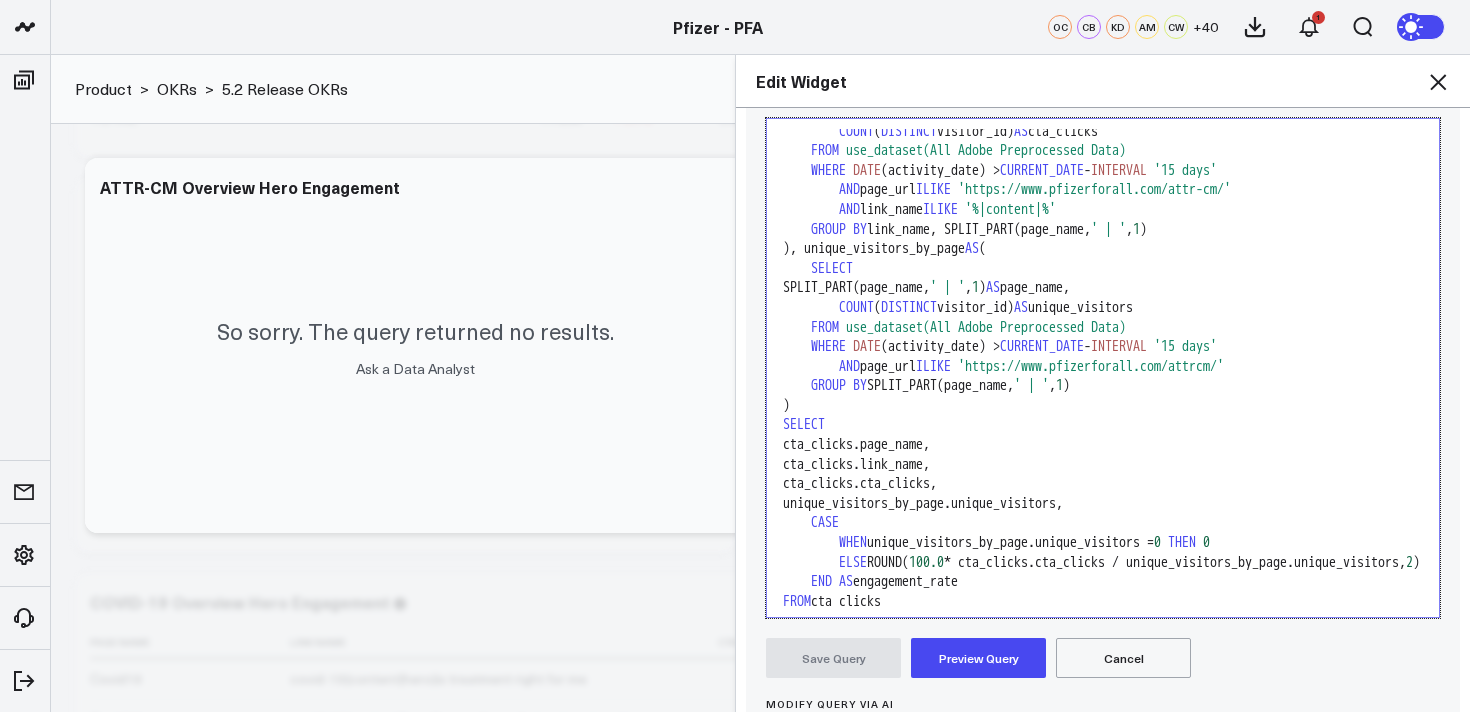 scroll, scrollTop: 116, scrollLeft: 0, axis: vertical 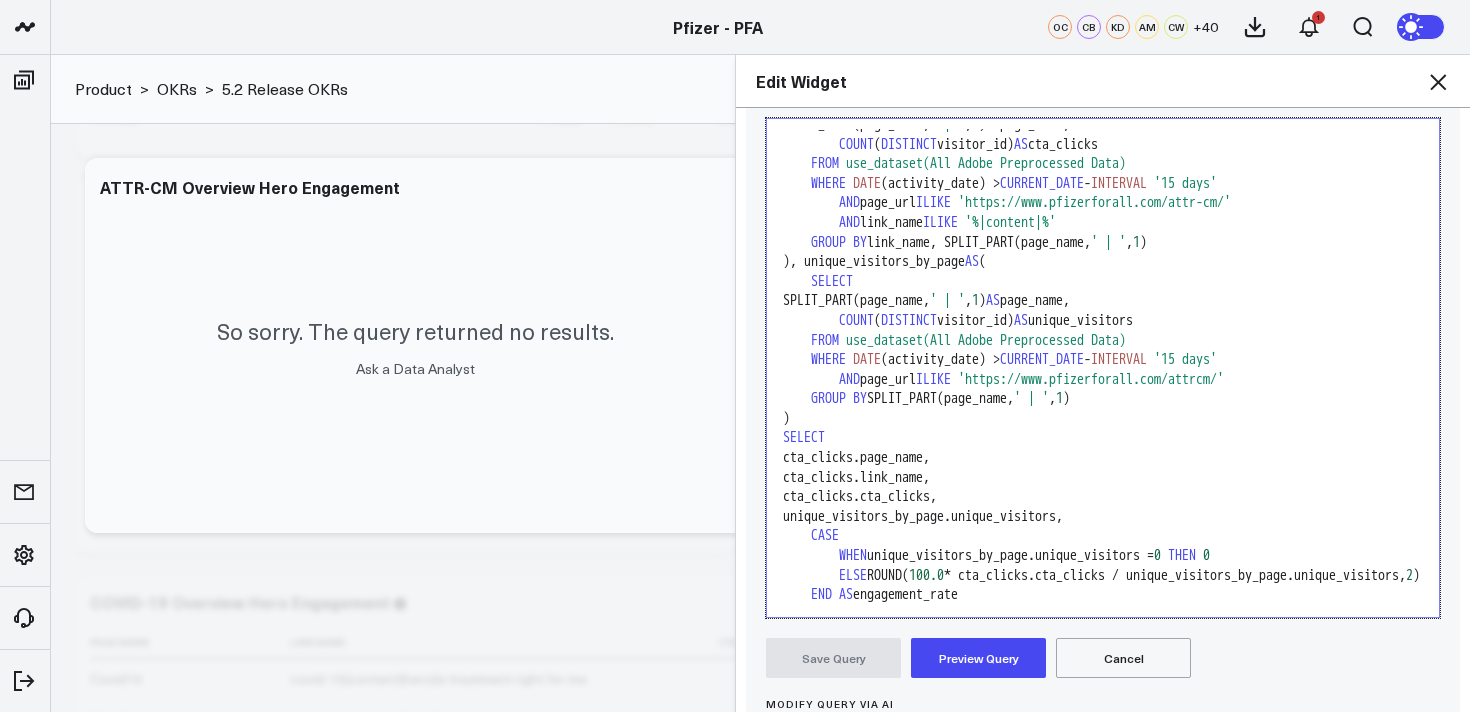 click on "'https://www.pfizerforall.com/attr-cm/'" at bounding box center [1094, 202] 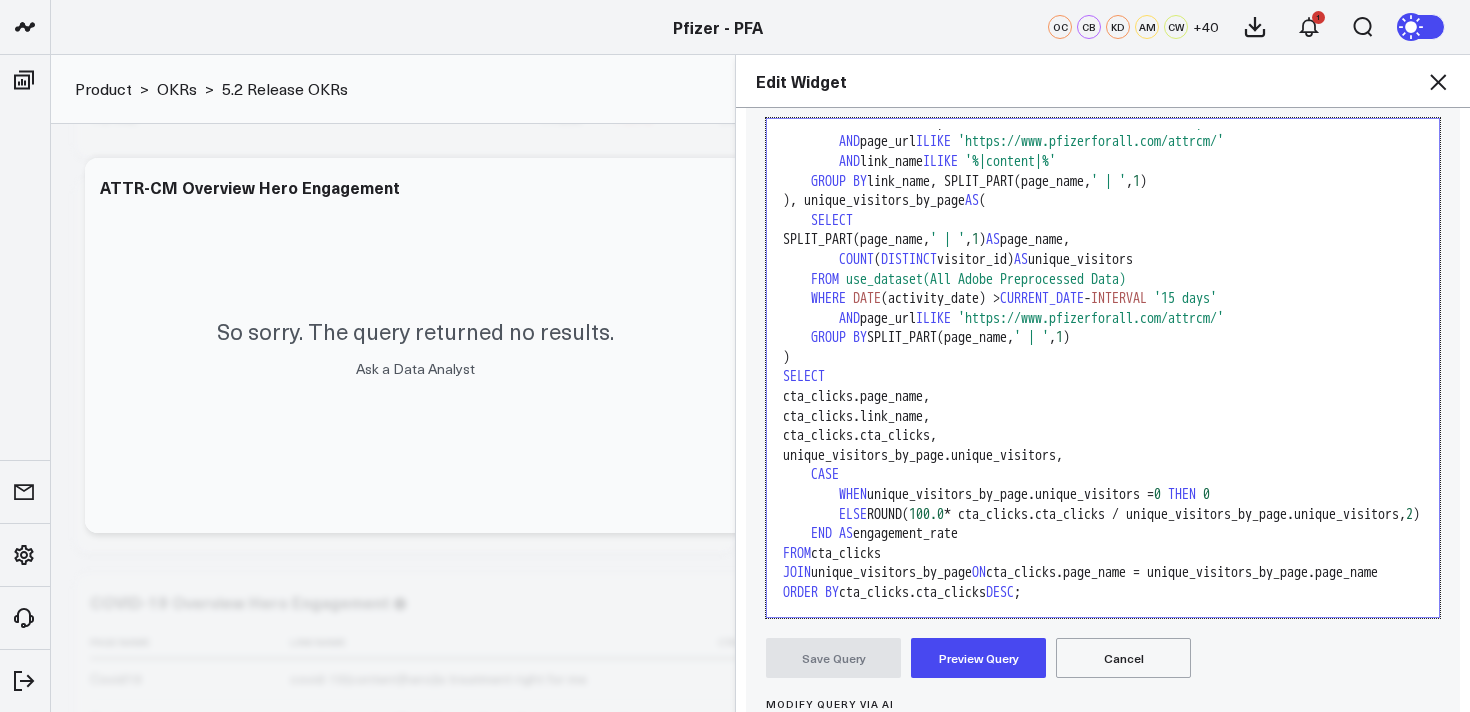 scroll, scrollTop: 216, scrollLeft: 0, axis: vertical 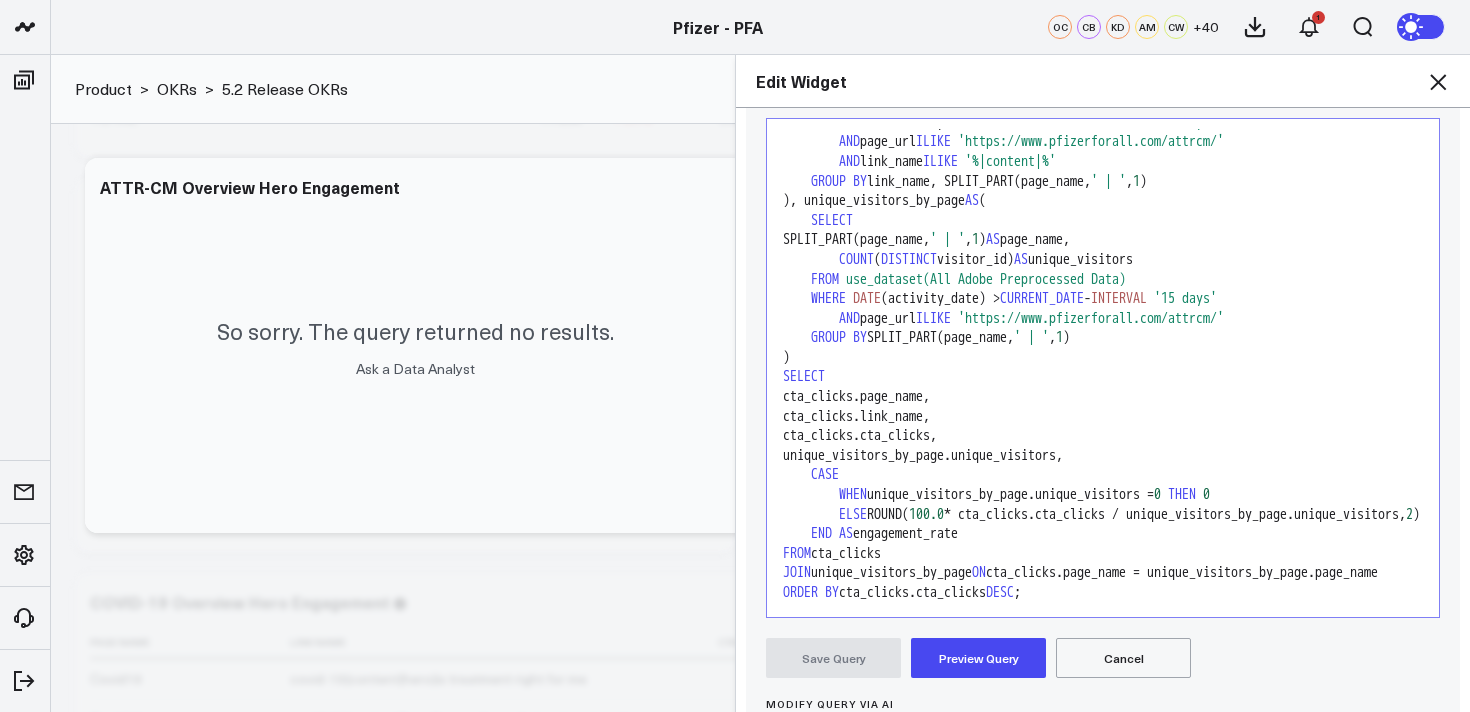 click on "Preview Query" at bounding box center (978, 658) 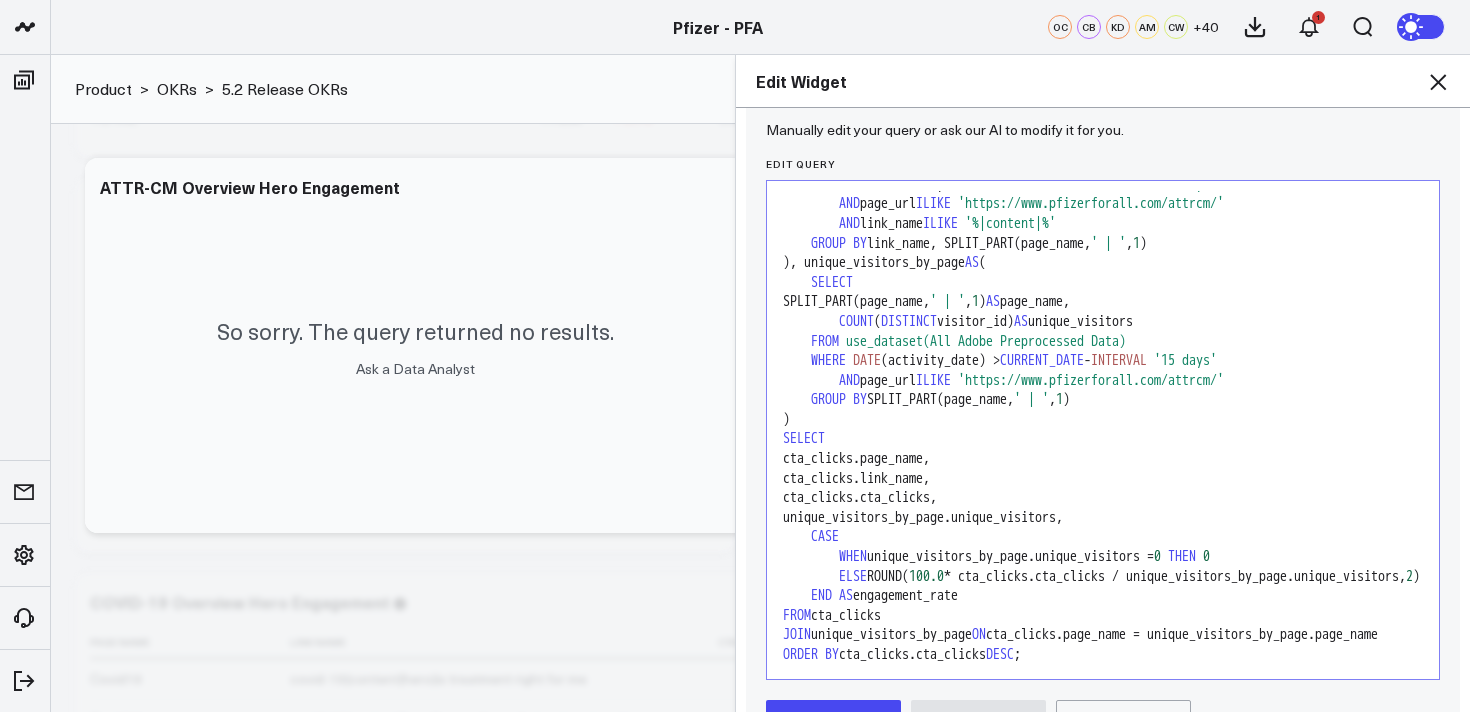 scroll, scrollTop: 208, scrollLeft: 0, axis: vertical 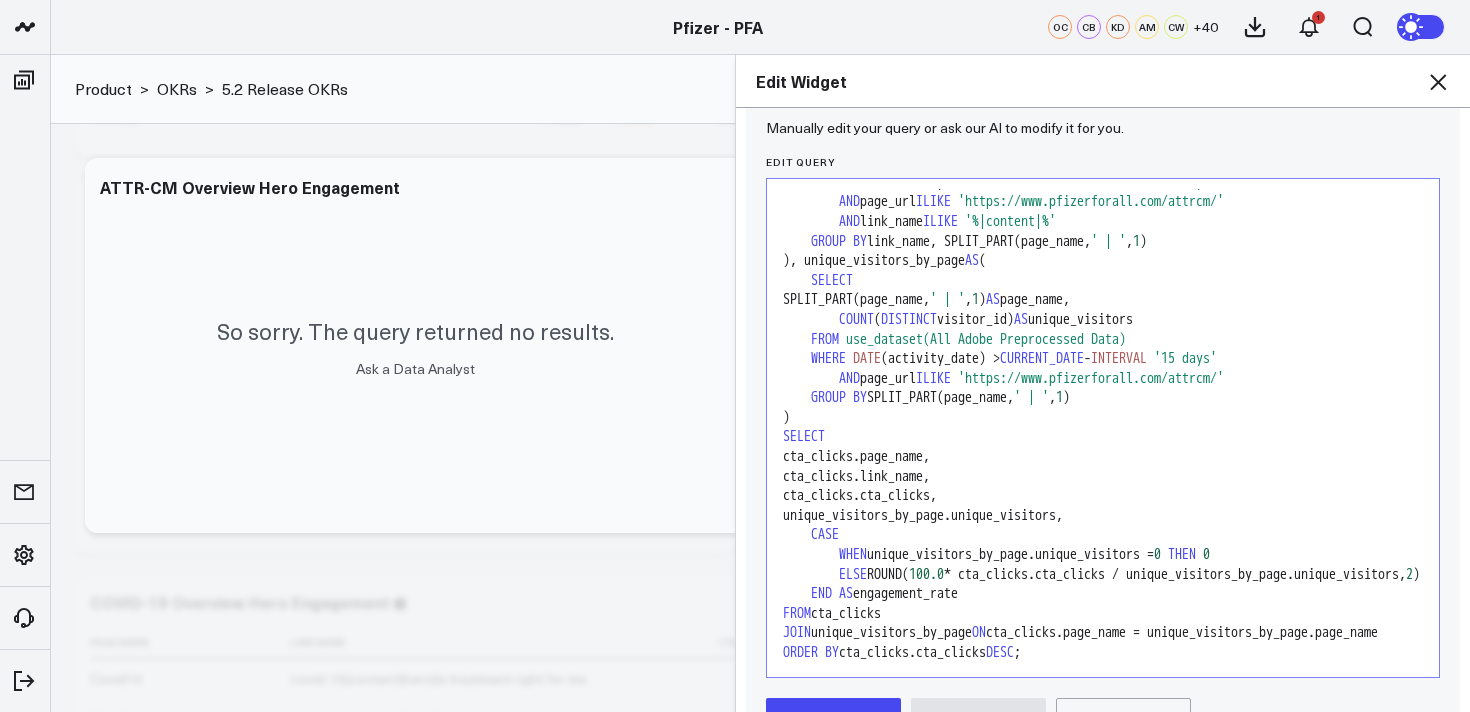 click 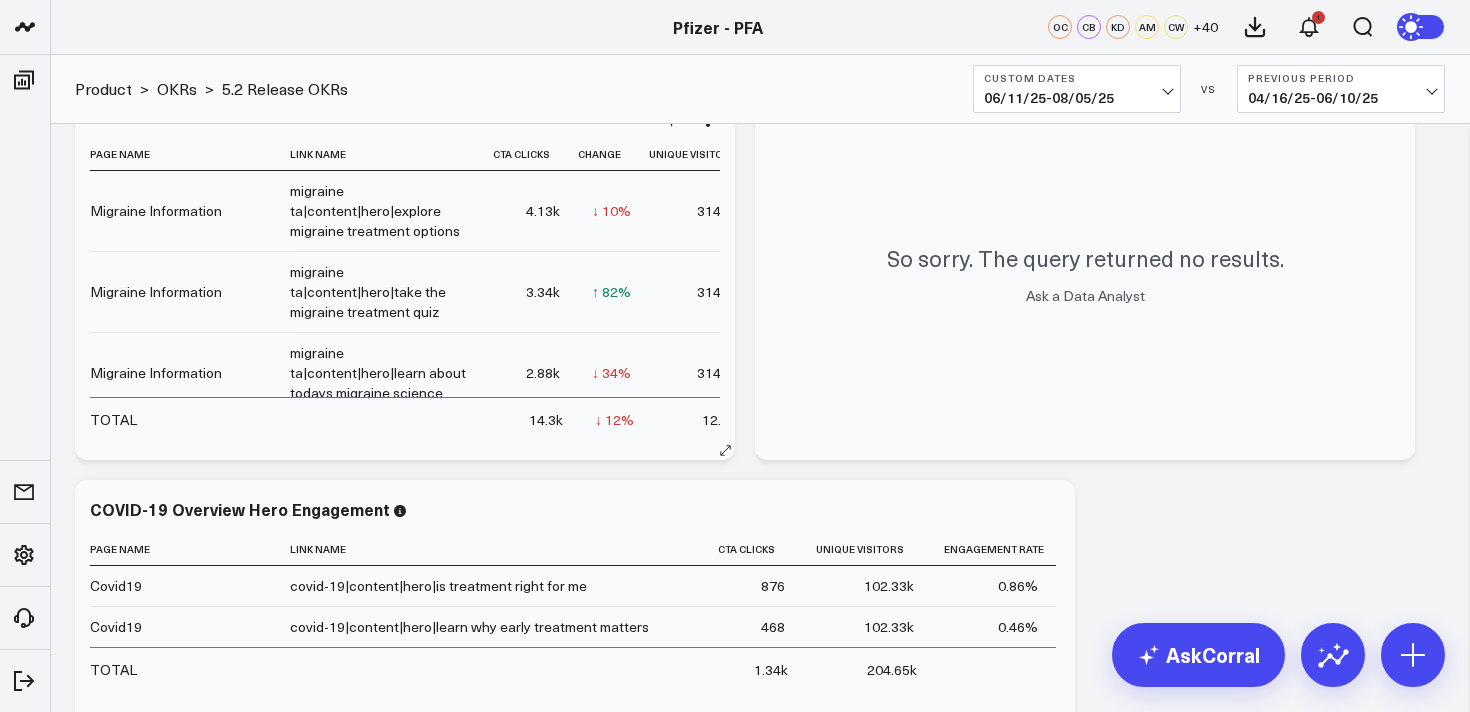 scroll, scrollTop: 4396, scrollLeft: 0, axis: vertical 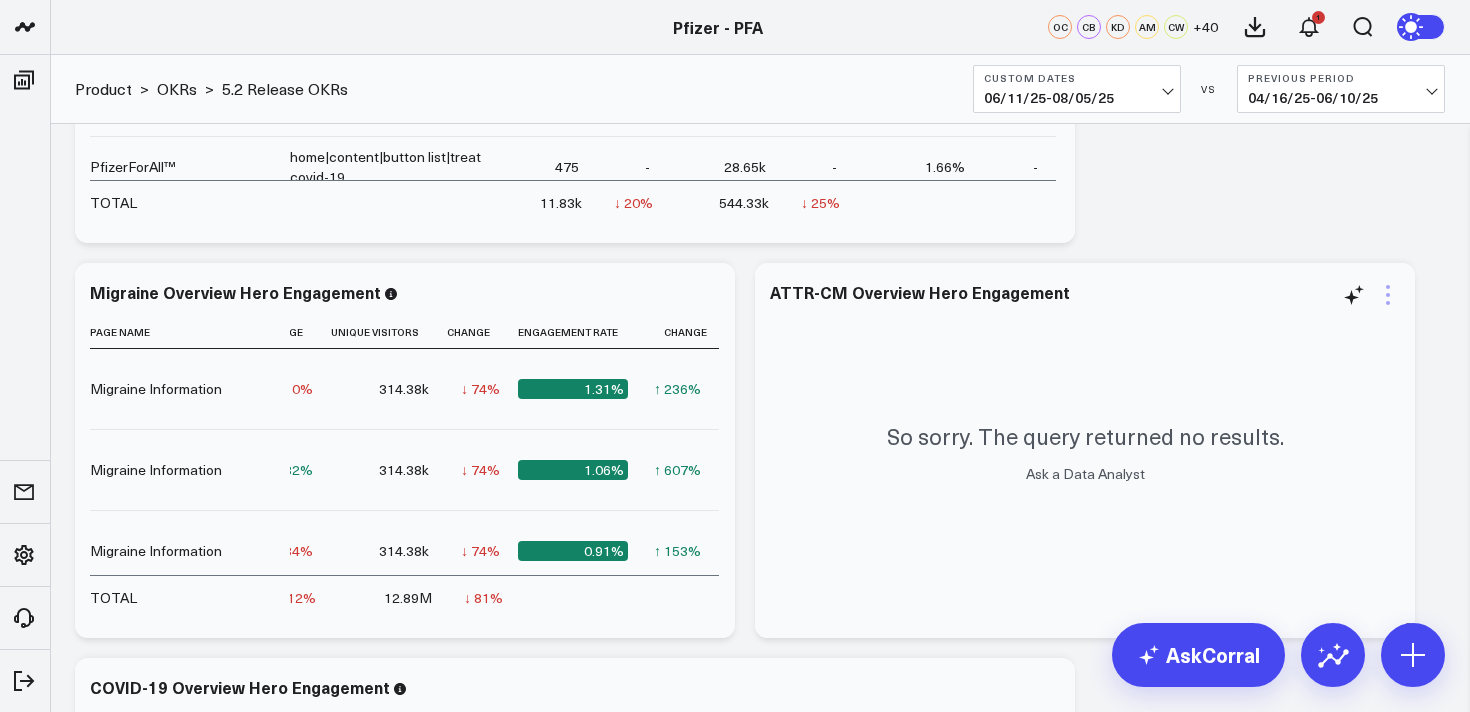 click 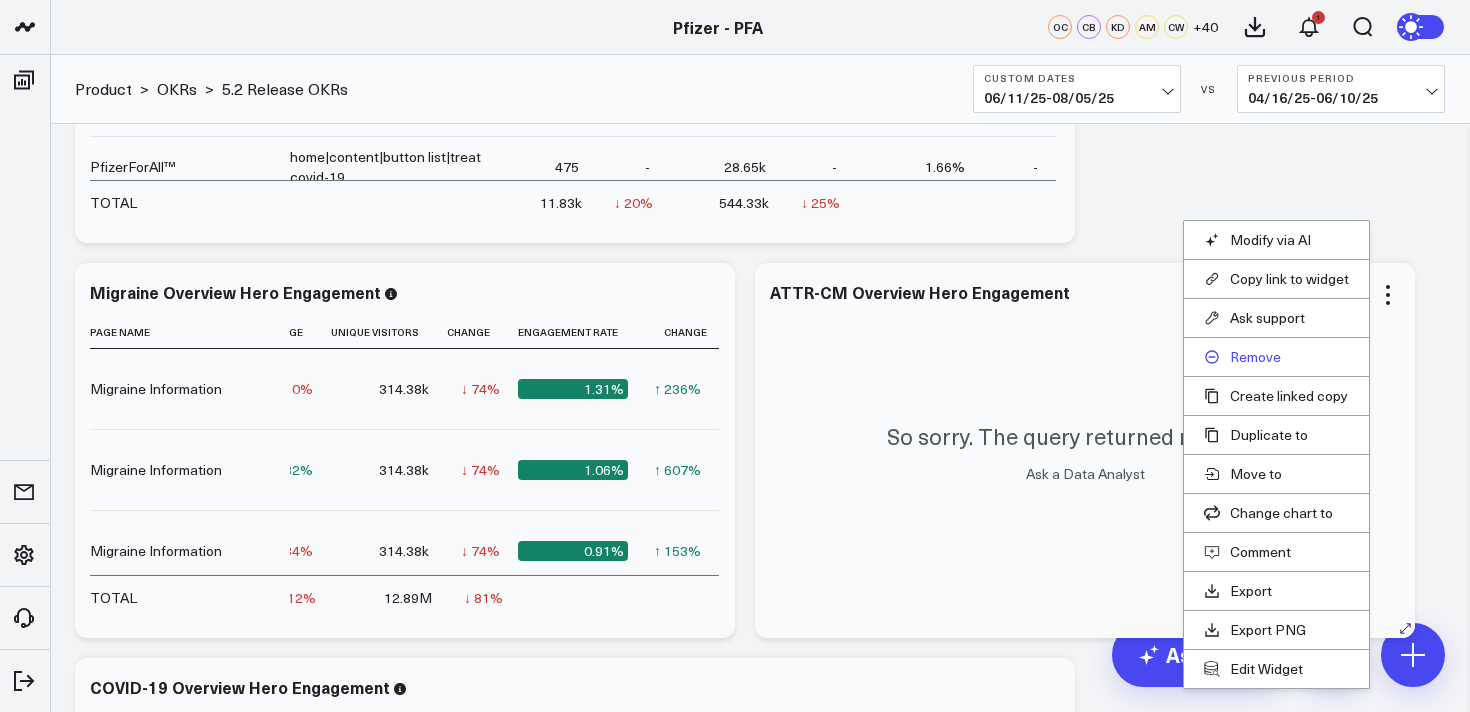 click on "Remove" at bounding box center [1276, 357] 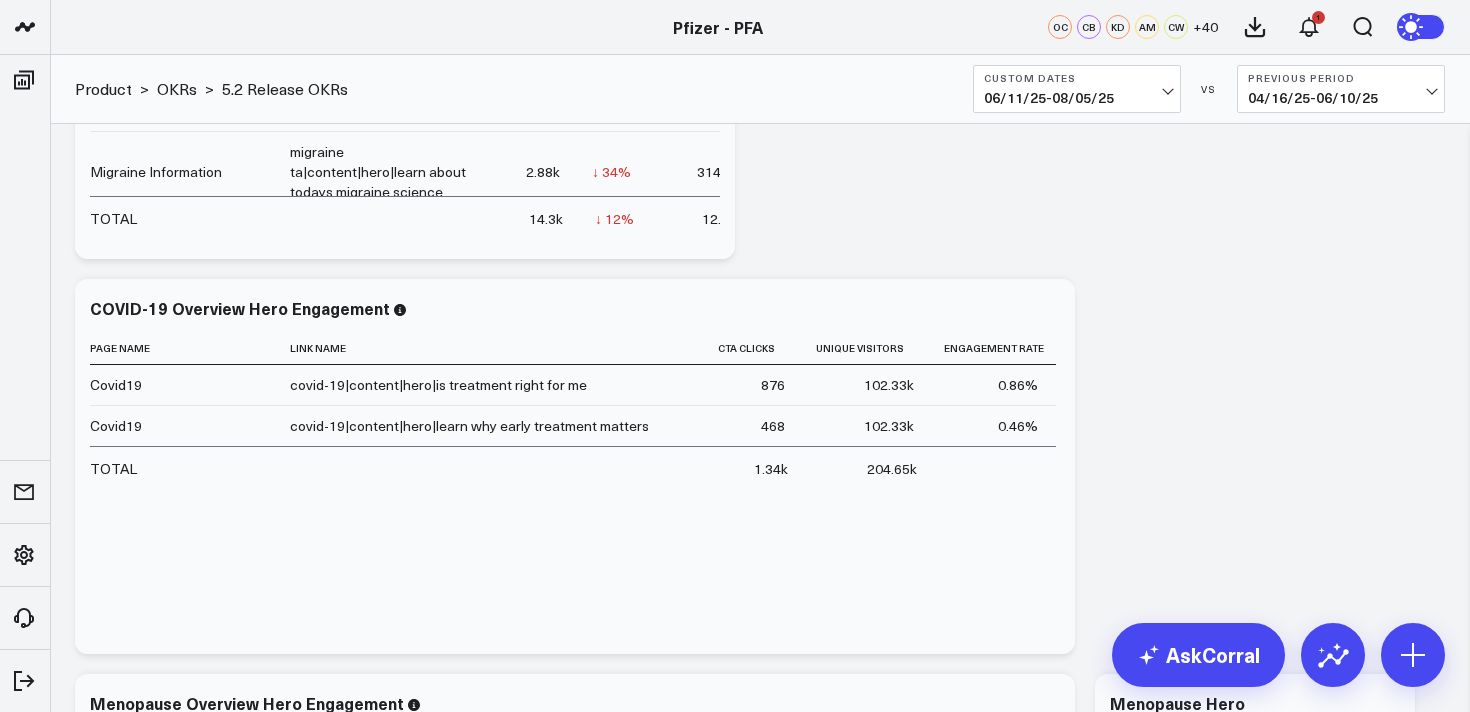 scroll, scrollTop: 4600, scrollLeft: 0, axis: vertical 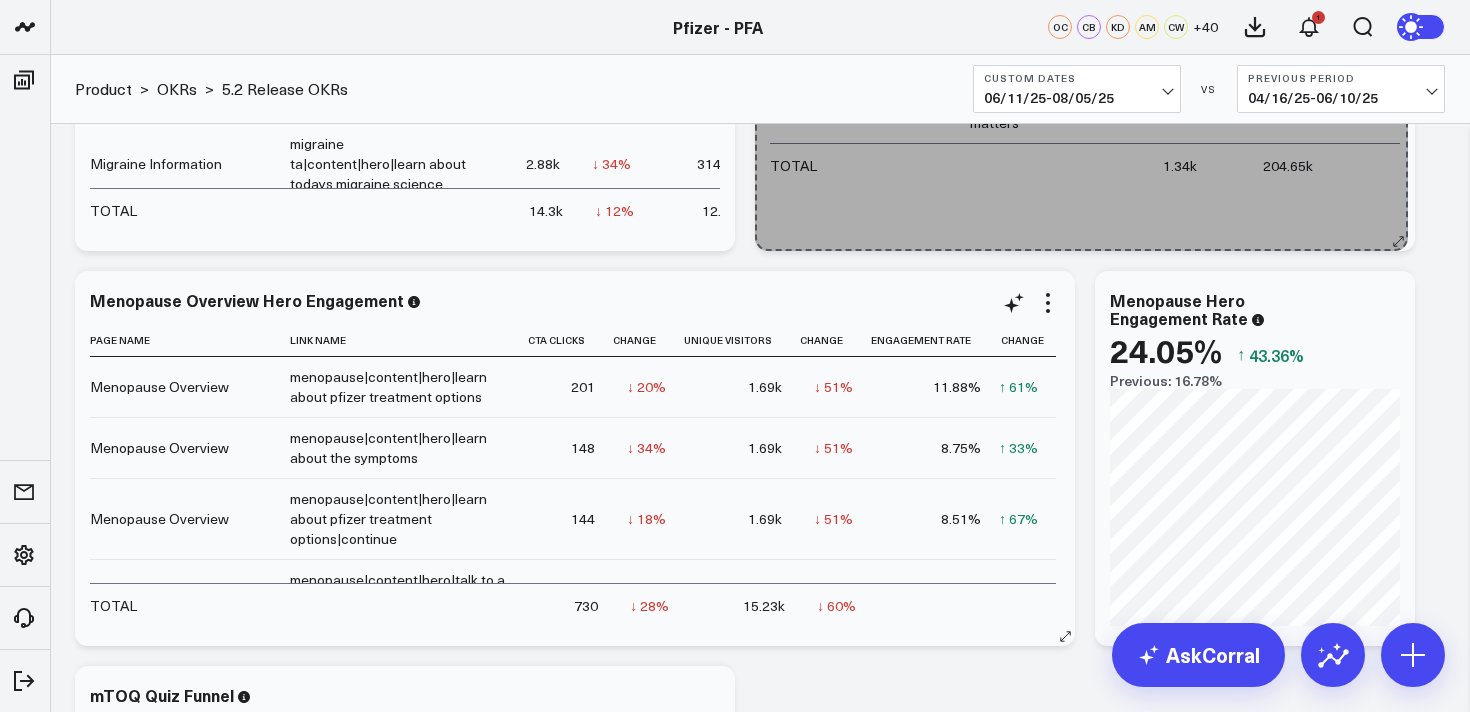 drag, startPoint x: 1061, startPoint y: 634, endPoint x: 715, endPoint y: 598, distance: 347.8678 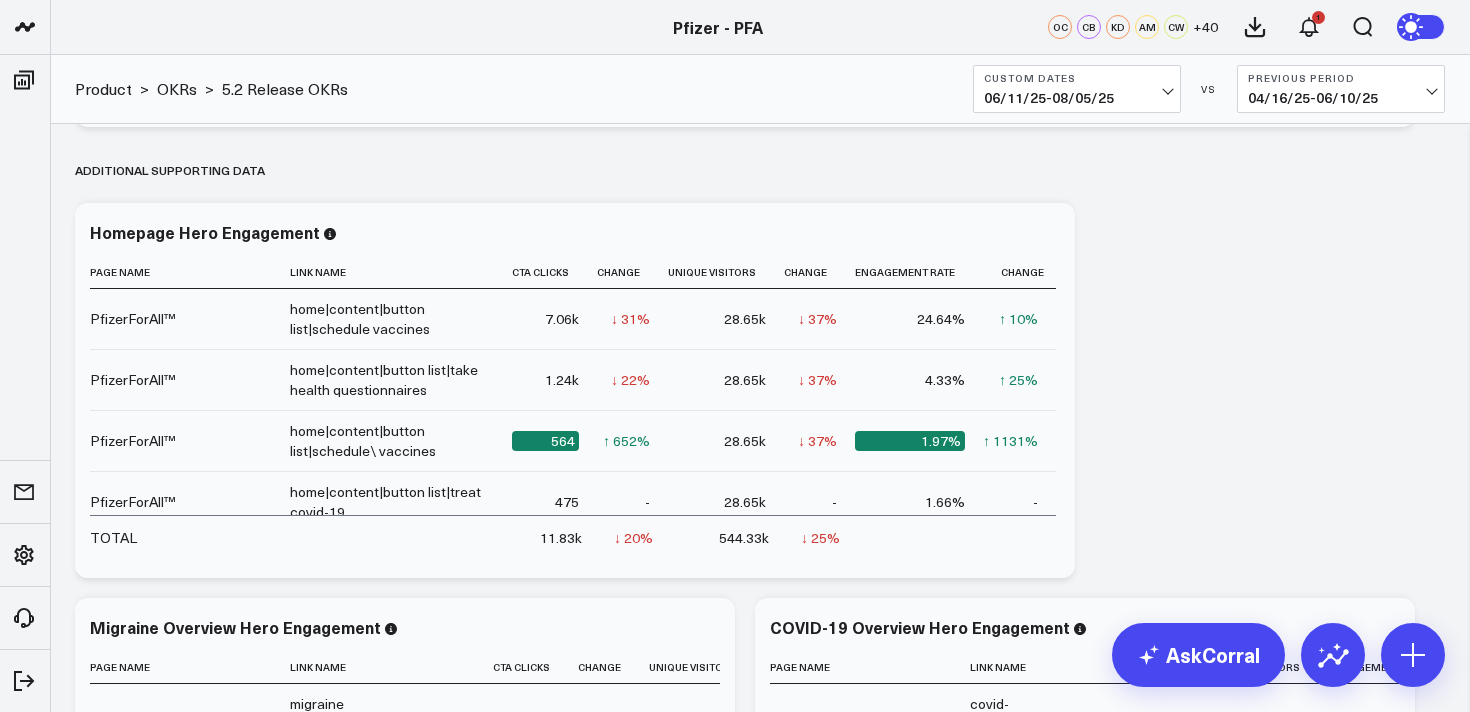 scroll, scrollTop: 3862, scrollLeft: 0, axis: vertical 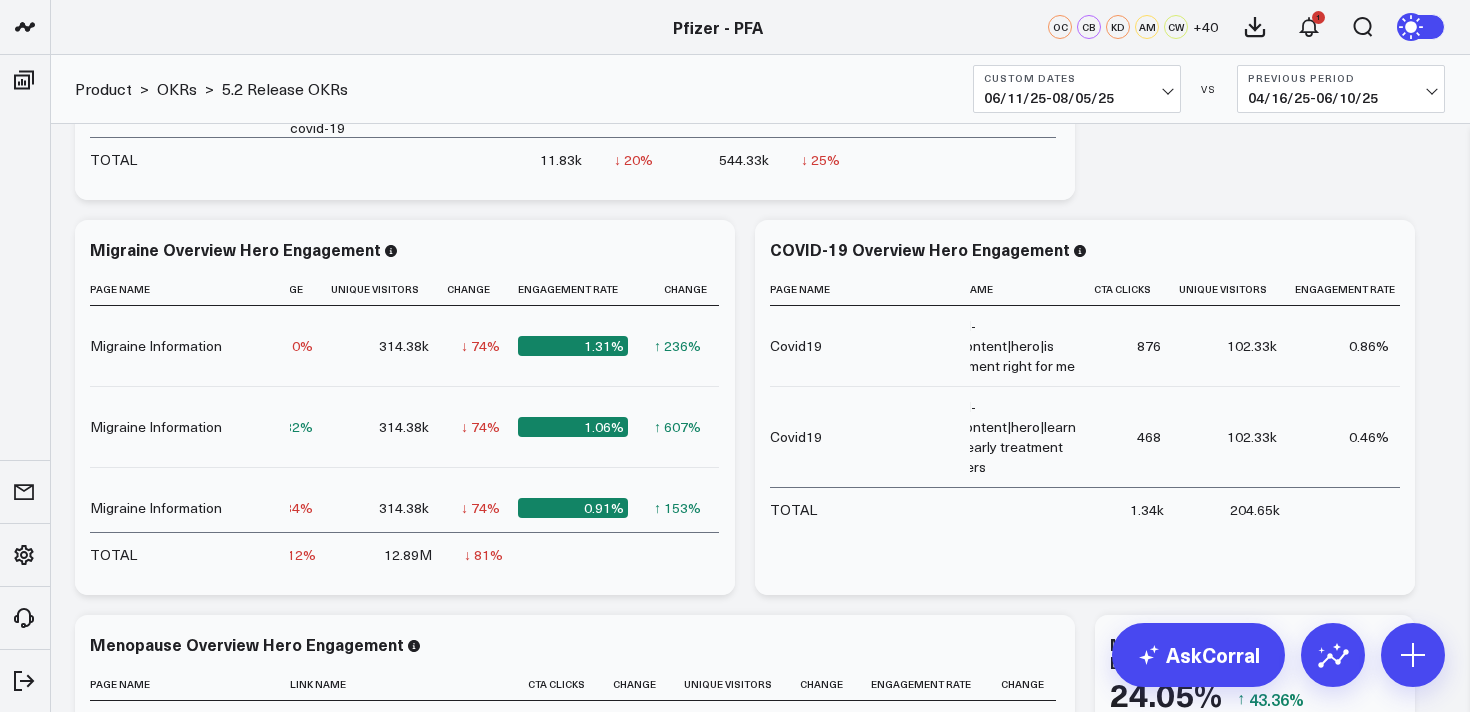 click on "06/11/25  -  08/05/25" at bounding box center [1077, 98] 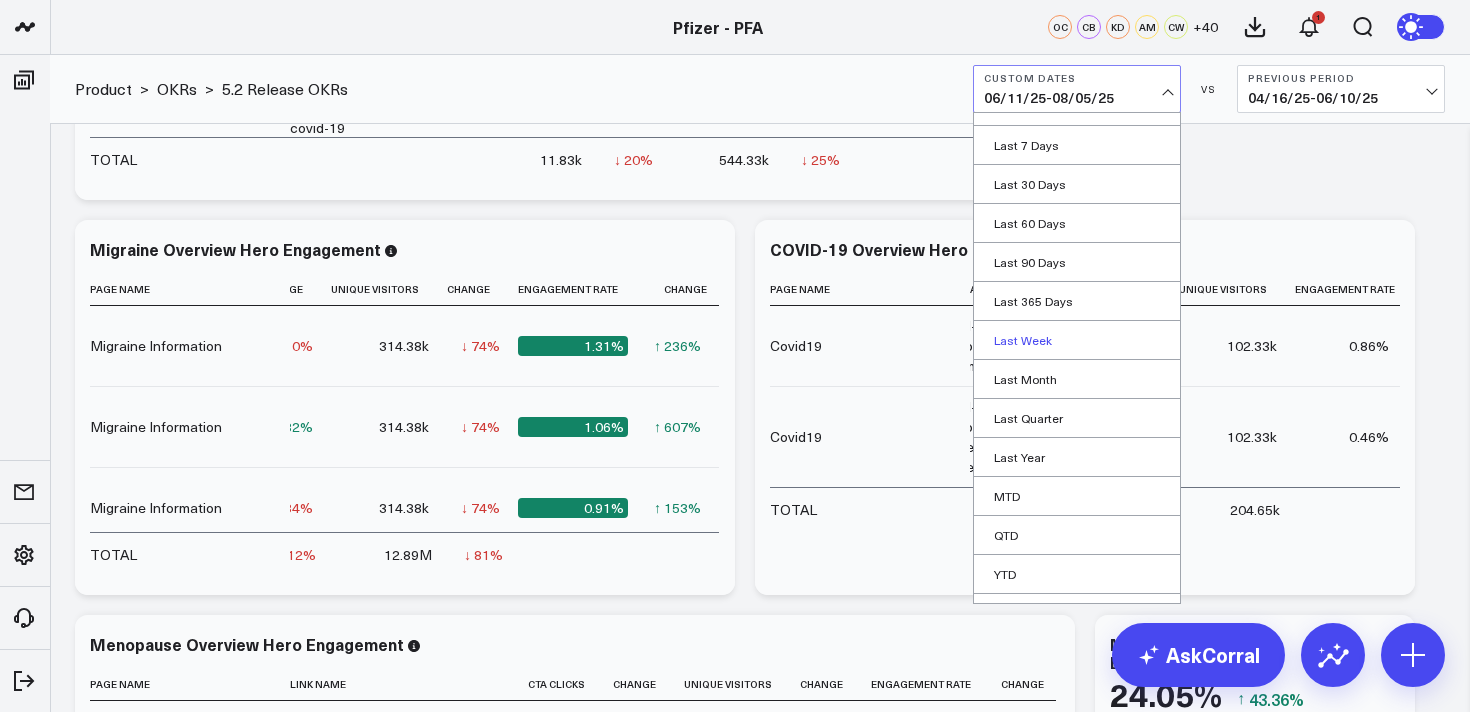 scroll, scrollTop: 0, scrollLeft: 0, axis: both 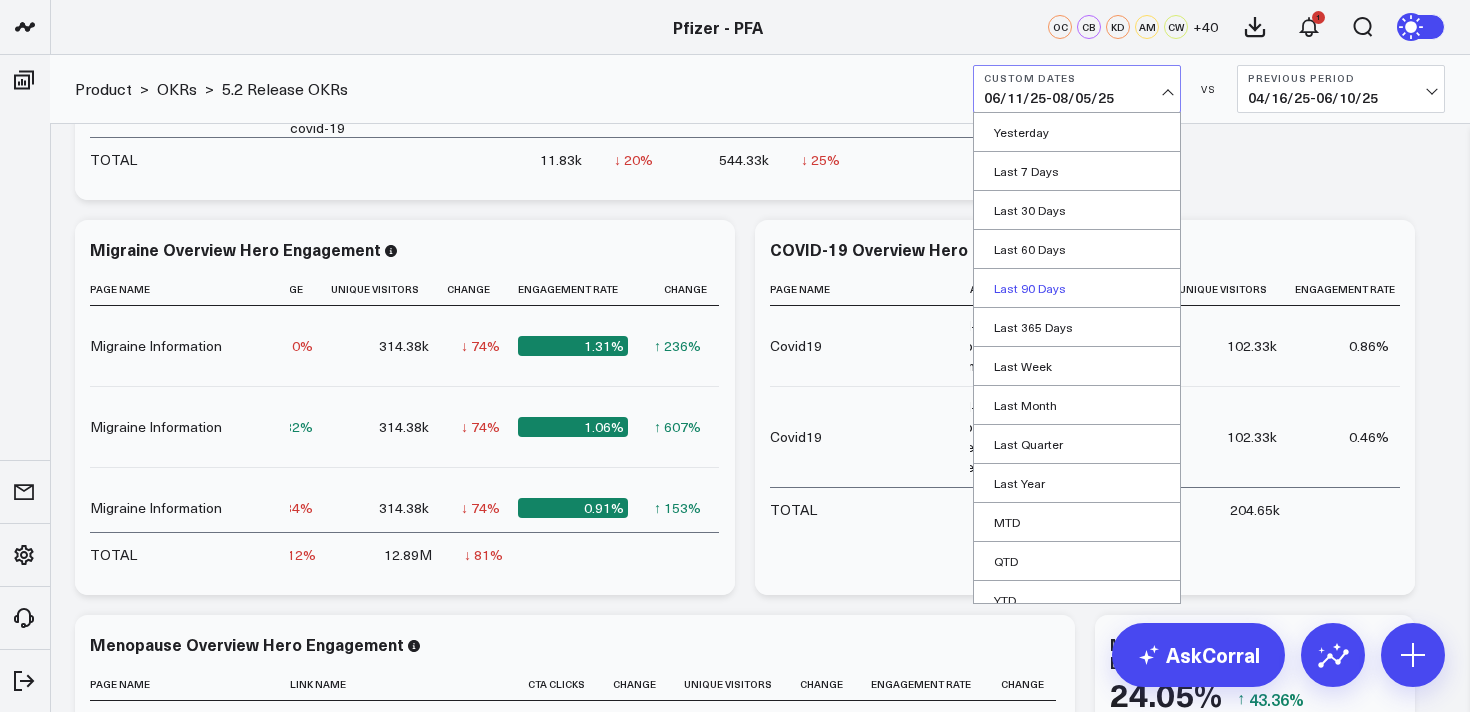 click on "Last 90 Days" at bounding box center [1077, 288] 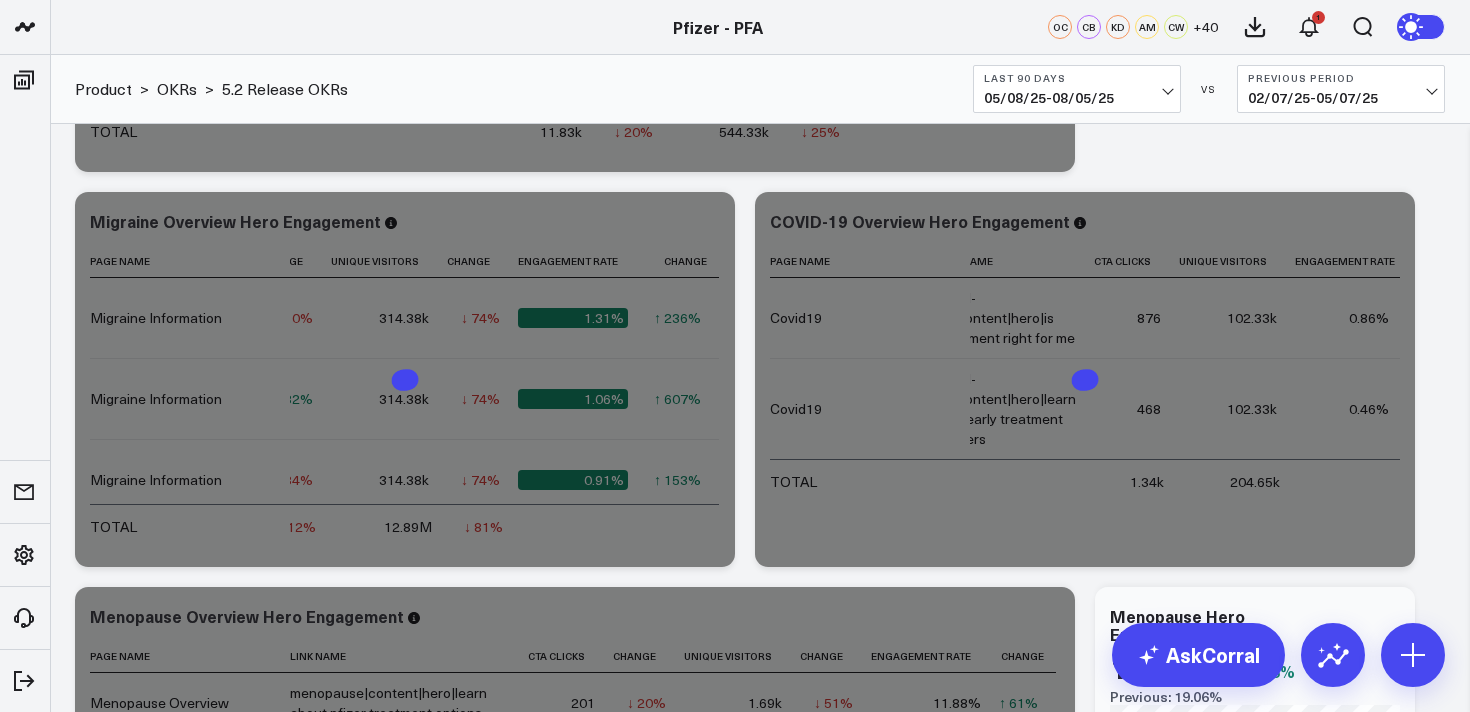 scroll, scrollTop: 4282, scrollLeft: 0, axis: vertical 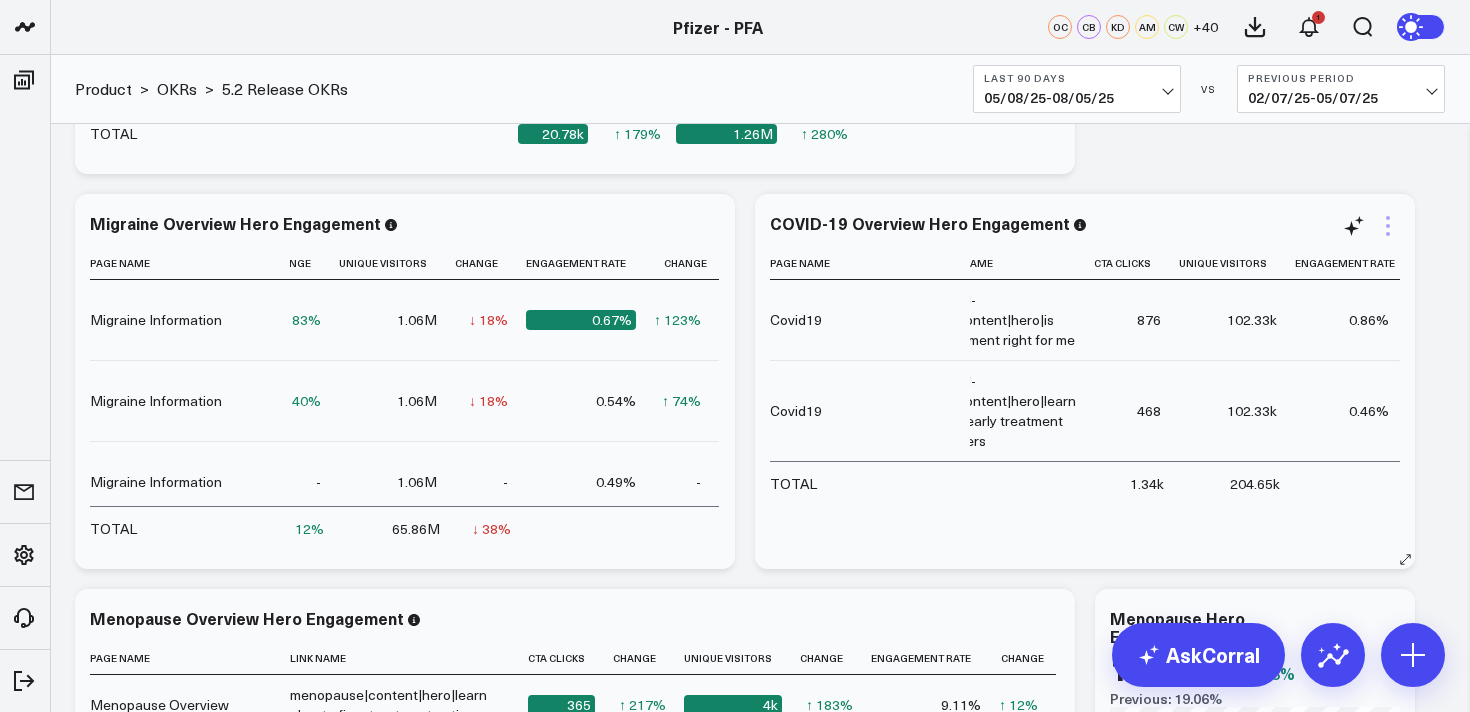 click 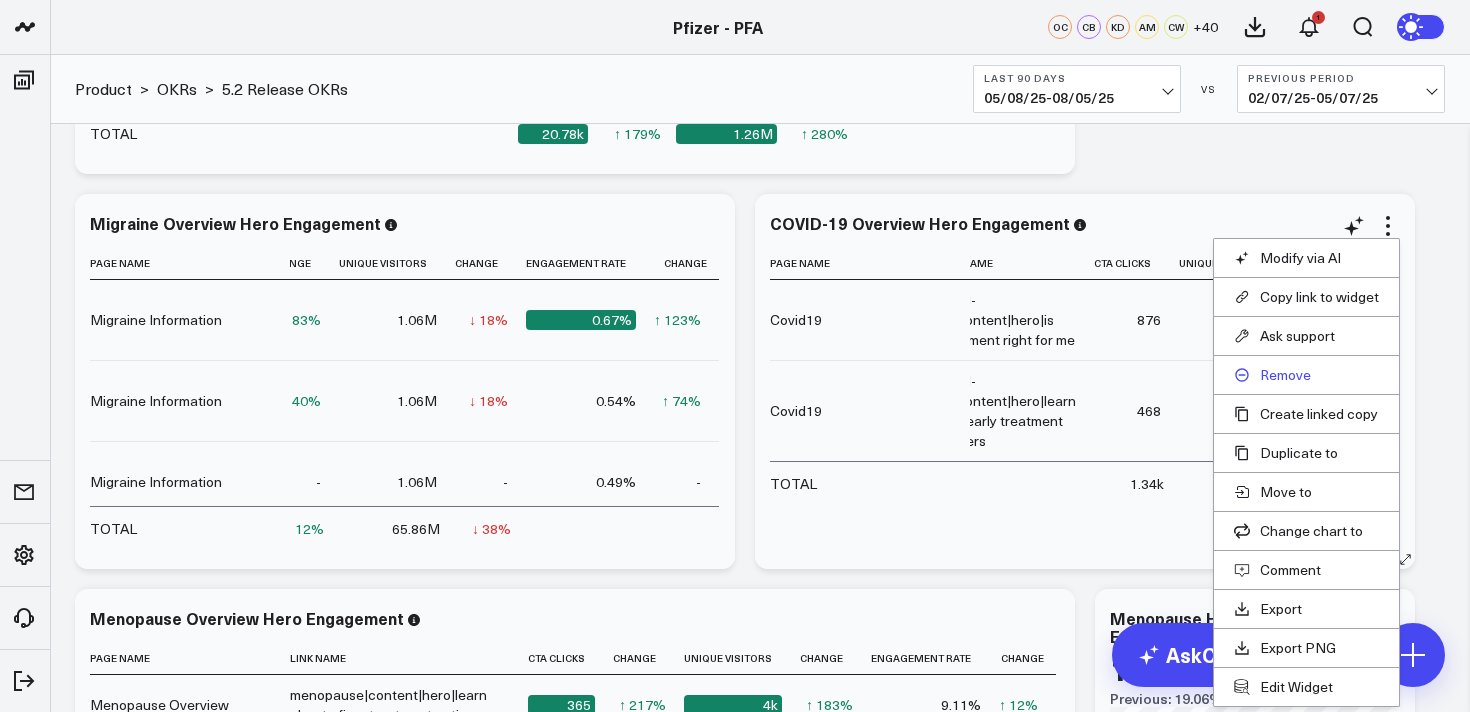 click on "Remove" at bounding box center [1306, 375] 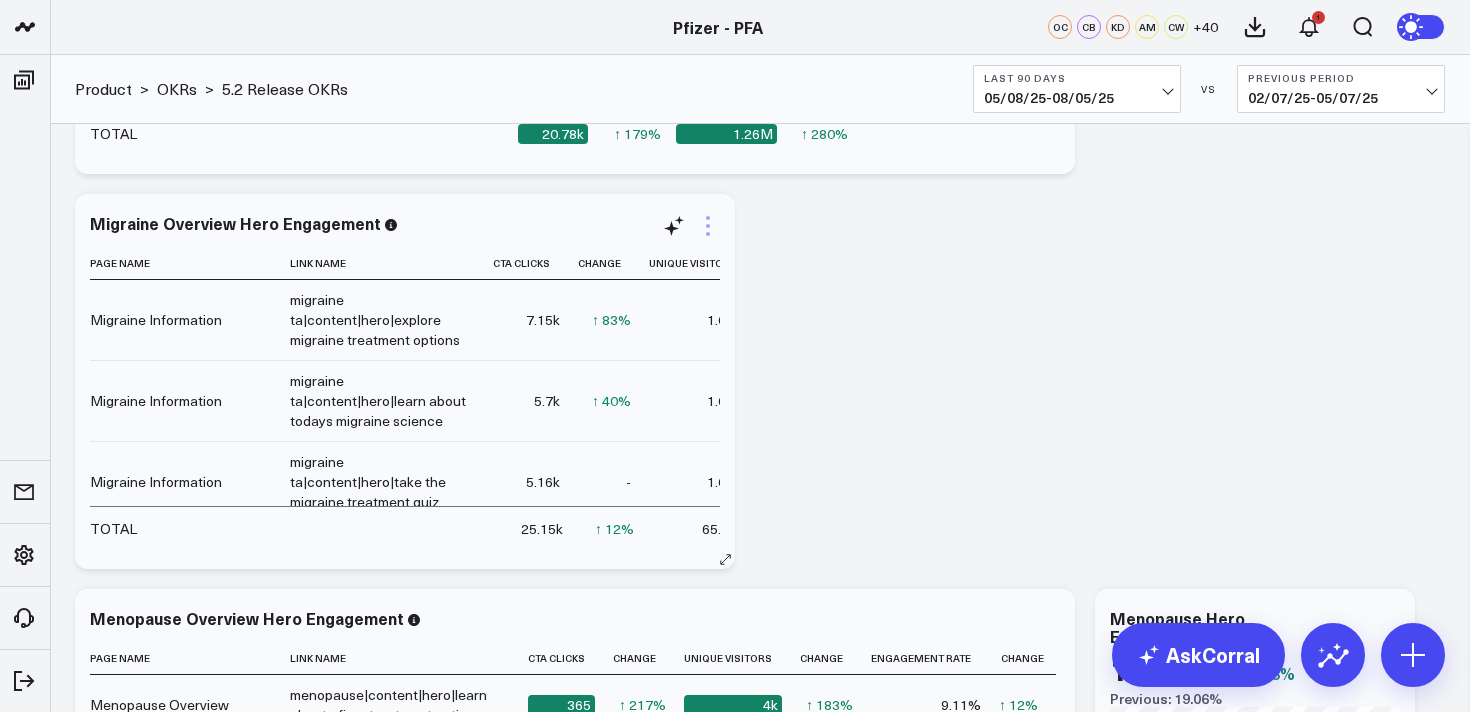 click 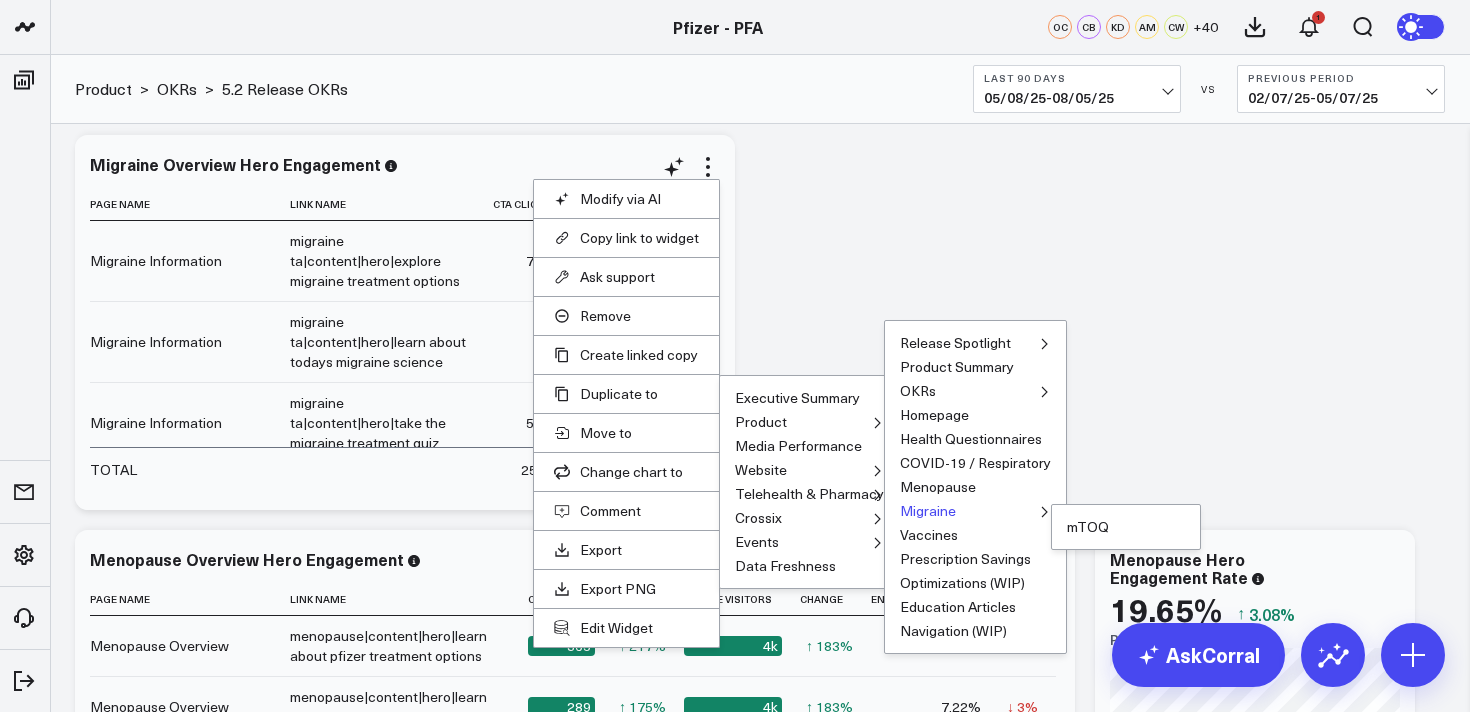 scroll, scrollTop: 4334, scrollLeft: 0, axis: vertical 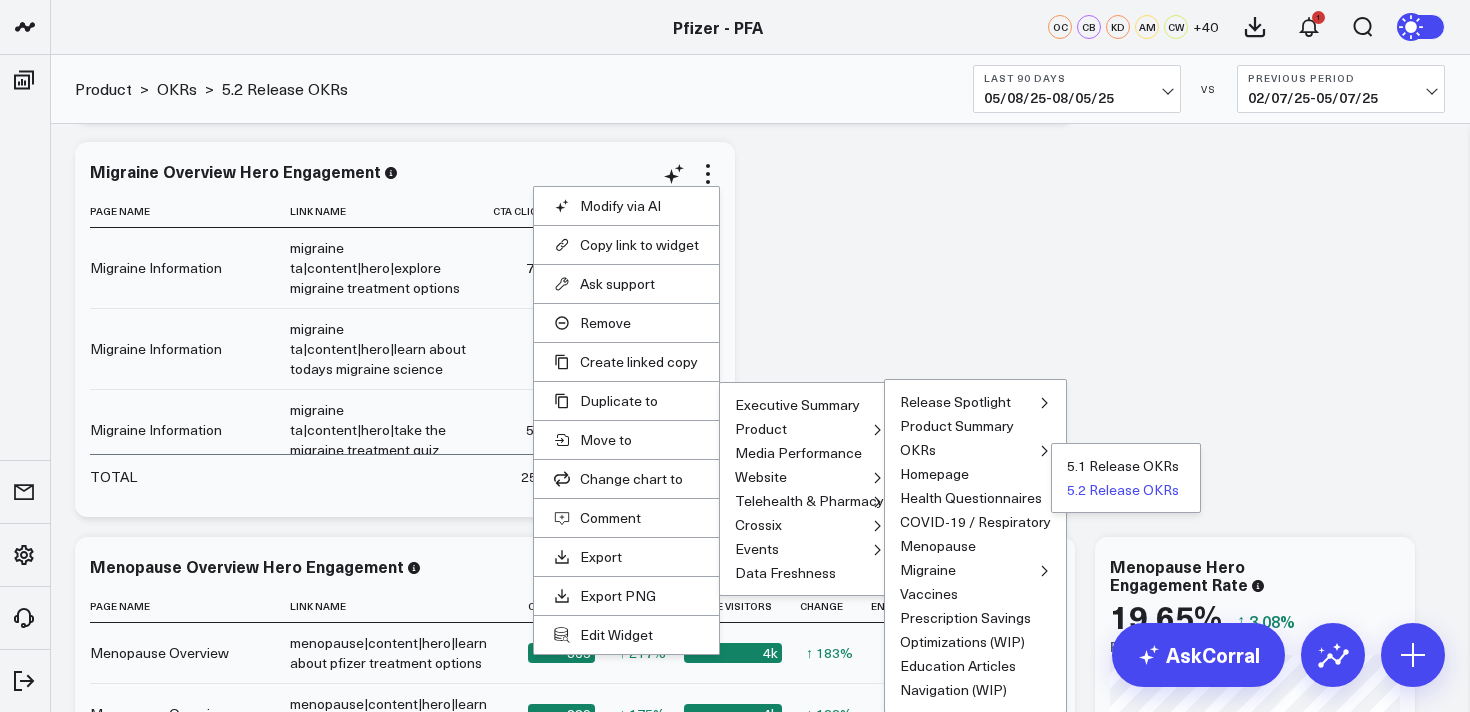 click on "5.2 Release OKRs" at bounding box center [1123, 490] 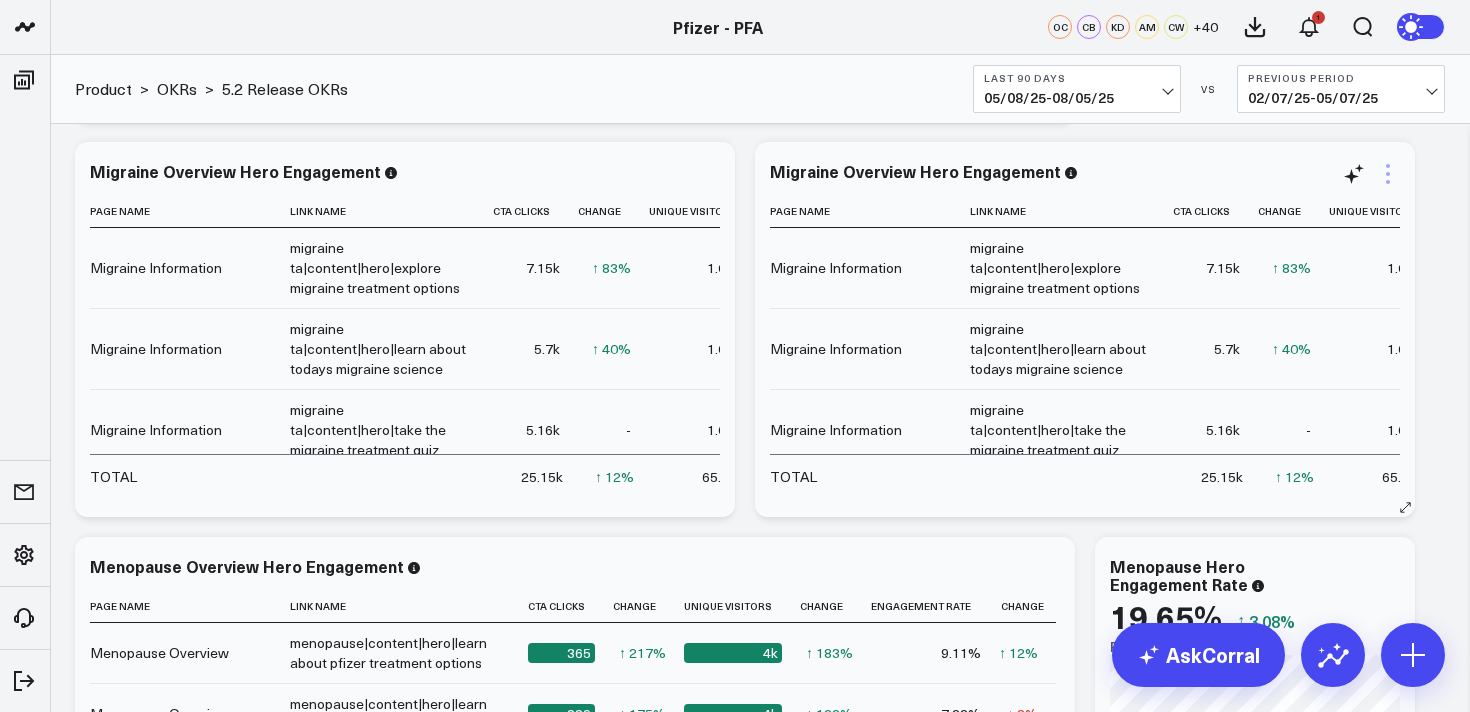 click 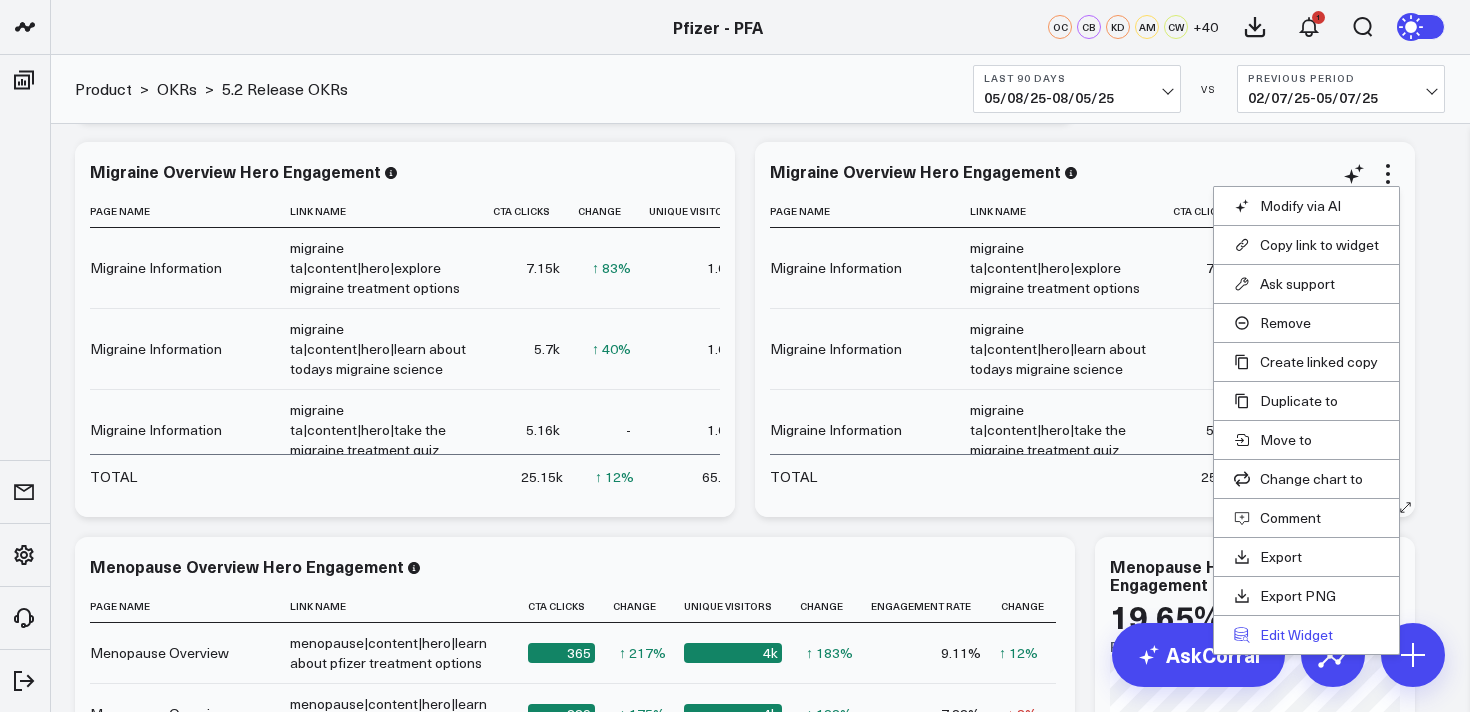 click on "Edit Widget" at bounding box center (1306, 635) 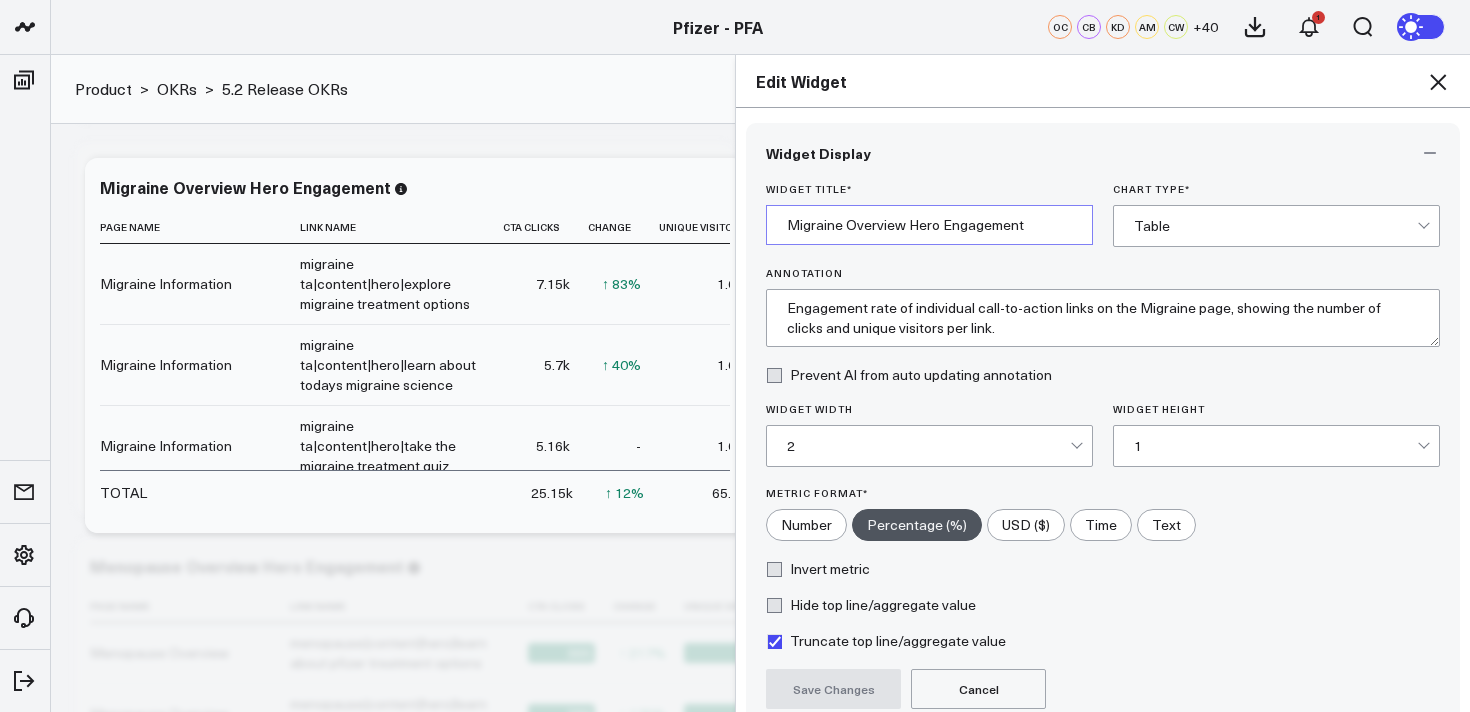 click on "Migraine Overview Hero Engagement" at bounding box center (929, 225) 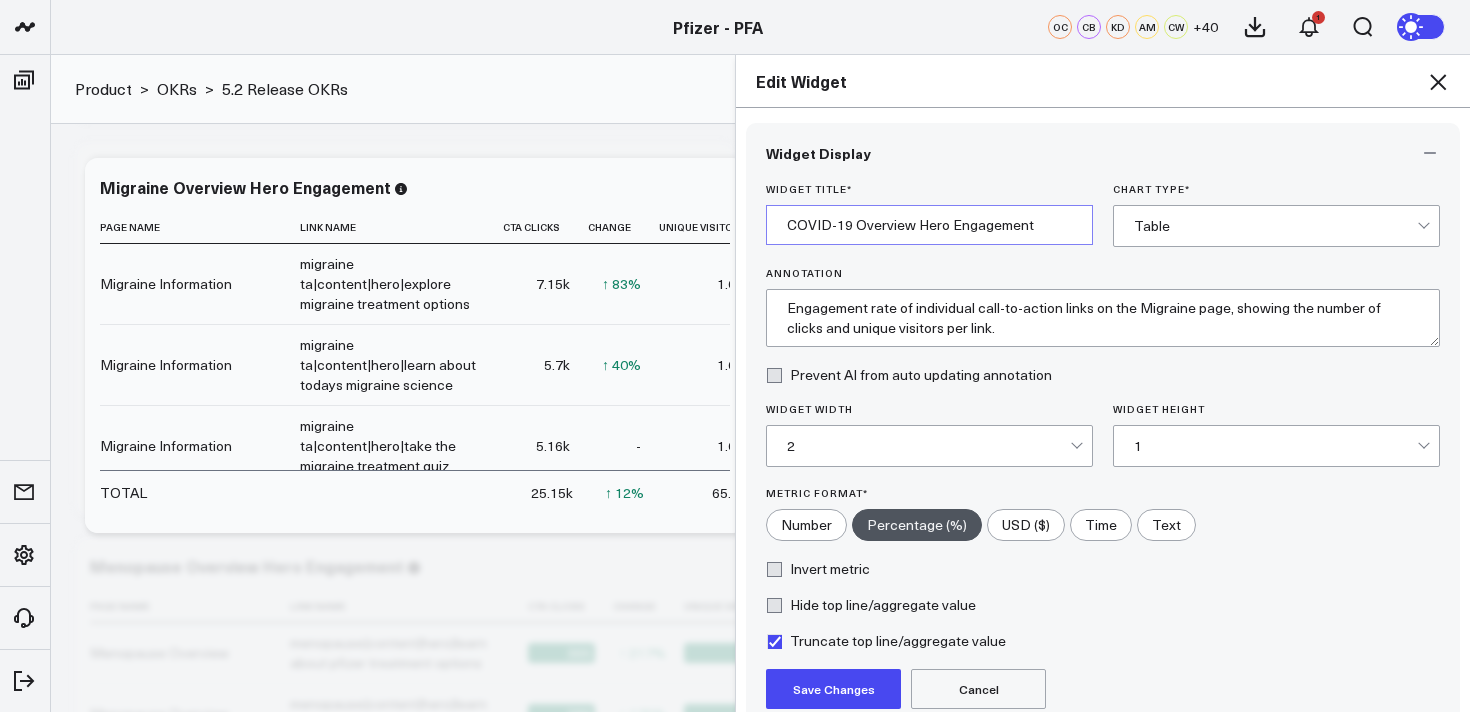 type on "COVID-19 Overview Hero Engagement" 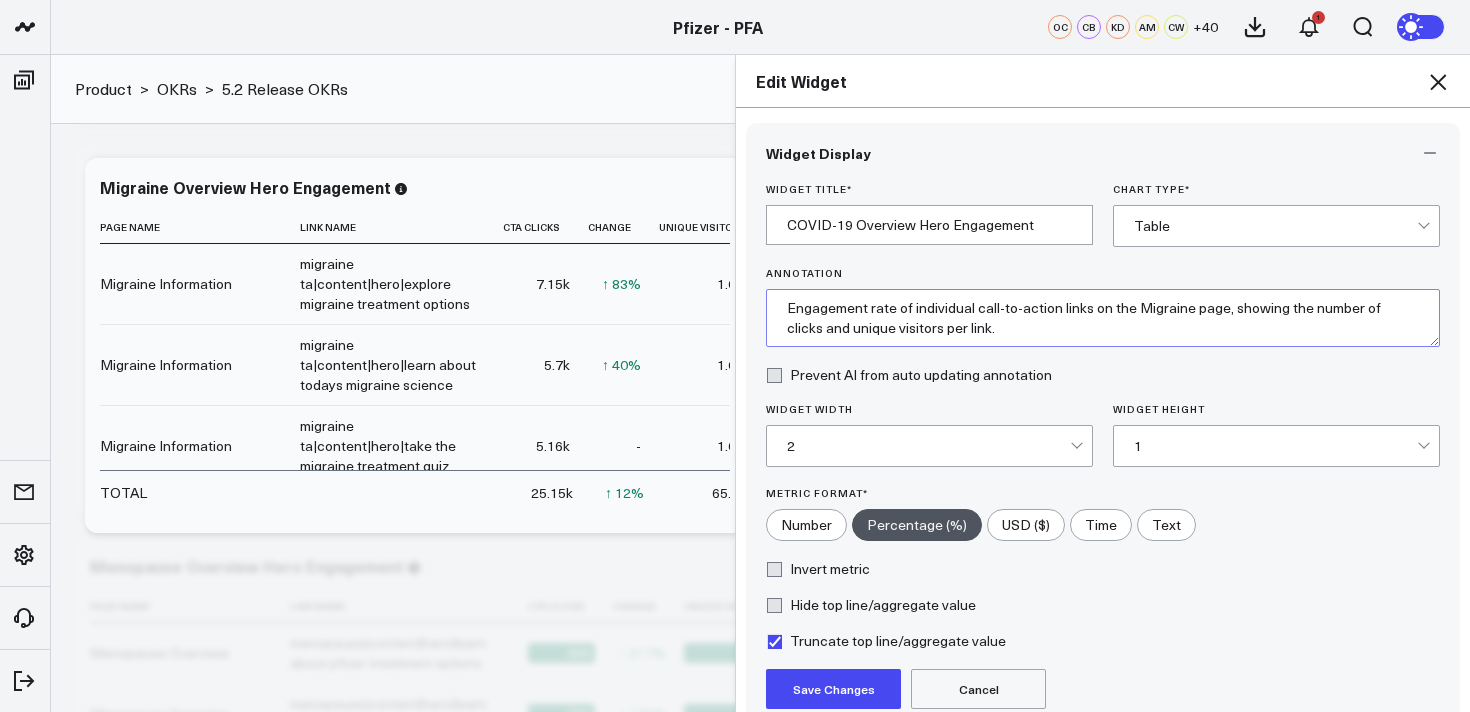 click on "Engagement rate of individual call-to-action links on the Migraine page, showing the number of clicks and unique visitors per link." at bounding box center [1103, 318] 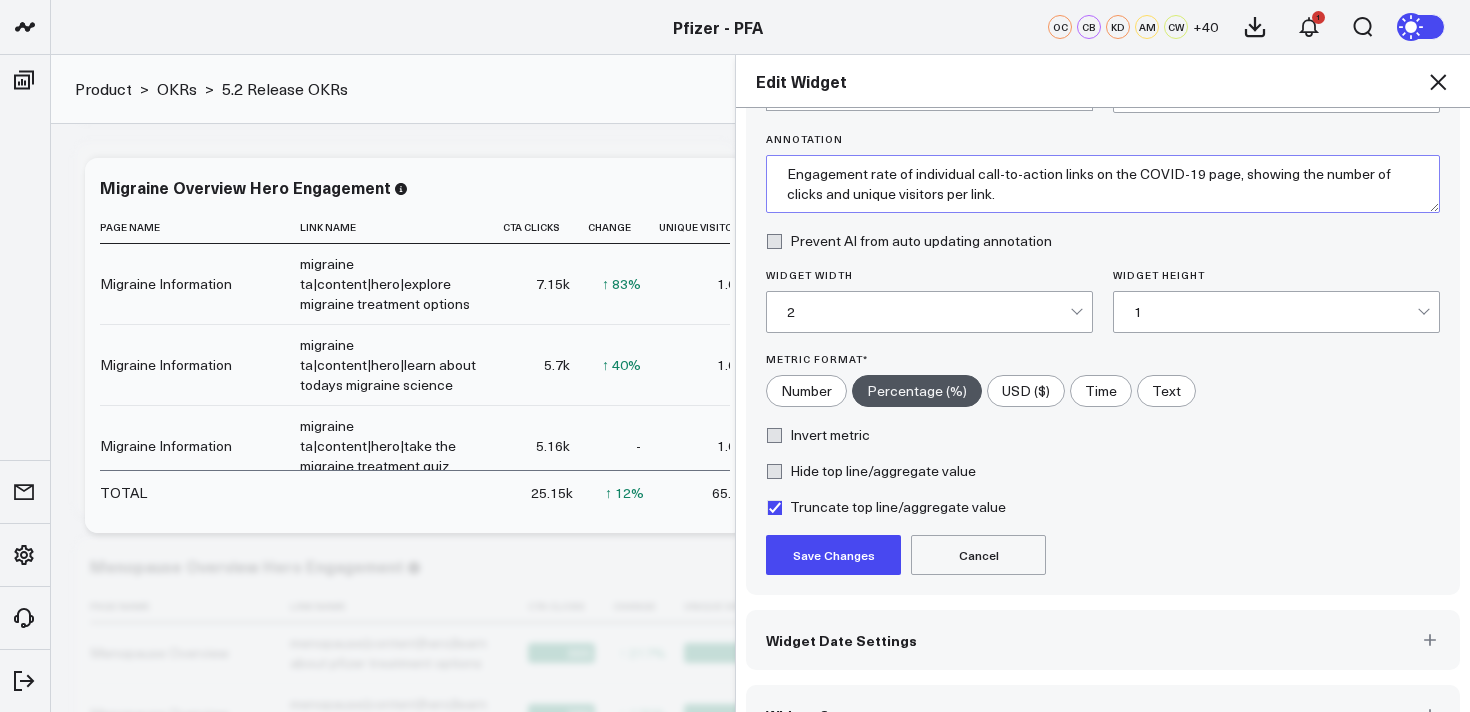 scroll, scrollTop: 181, scrollLeft: 0, axis: vertical 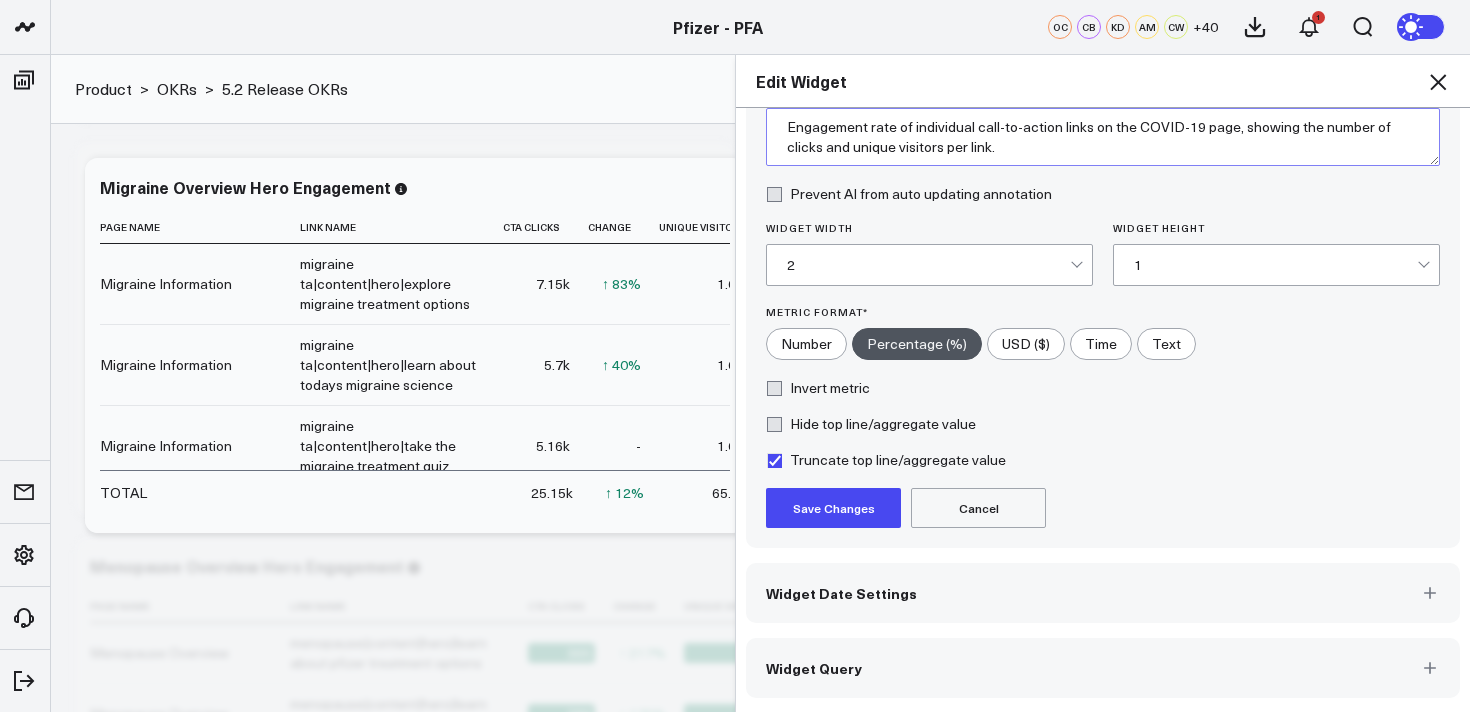 type on "Engagement rate of individual call-to-action links on the COVID-19 page, showing the number of clicks and unique visitors per link." 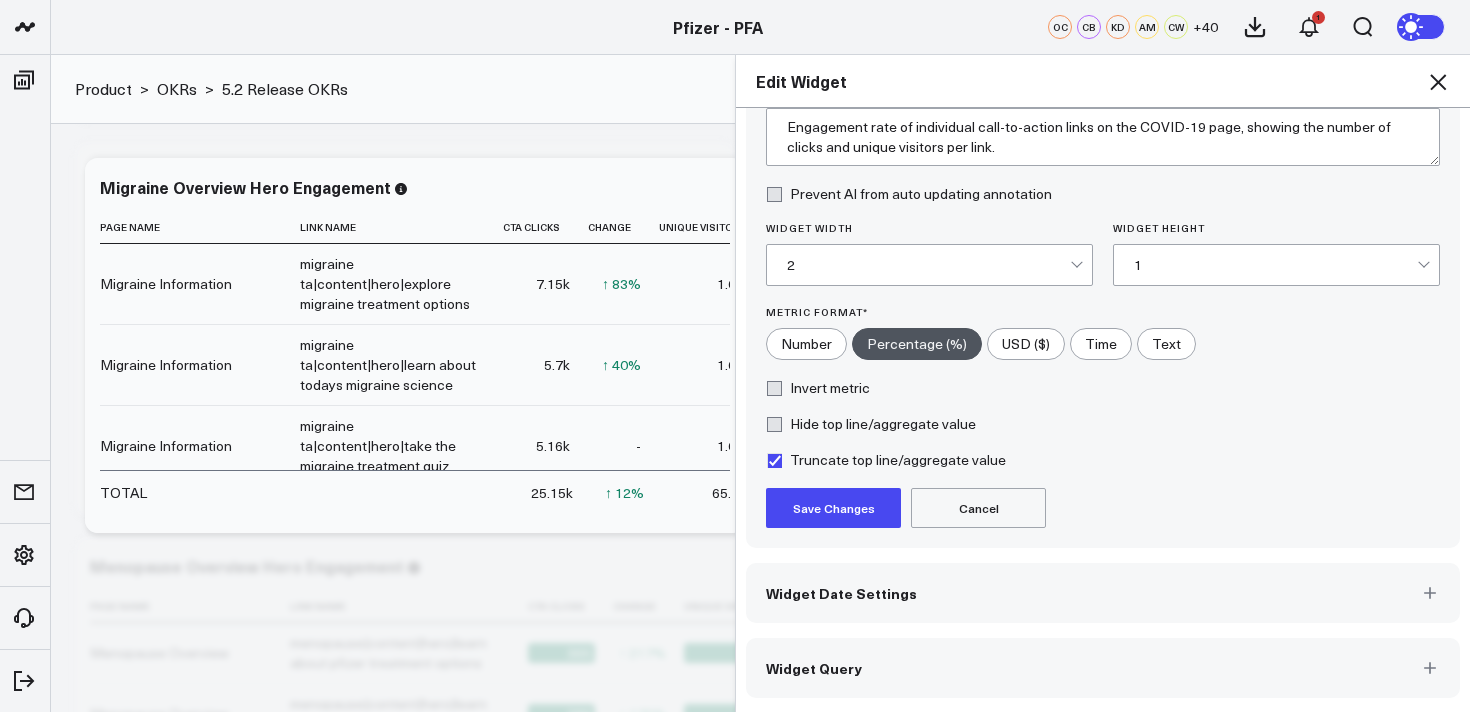 click on "Widget Query" at bounding box center (1103, 668) 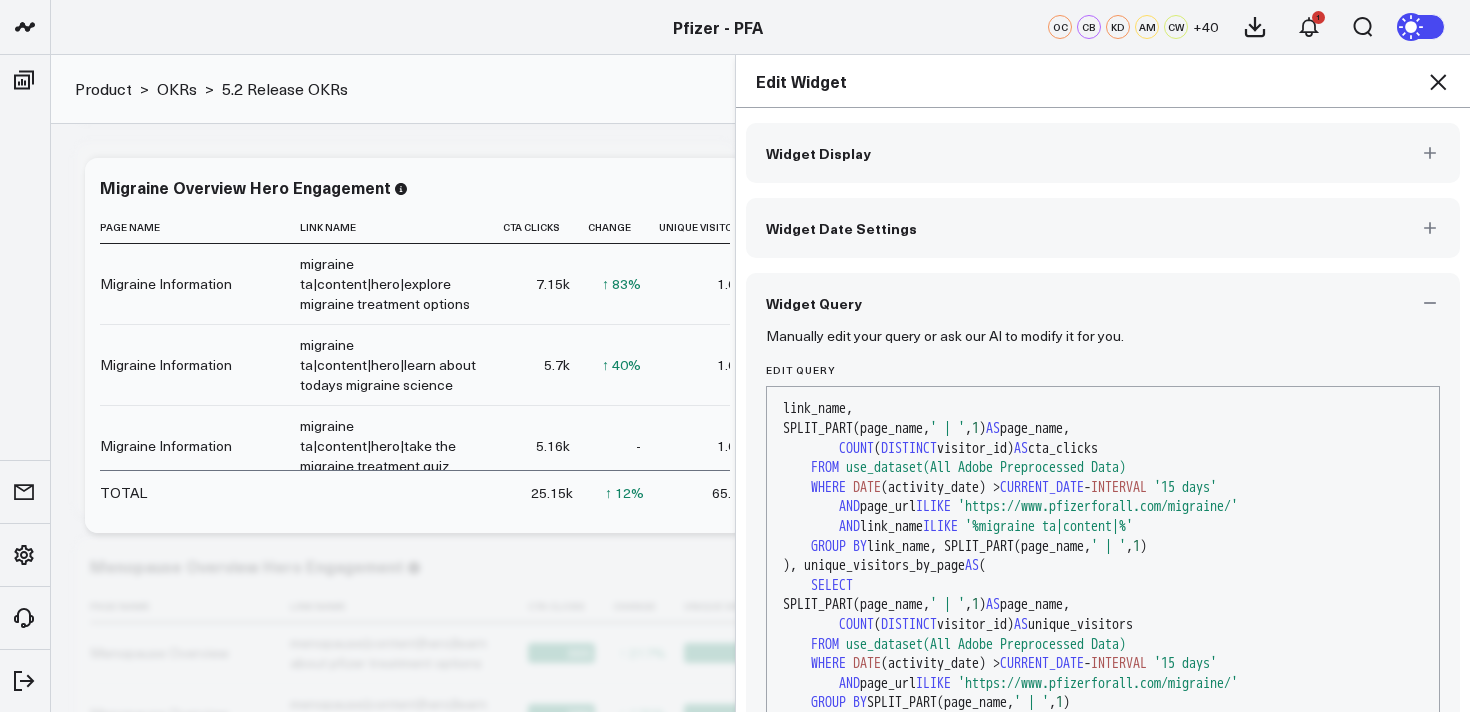 scroll, scrollTop: 95, scrollLeft: 0, axis: vertical 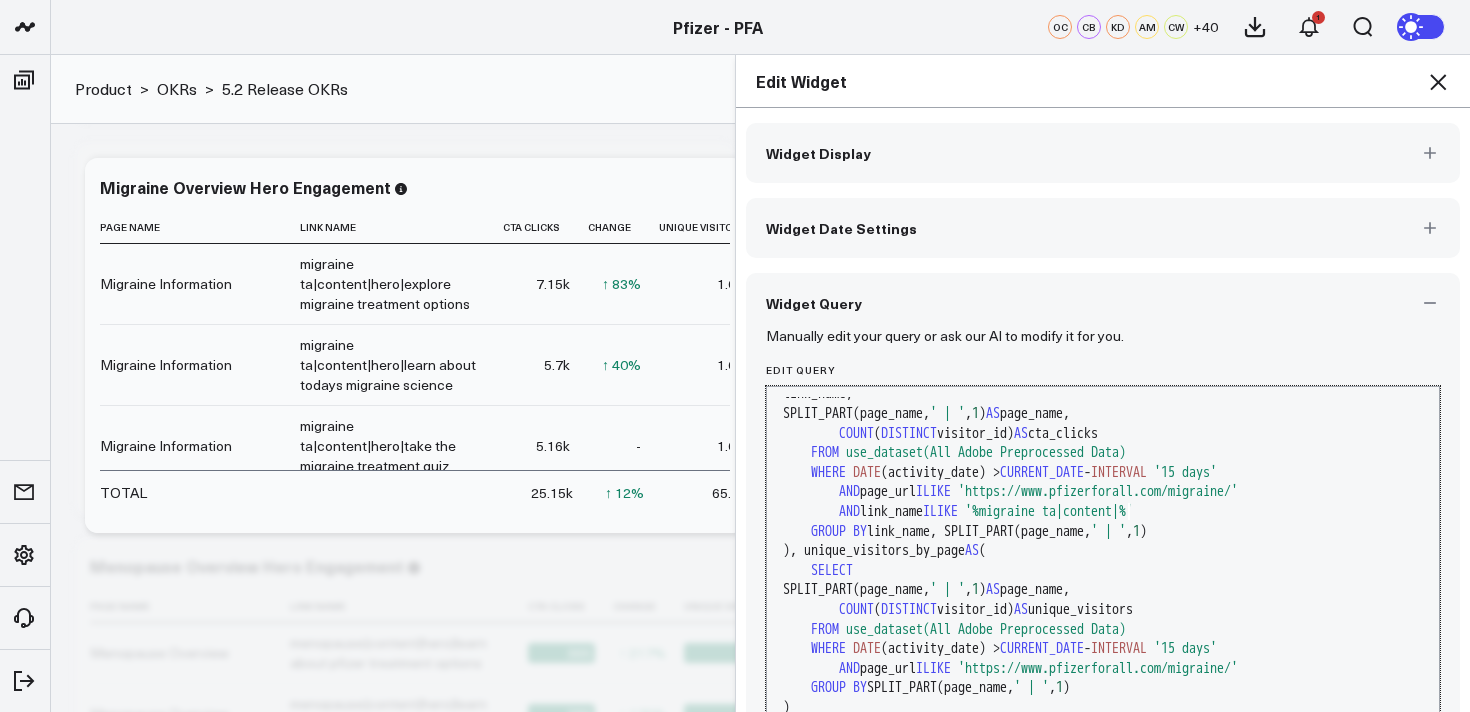 click on "'%migraine ta|content|%'" at bounding box center [1049, 511] 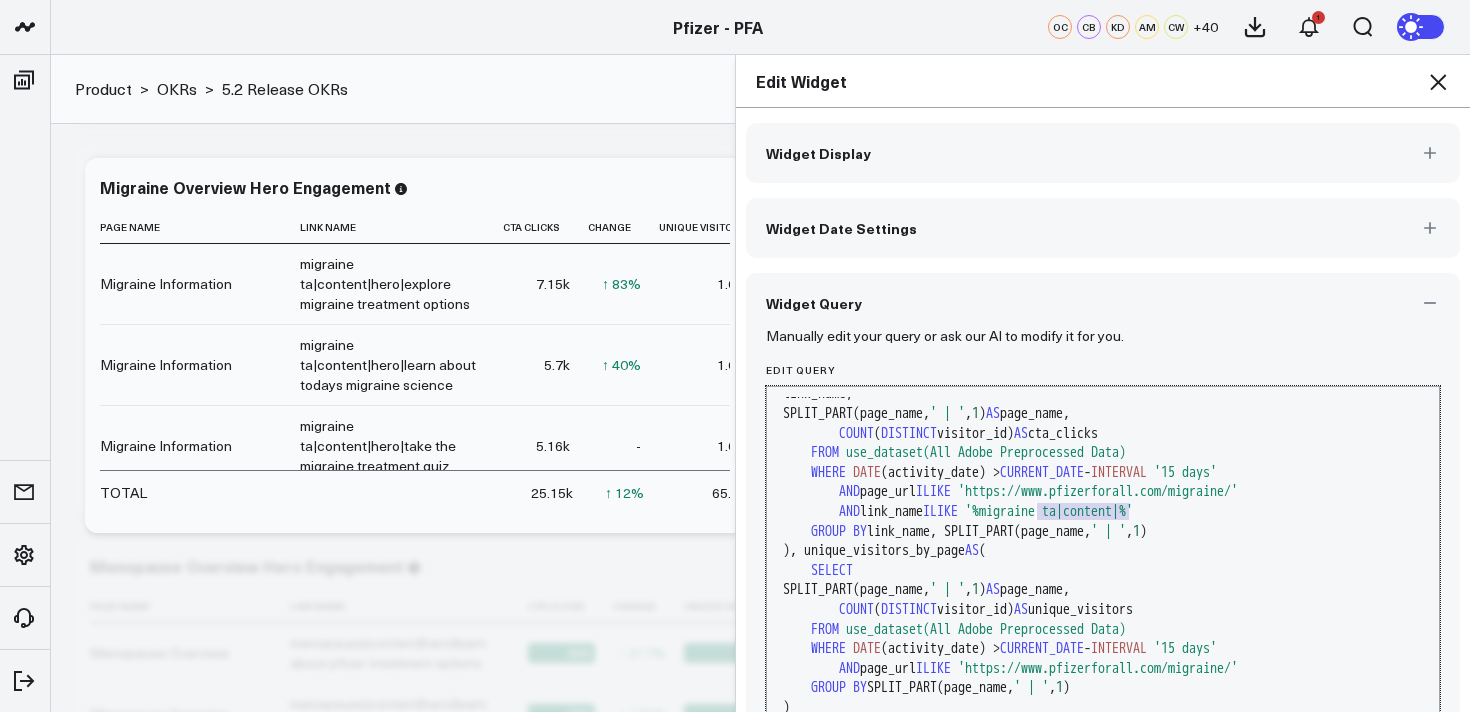 drag, startPoint x: 1128, startPoint y: 512, endPoint x: 1034, endPoint y: 512, distance: 94 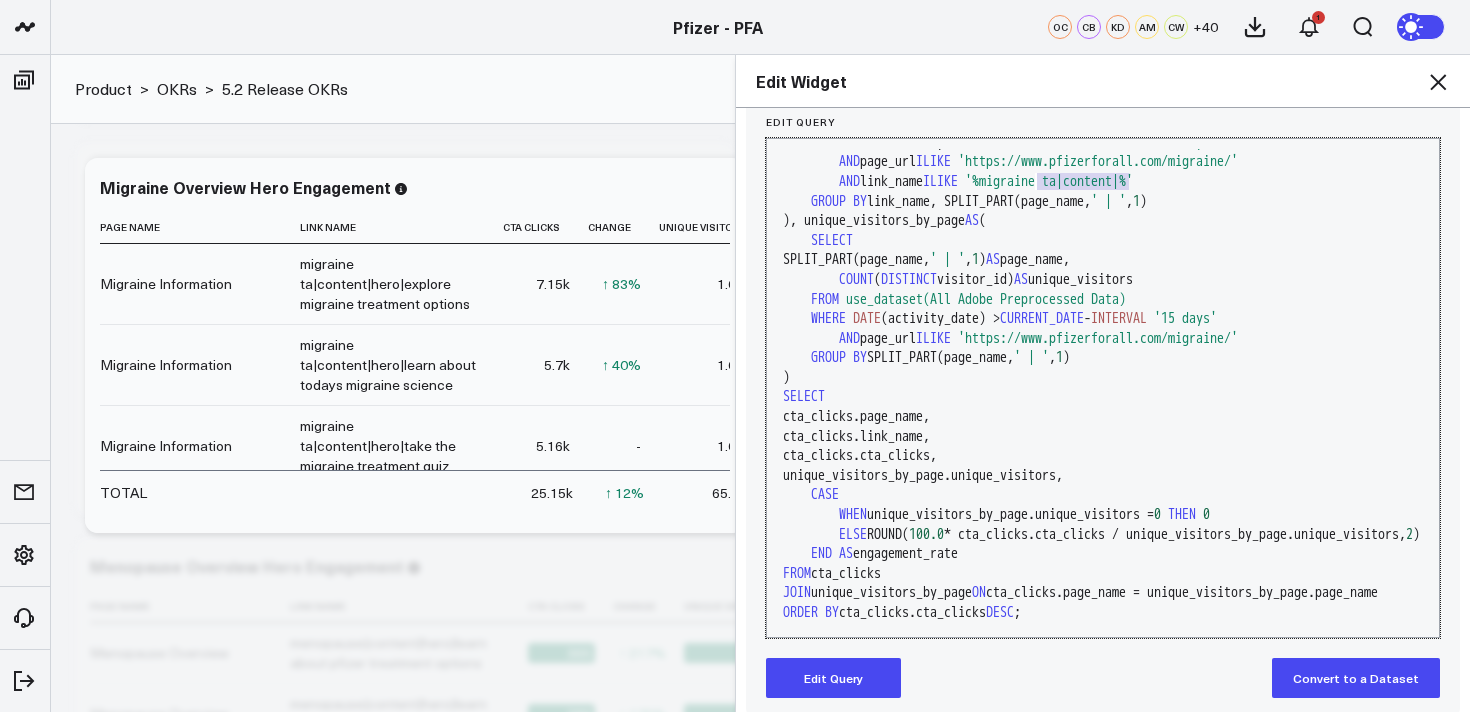 scroll, scrollTop: 268, scrollLeft: 0, axis: vertical 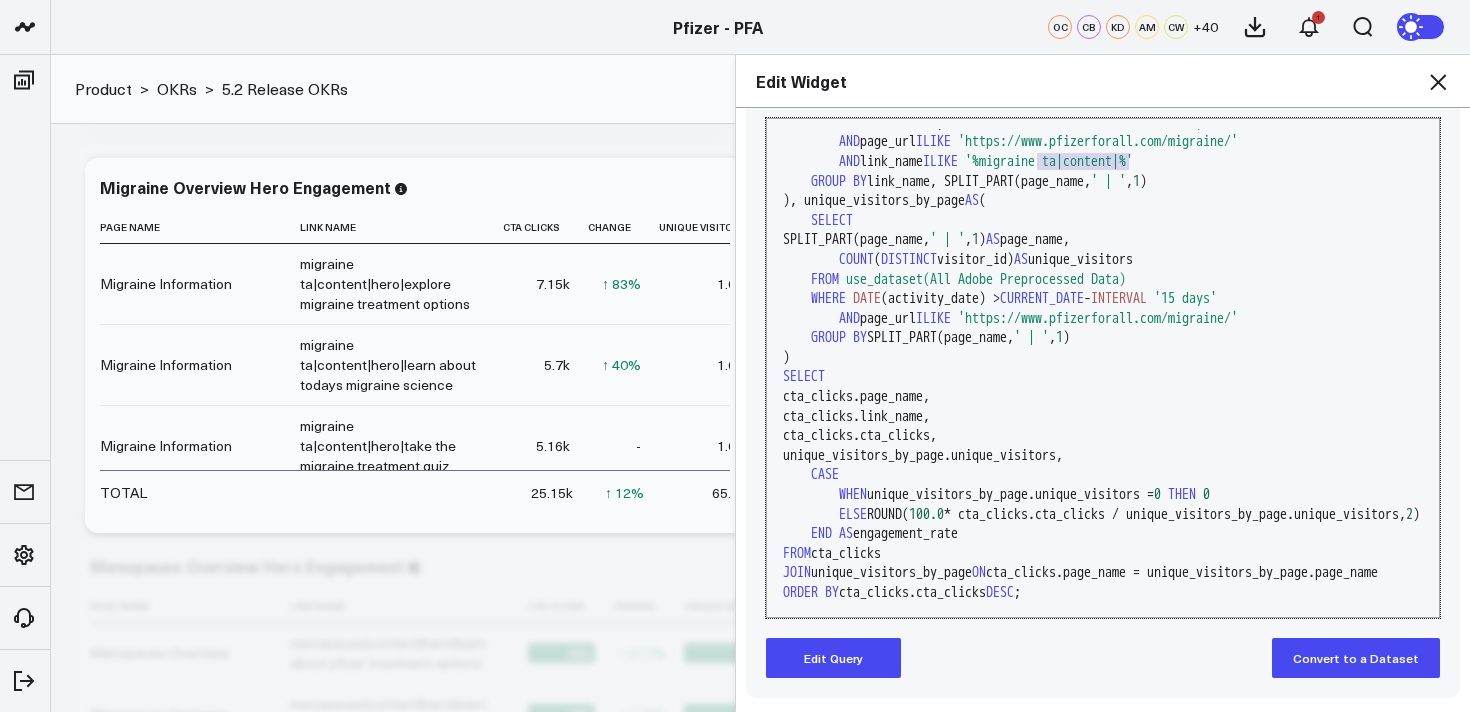 click on "Edit Query" at bounding box center (833, 658) 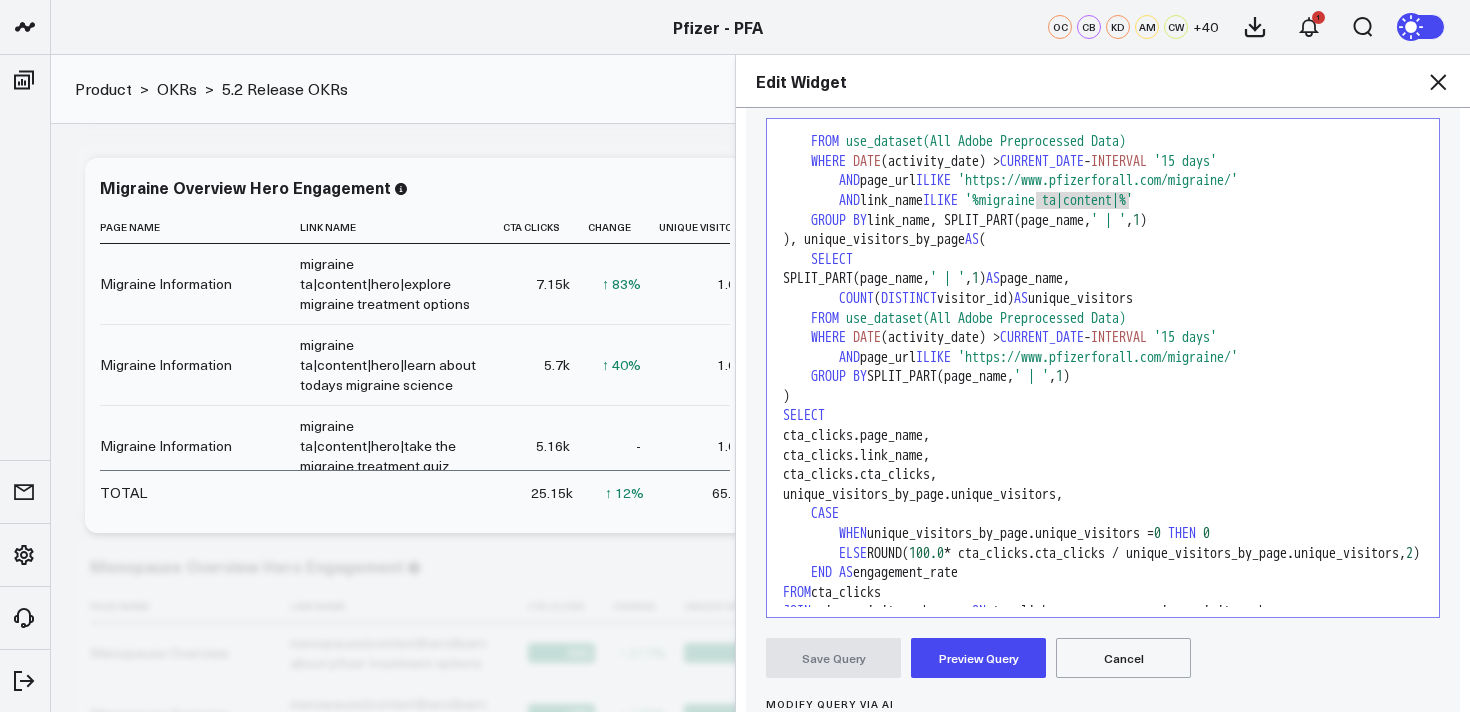 scroll, scrollTop: 92, scrollLeft: 0, axis: vertical 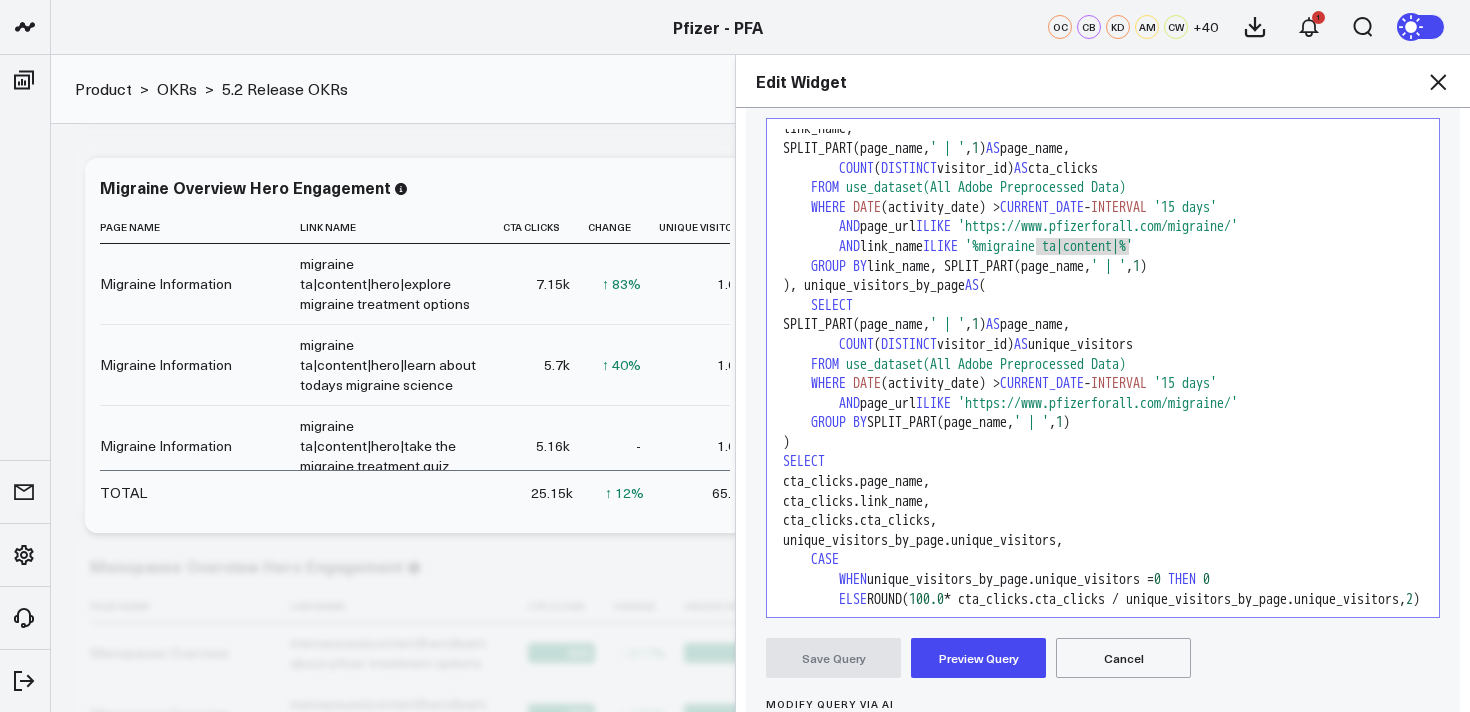 click on "'https://www.pfizerforall.com/migraine/'" at bounding box center (1098, 403) 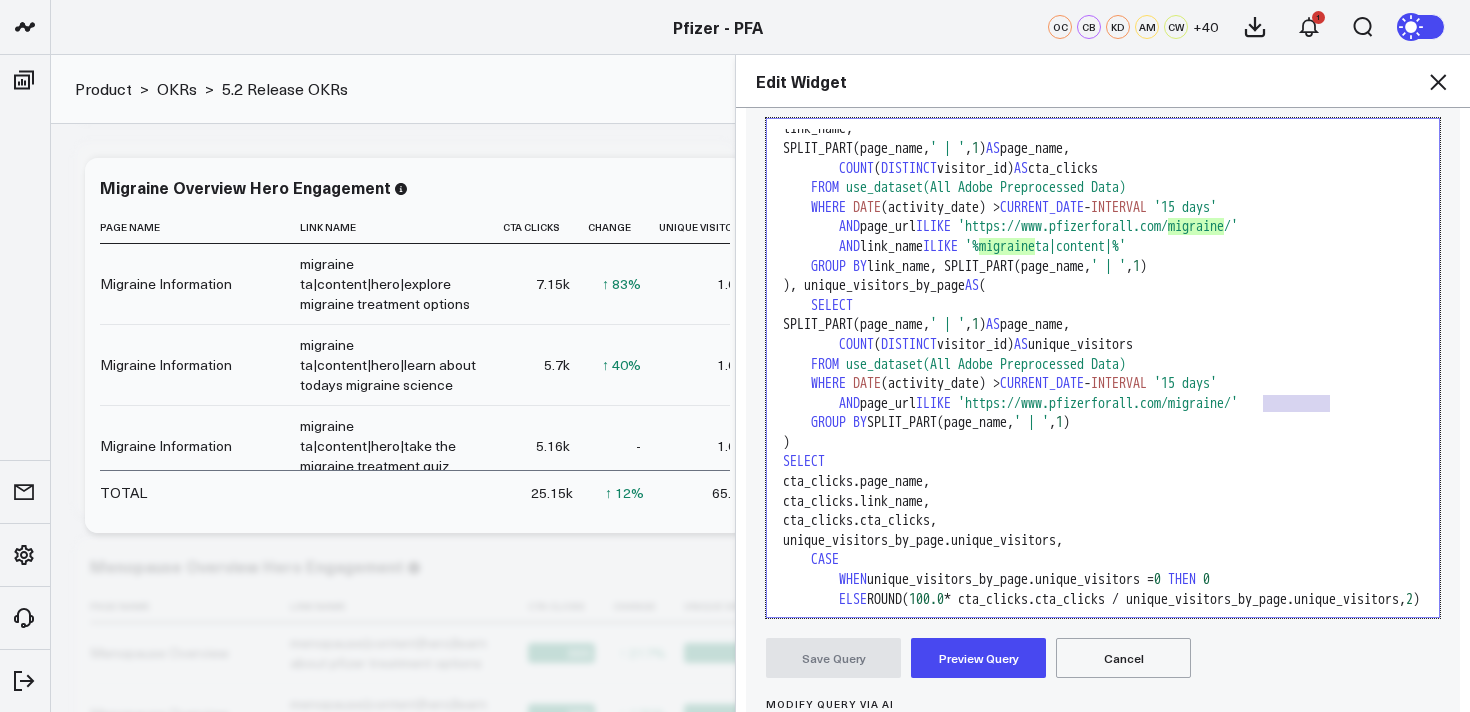click on "'https://www.pfizerforall.com/migraine/'" at bounding box center [1098, 403] 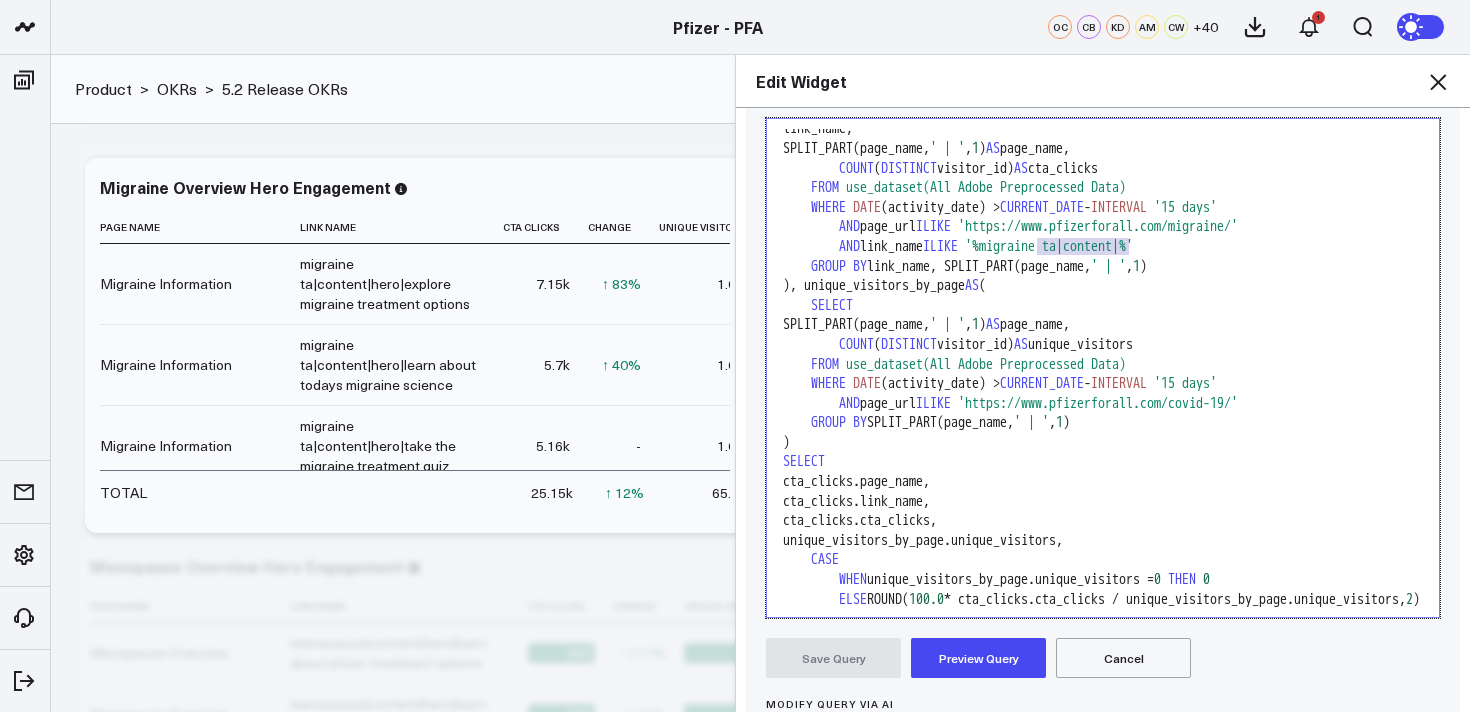 drag, startPoint x: 1125, startPoint y: 247, endPoint x: 1035, endPoint y: 245, distance: 90.02222 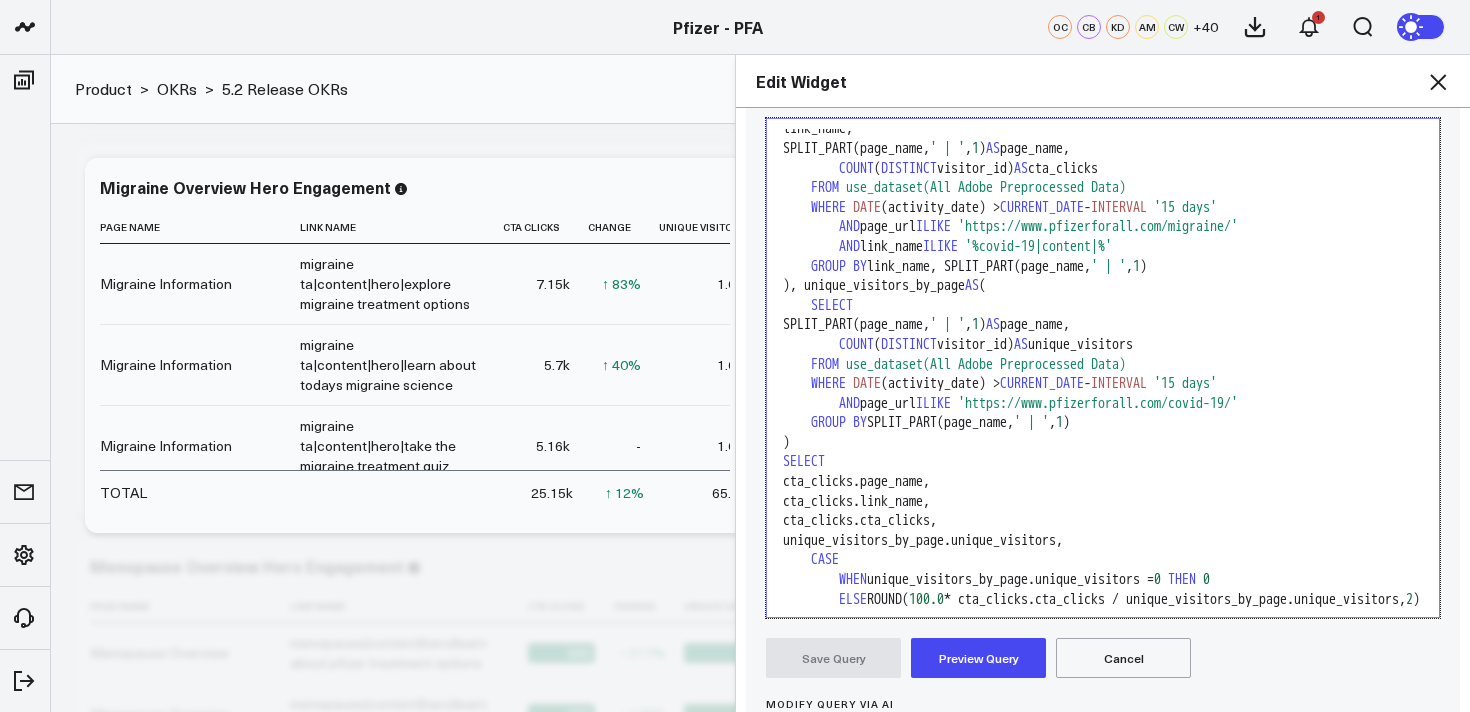click on "'https://www.pfizerforall.com/migraine/'" at bounding box center (1098, 226) 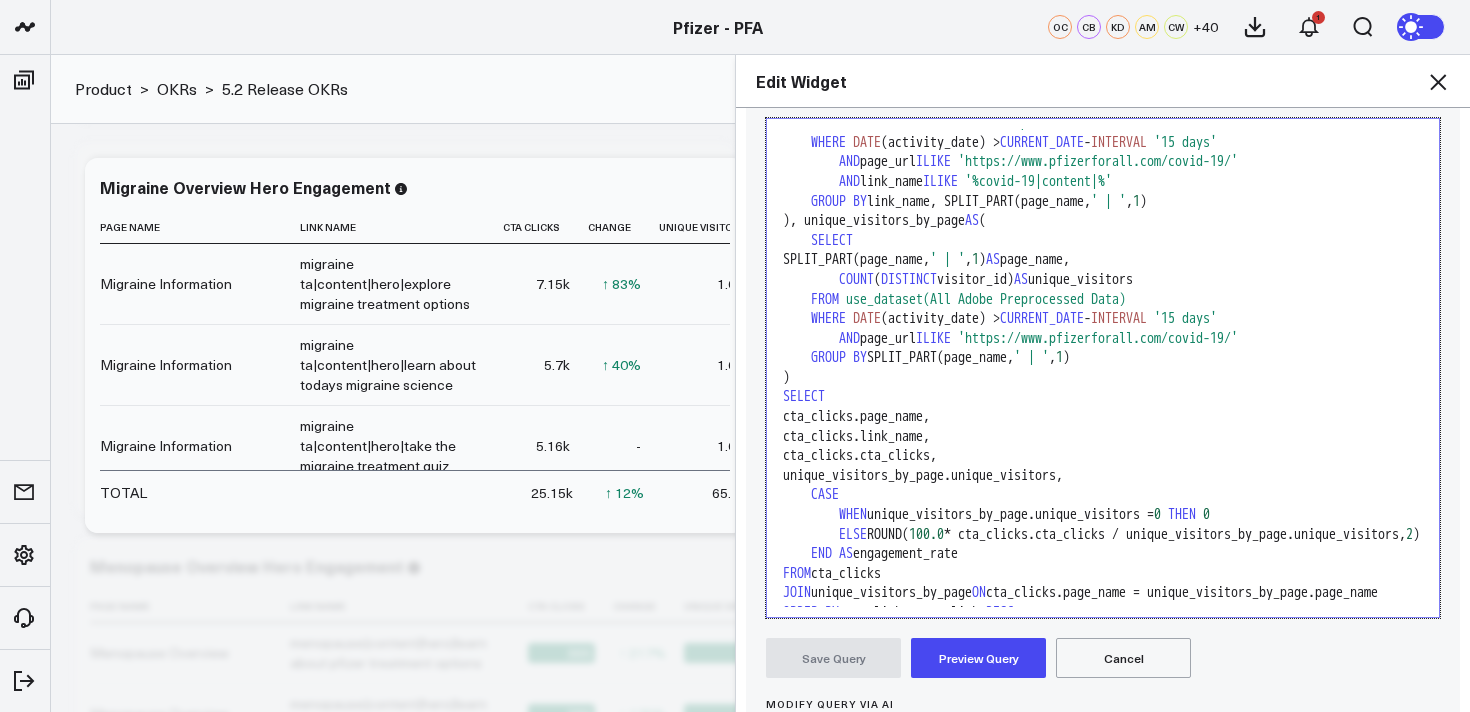 scroll, scrollTop: 216, scrollLeft: 0, axis: vertical 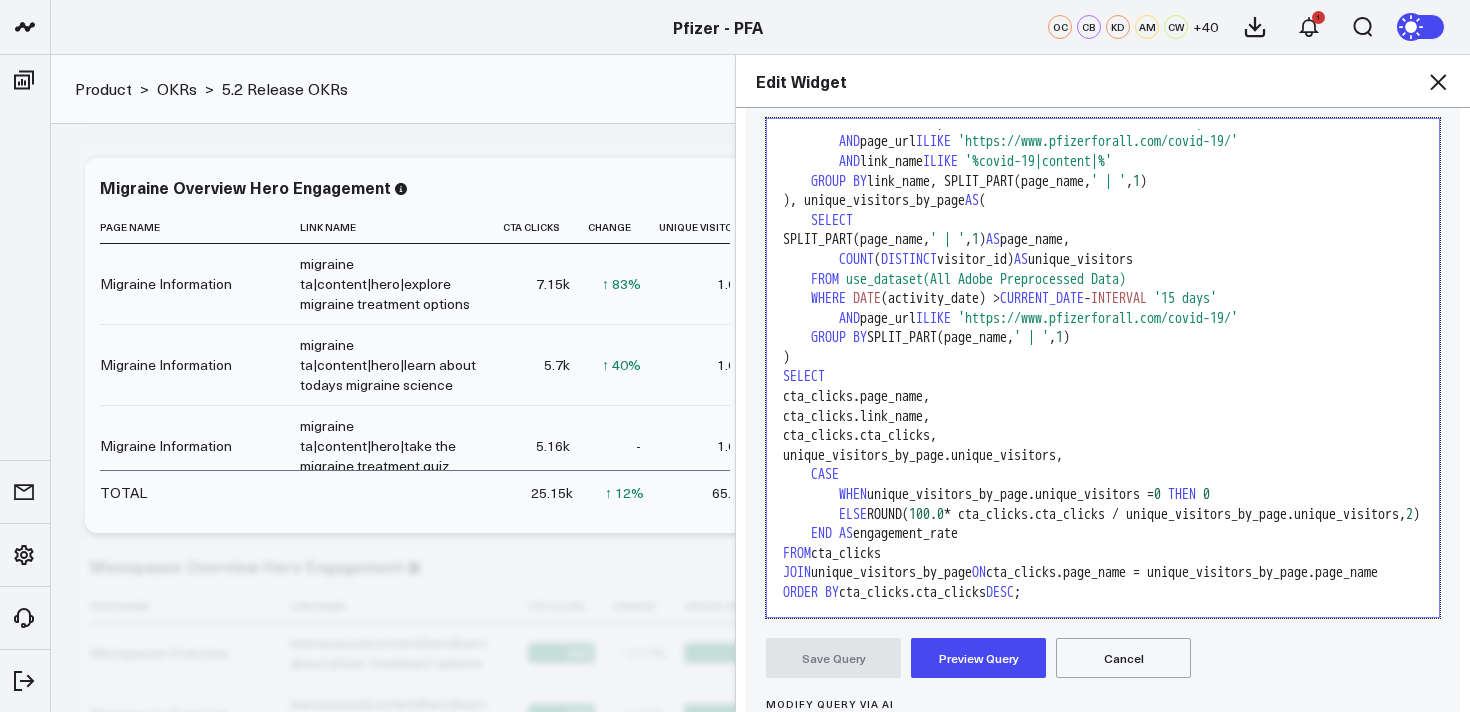 click on "Preview Query" at bounding box center (978, 658) 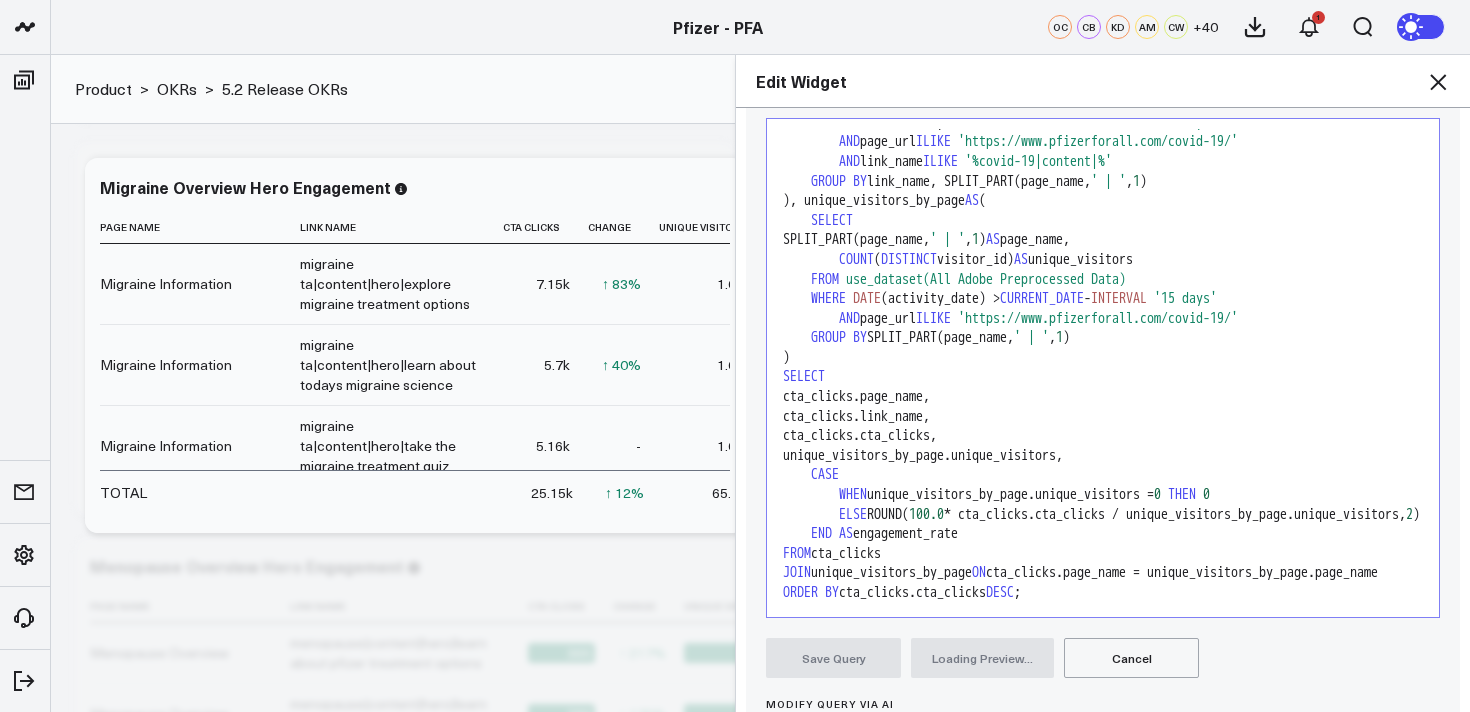 scroll, scrollTop: 137, scrollLeft: 0, axis: vertical 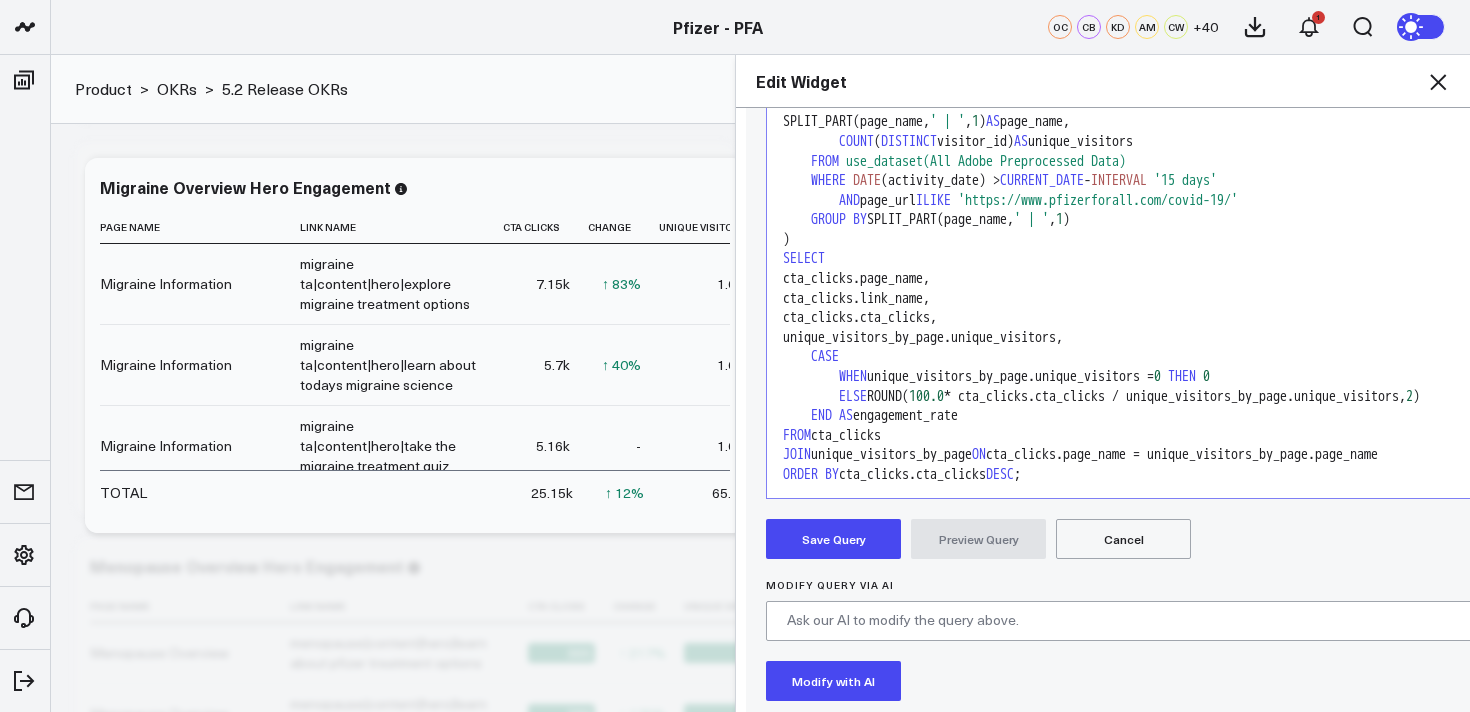 click on "Save Query" at bounding box center [833, 539] 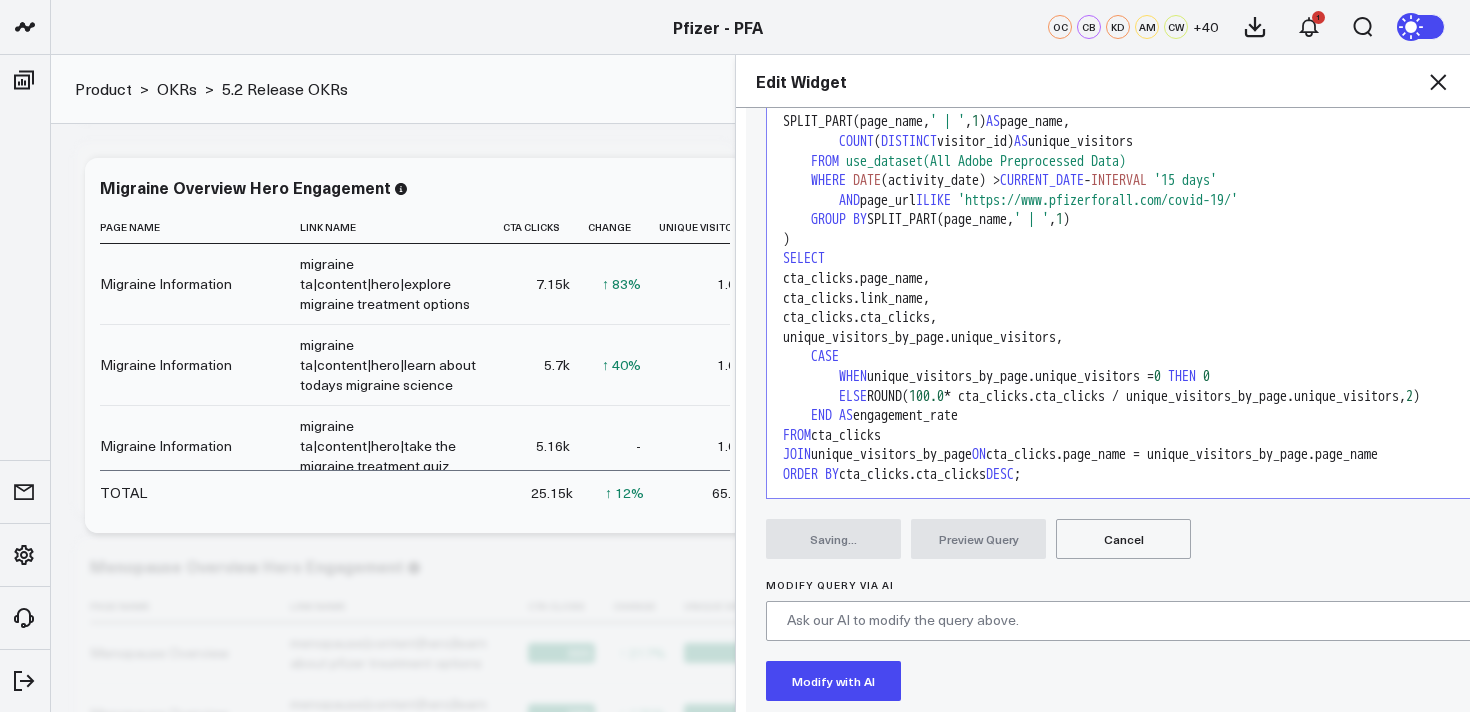 scroll, scrollTop: 268, scrollLeft: 0, axis: vertical 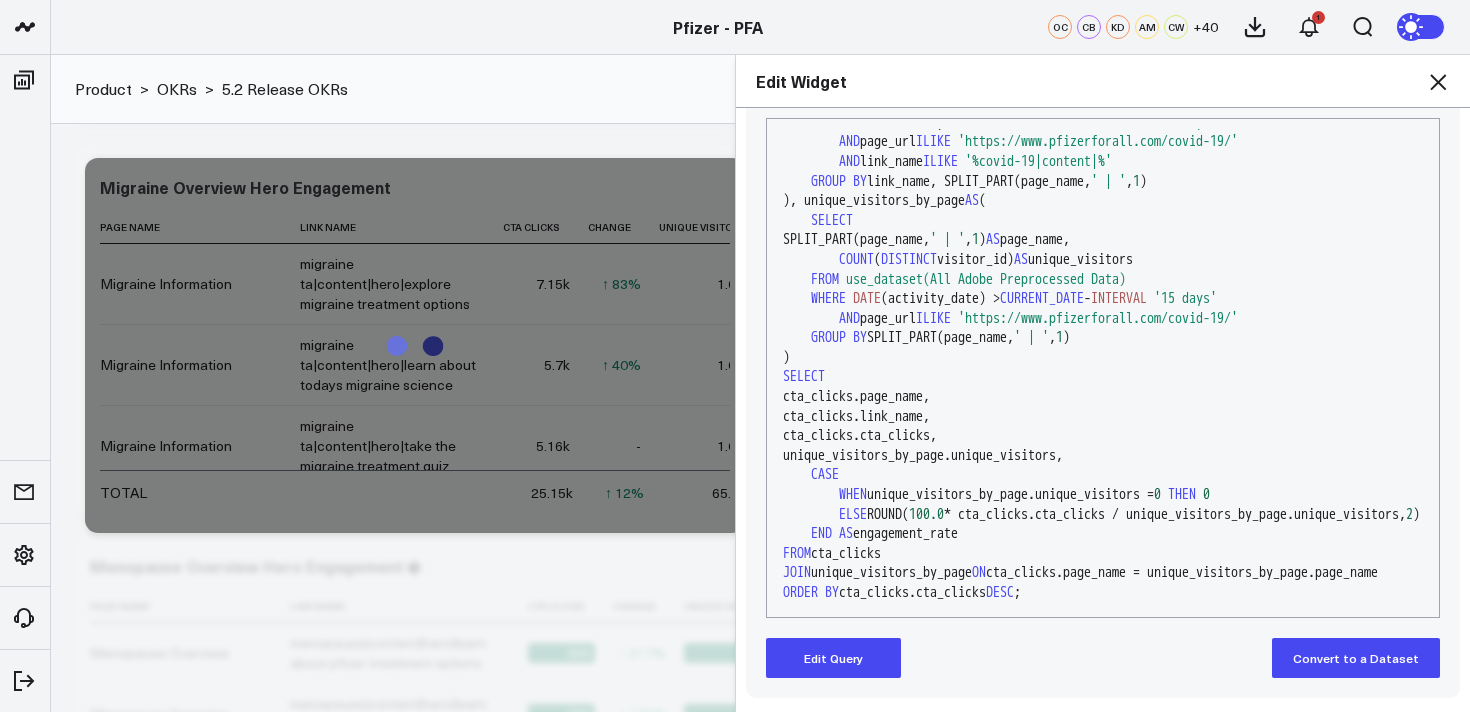 click 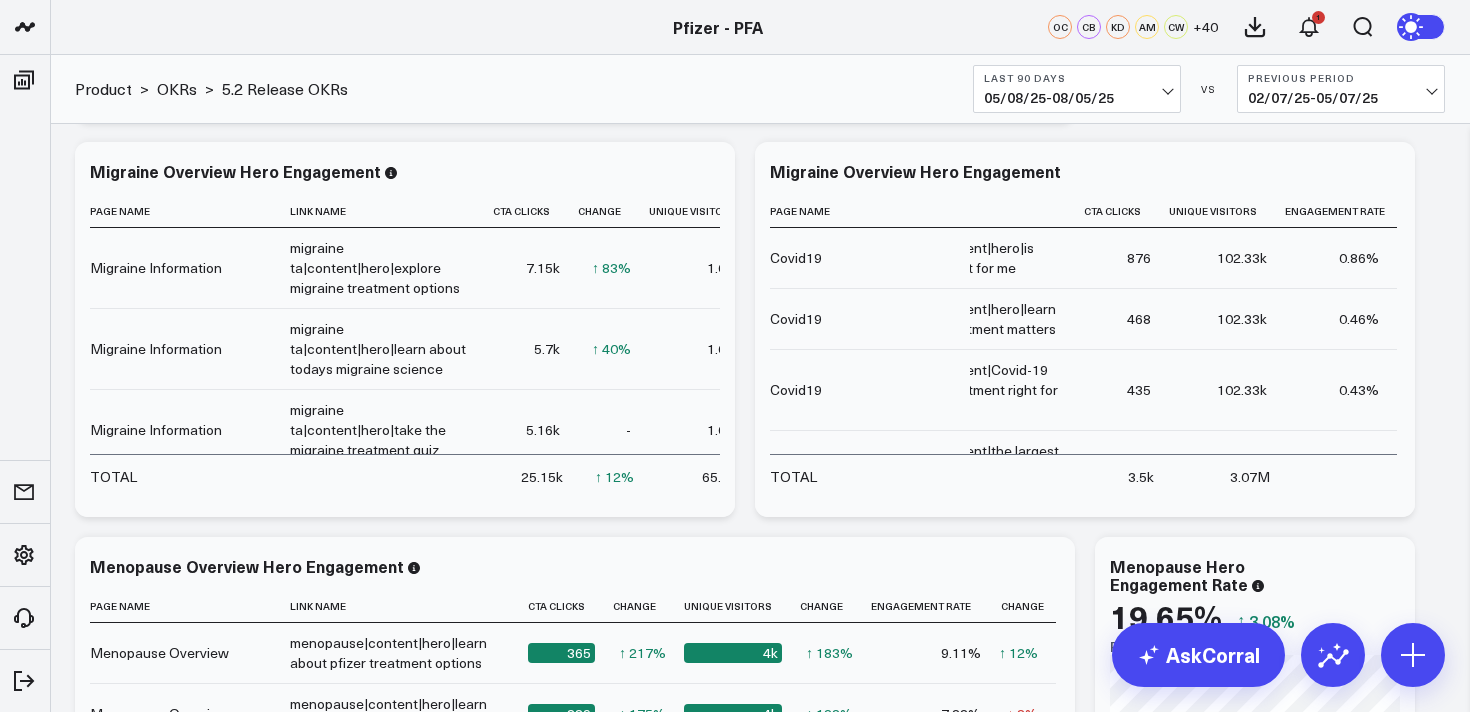 scroll, scrollTop: 0, scrollLeft: 0, axis: both 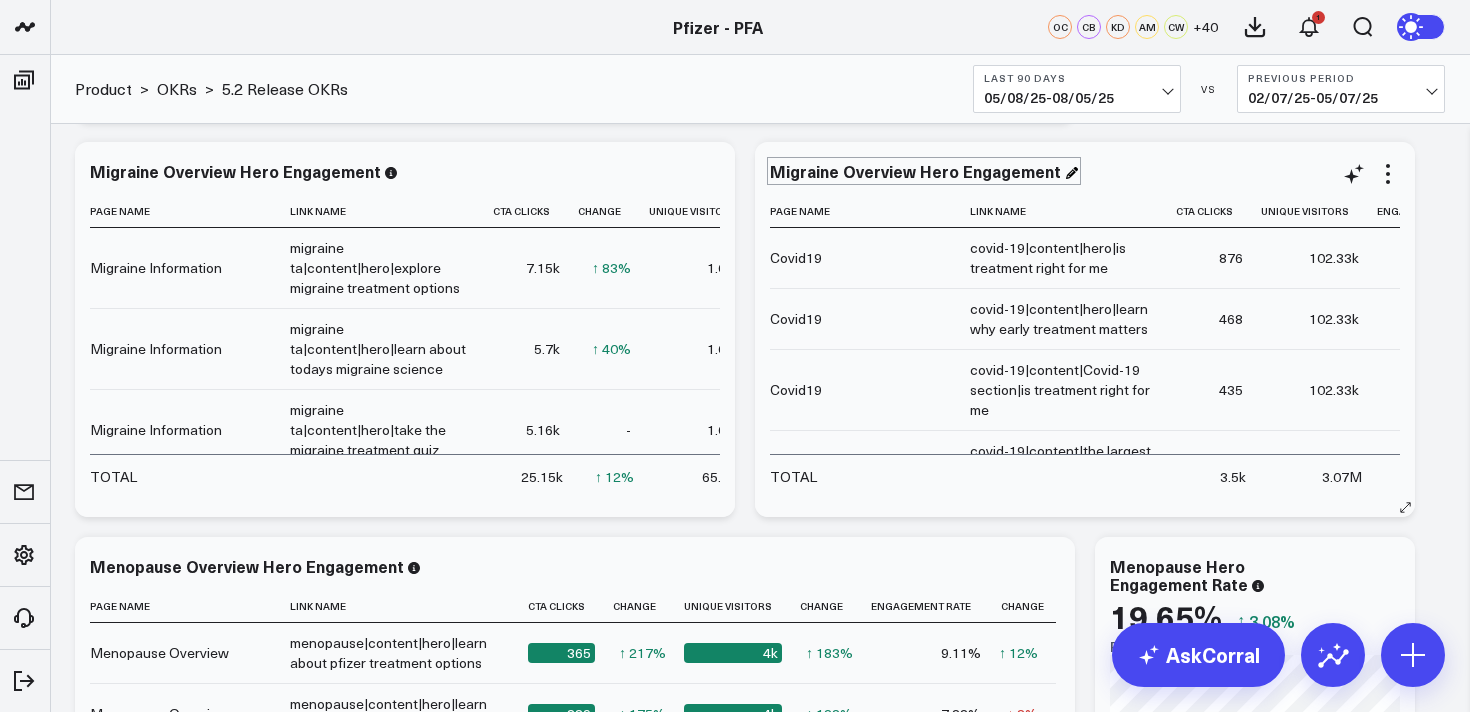 click on "Migraine Overview Hero Engagement" at bounding box center (924, 171) 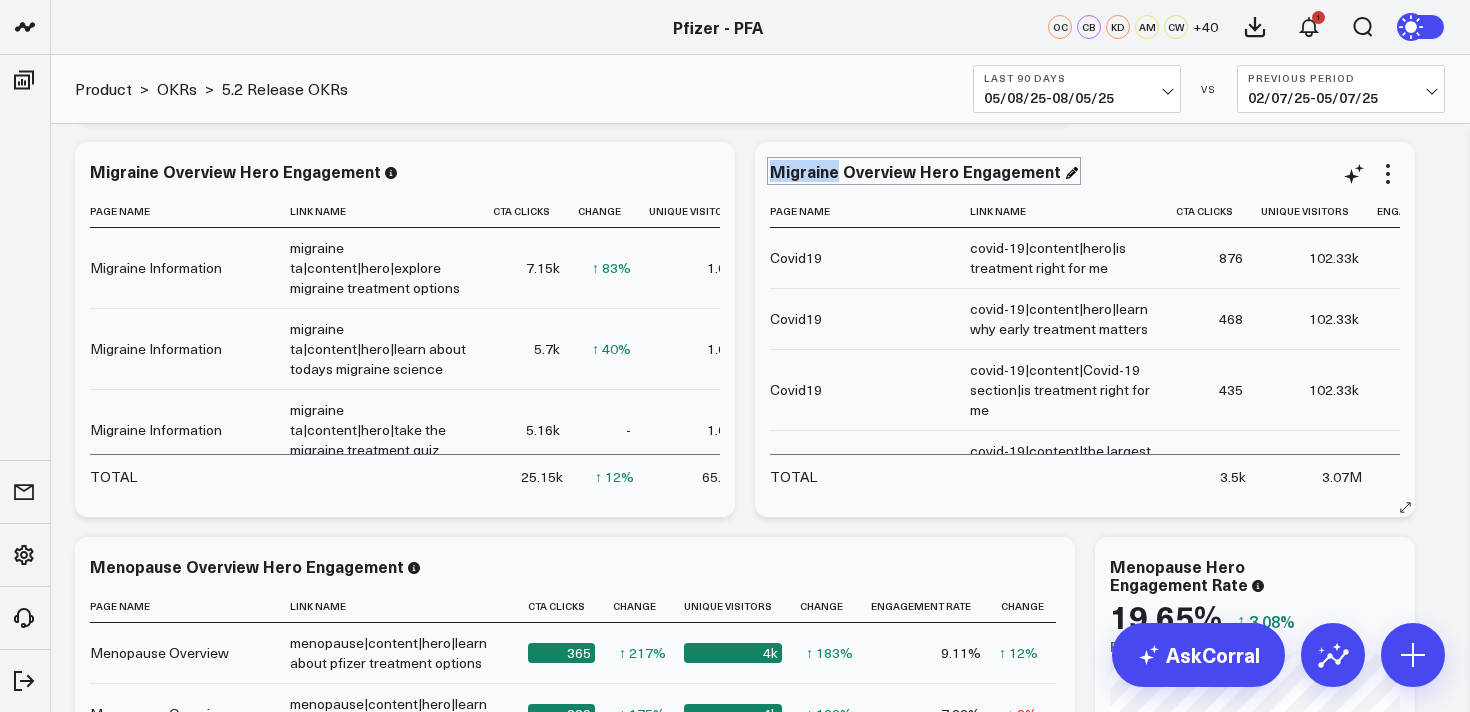 click on "Migraine Overview Hero Engagement" at bounding box center [924, 171] 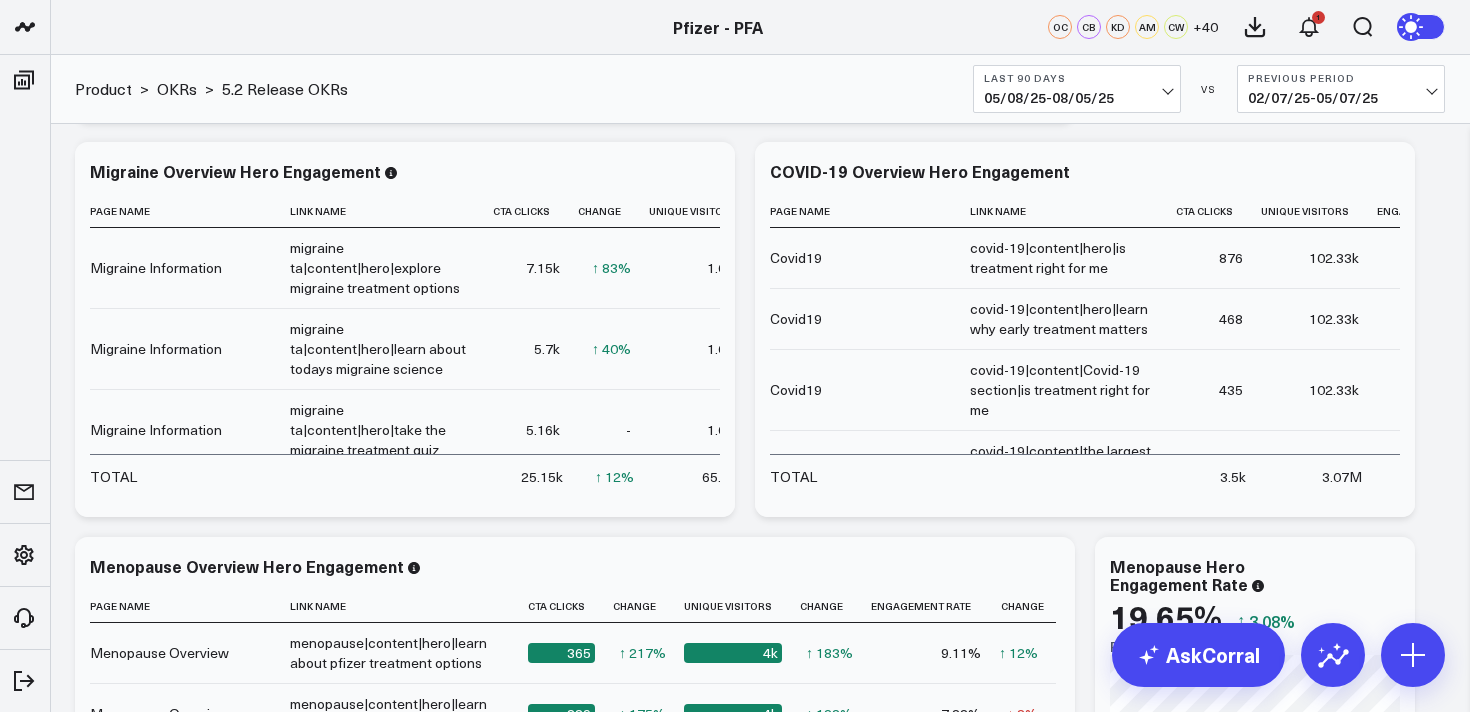 click on "Baseline metrics Increase user engagement with educational content.​ Modify via AI Copy link to widget Ask support Remove Create linked copy Executive Summary Product Release Spotlight 4.3 Covid-19 Product Summary OKRs 5.1 Release OKRs 5.2 Release OKRs Homepage Health Questionnaires COVID-19 / Respiratory Menopause Migraine mTOQ Vaccines Prescription Savings Optimizations (WIP) Education Articles Navigation (WIP) Media Performance Website Website HVA Performance Site Experience / DXA Telehealth & Pharmacy Prescription Delivery - Alto Telehealth - UpScript Telehealth Investigation - Ad Hoc Crossix Crossix Visitor Profiles Crossix Conversion Events Essence Data Freshness Duplicate to Executive Summary Product Release Spotlight 4.3 Covid-19 Product Summary OKRs 5.1 Release OKRs 5.2 Release OKRs Homepage Health Questionnaires COVID-19 / Respiratory Menopause Migraine mTOQ Vaccines Prescription Savings Optimizations (WIP) Education Articles Navigation (WIP) Media Performance Website Website HVA Performance OKRs" at bounding box center (760, -1447) 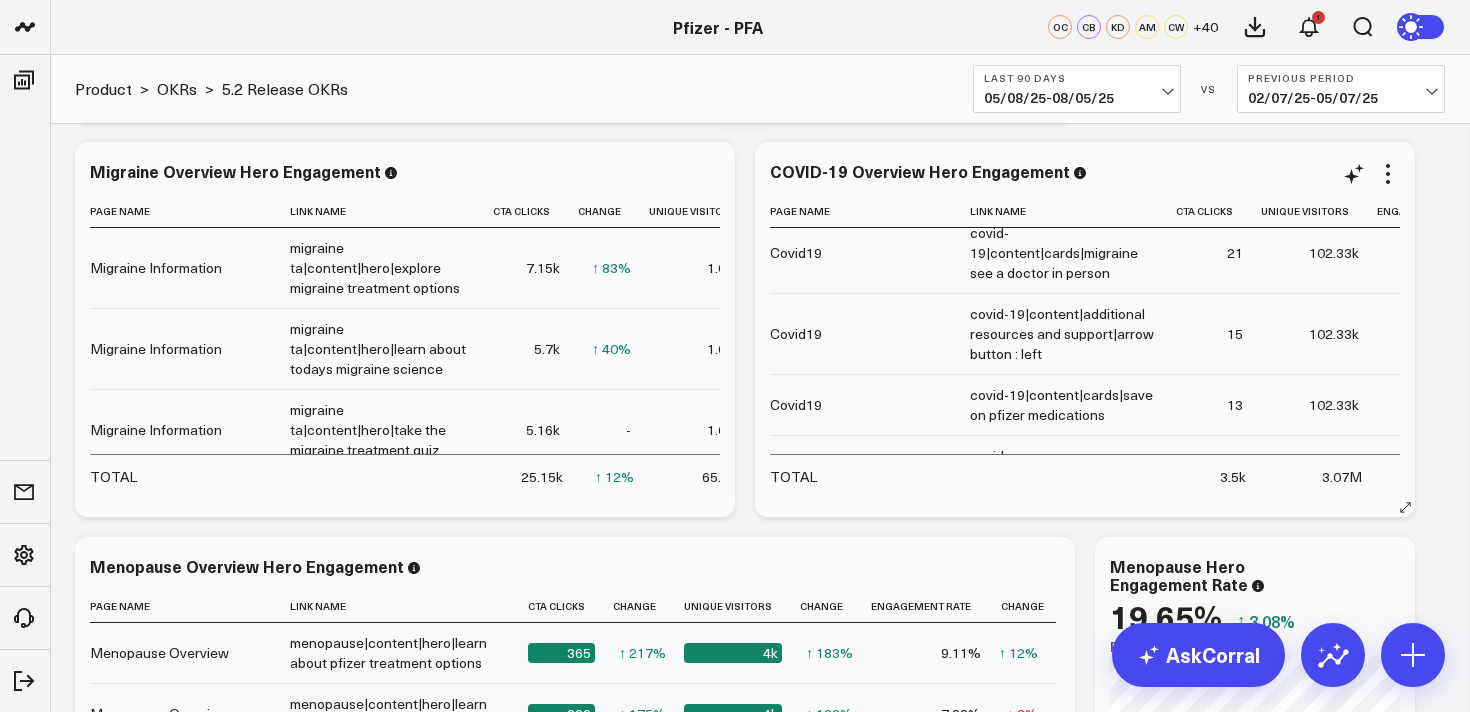 scroll, scrollTop: 1127, scrollLeft: 0, axis: vertical 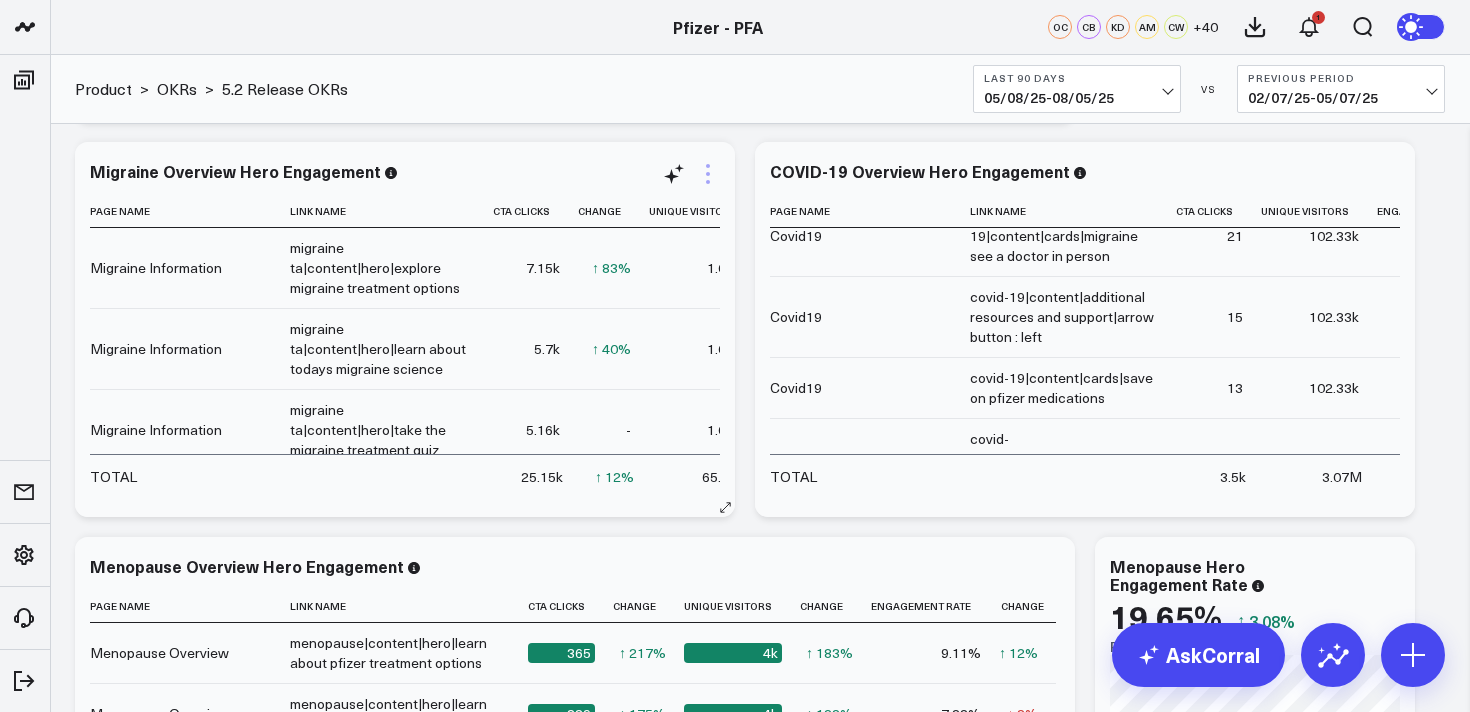 click 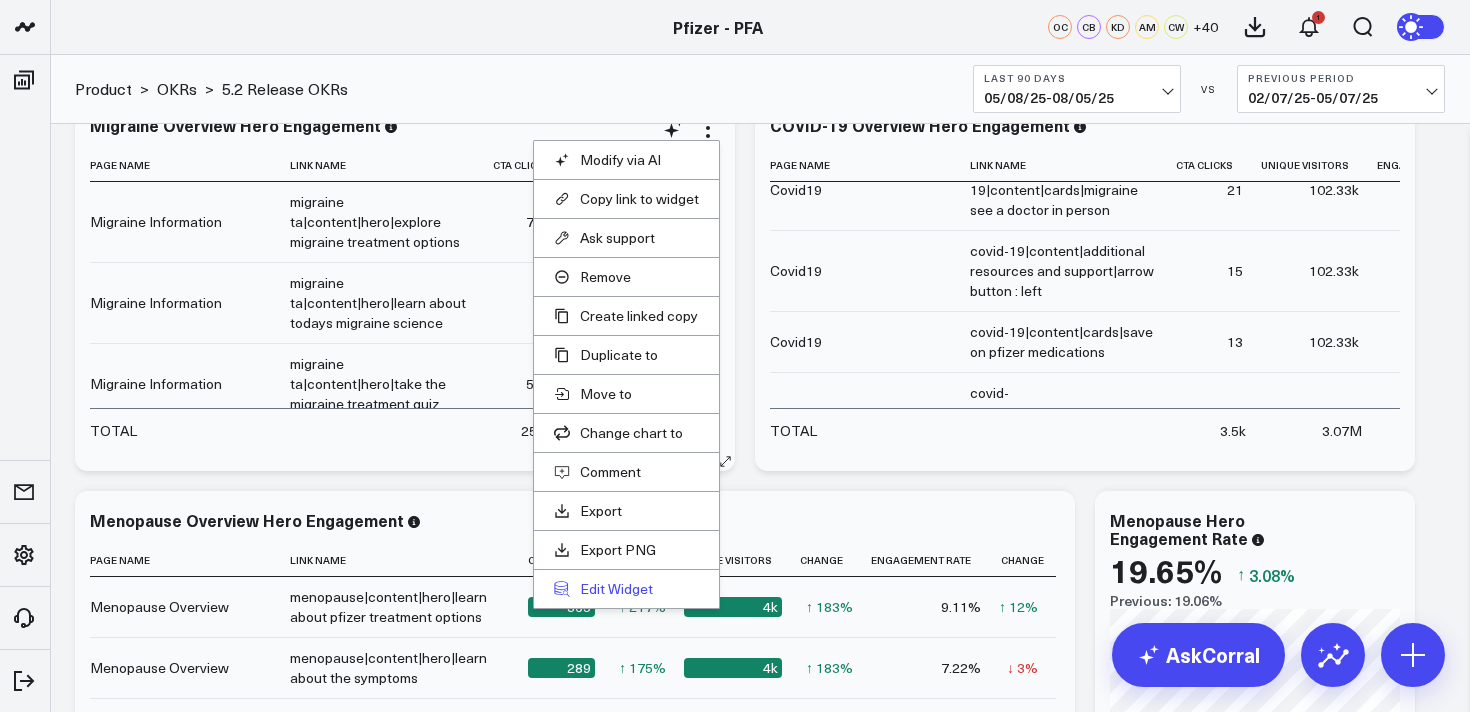 scroll, scrollTop: 4358, scrollLeft: 0, axis: vertical 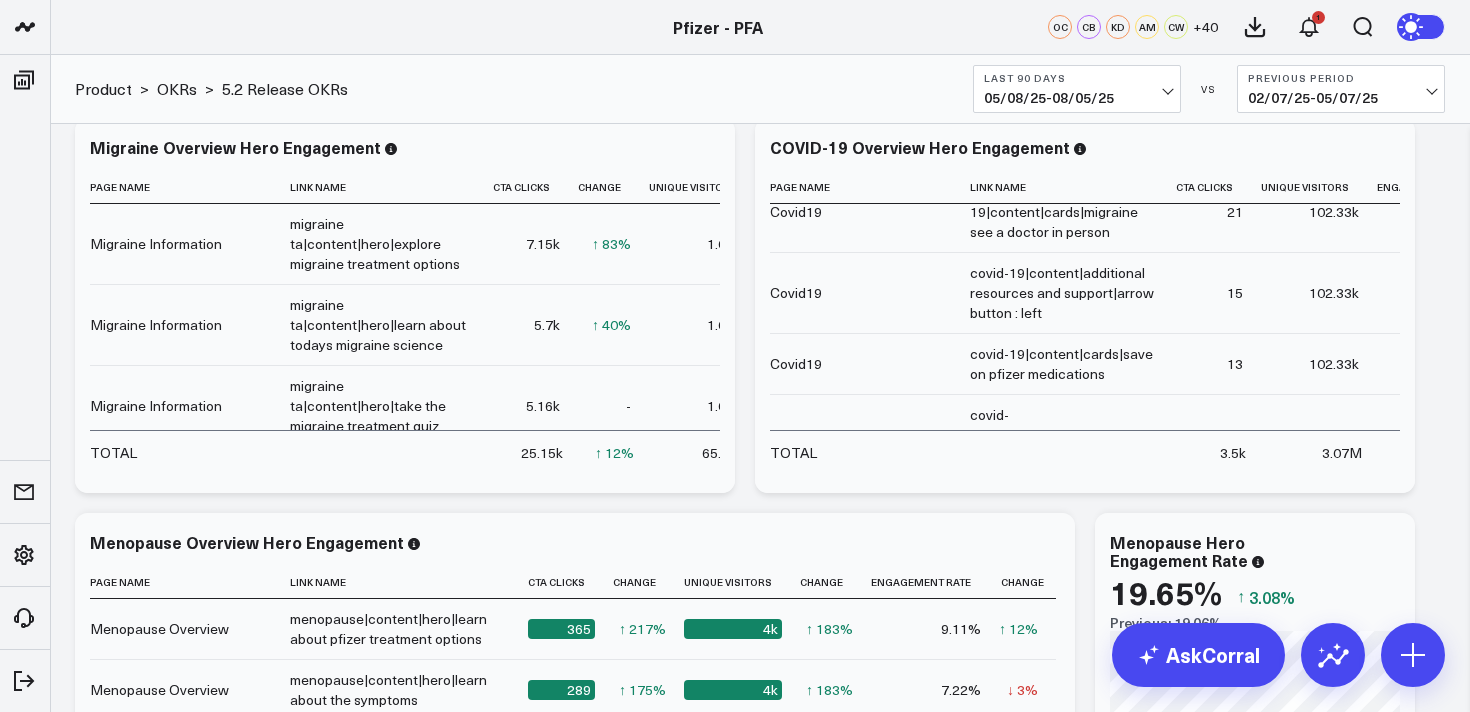click on "Baseline metrics Increase user engagement with educational content.​ Modify via AI Copy link to widget Ask support Remove Create linked copy Executive Summary Product Release Spotlight 4.3 Covid-19 Product Summary OKRs 5.1 Release OKRs 5.2 Release OKRs Homepage Health Questionnaires COVID-19 / Respiratory Menopause Migraine mTOQ Vaccines Prescription Savings Optimizations (WIP) Education Articles Navigation (WIP) Media Performance Website Website HVA Performance Site Experience / DXA Telehealth & Pharmacy Prescription Delivery - Alto Telehealth - UpScript Telehealth Investigation - Ad Hoc Crossix Crossix Visitor Profiles Crossix Conversion Events Essence Data Freshness Duplicate to Executive Summary Product Release Spotlight 4.3 Covid-19 Product Summary OKRs 5.1 Release OKRs 5.2 Release OKRs Homepage Health Questionnaires COVID-19 / Respiratory Menopause Migraine mTOQ Vaccines Prescription Savings Optimizations (WIP) Education Articles Navigation (WIP) Media Performance Website Website HVA Performance OKRs" at bounding box center [760, -1471] 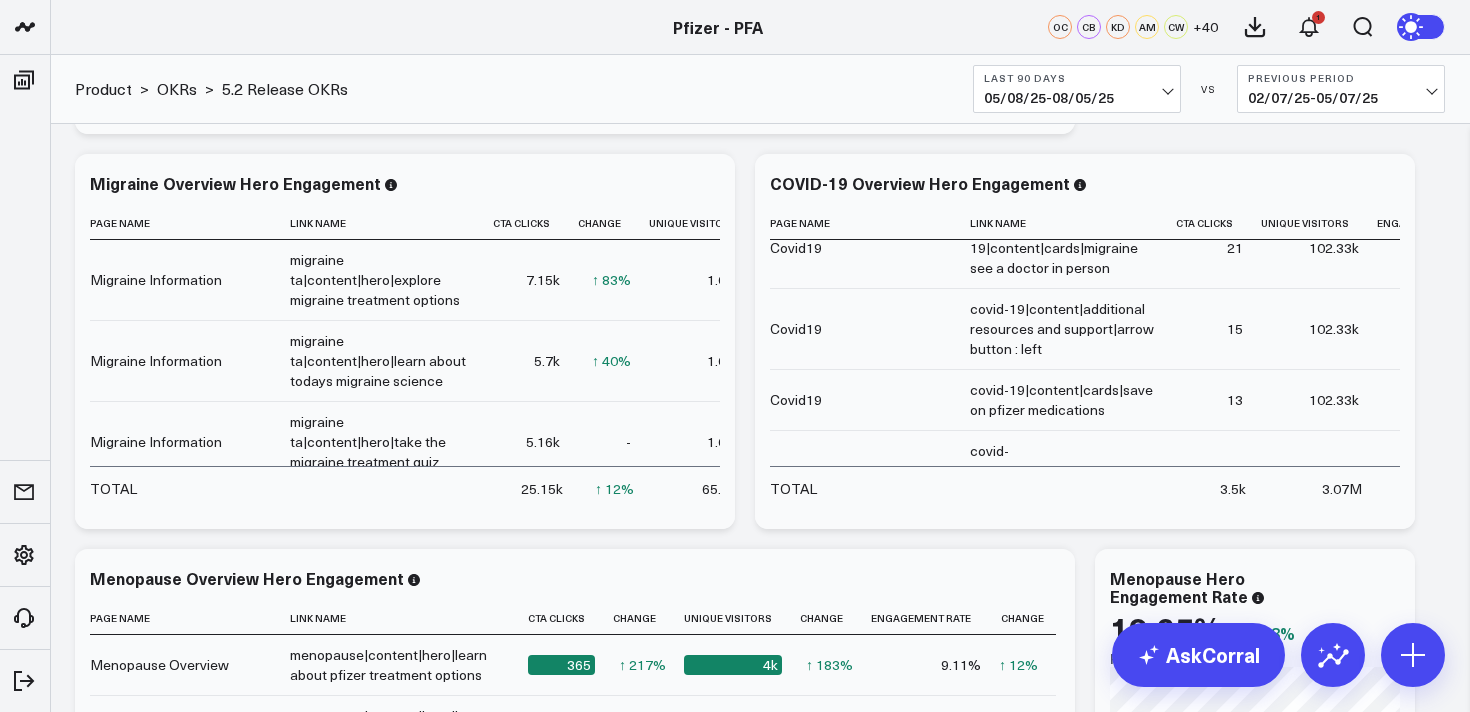 scroll, scrollTop: 4290, scrollLeft: 0, axis: vertical 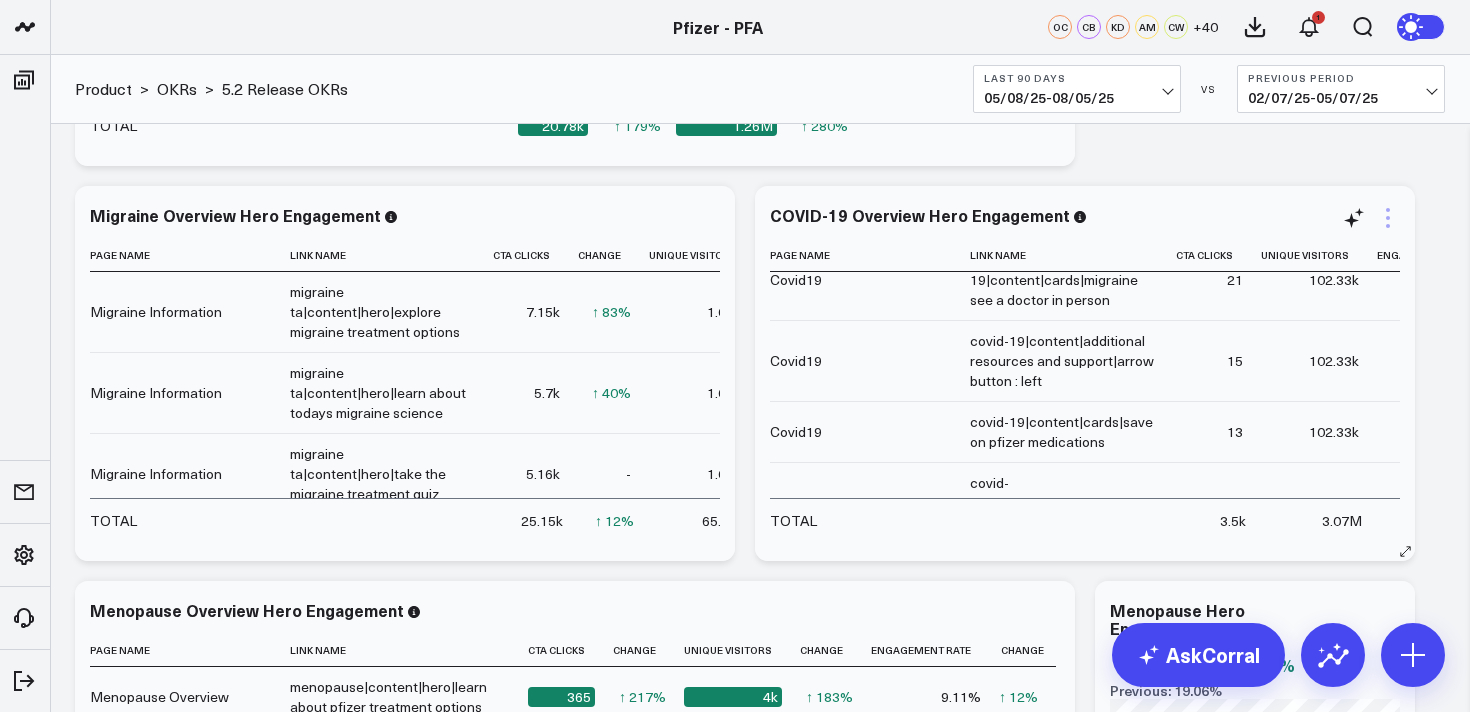 click 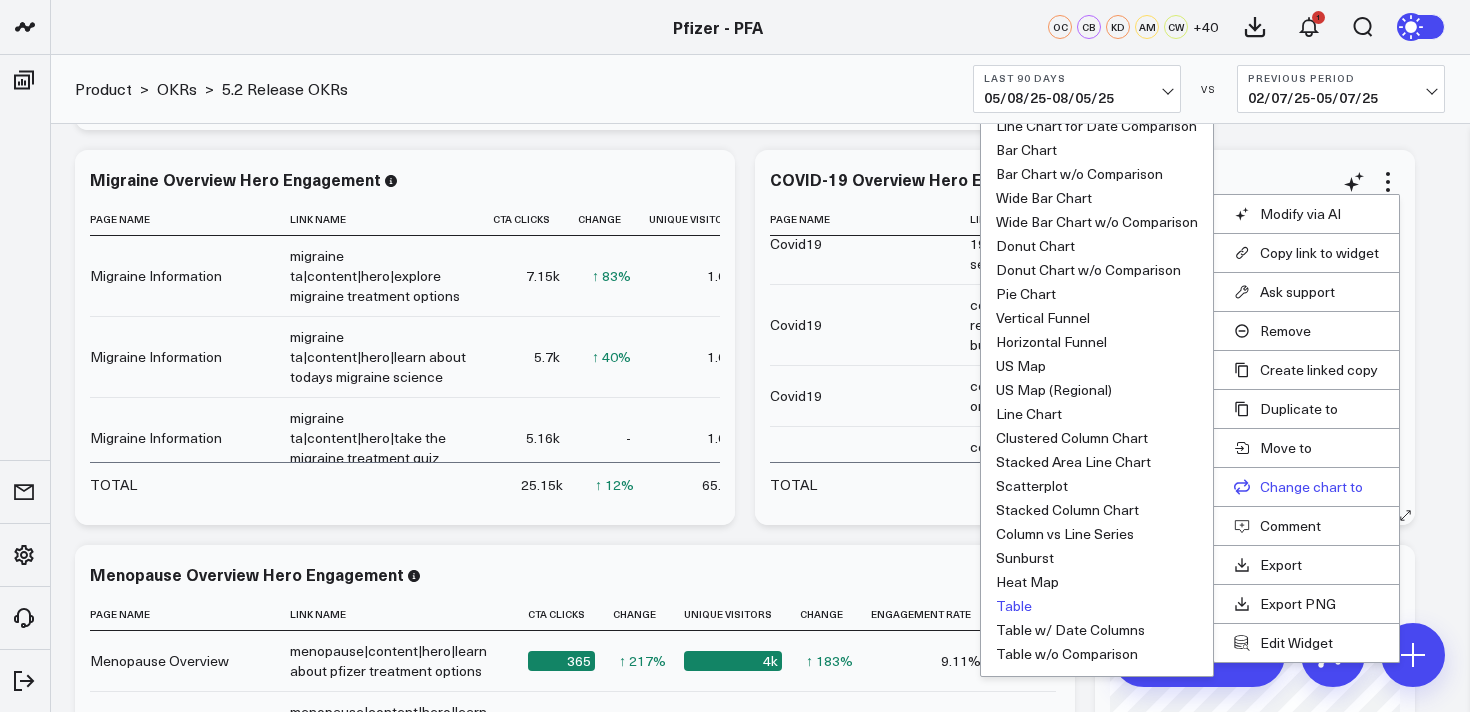 scroll, scrollTop: 4339, scrollLeft: 0, axis: vertical 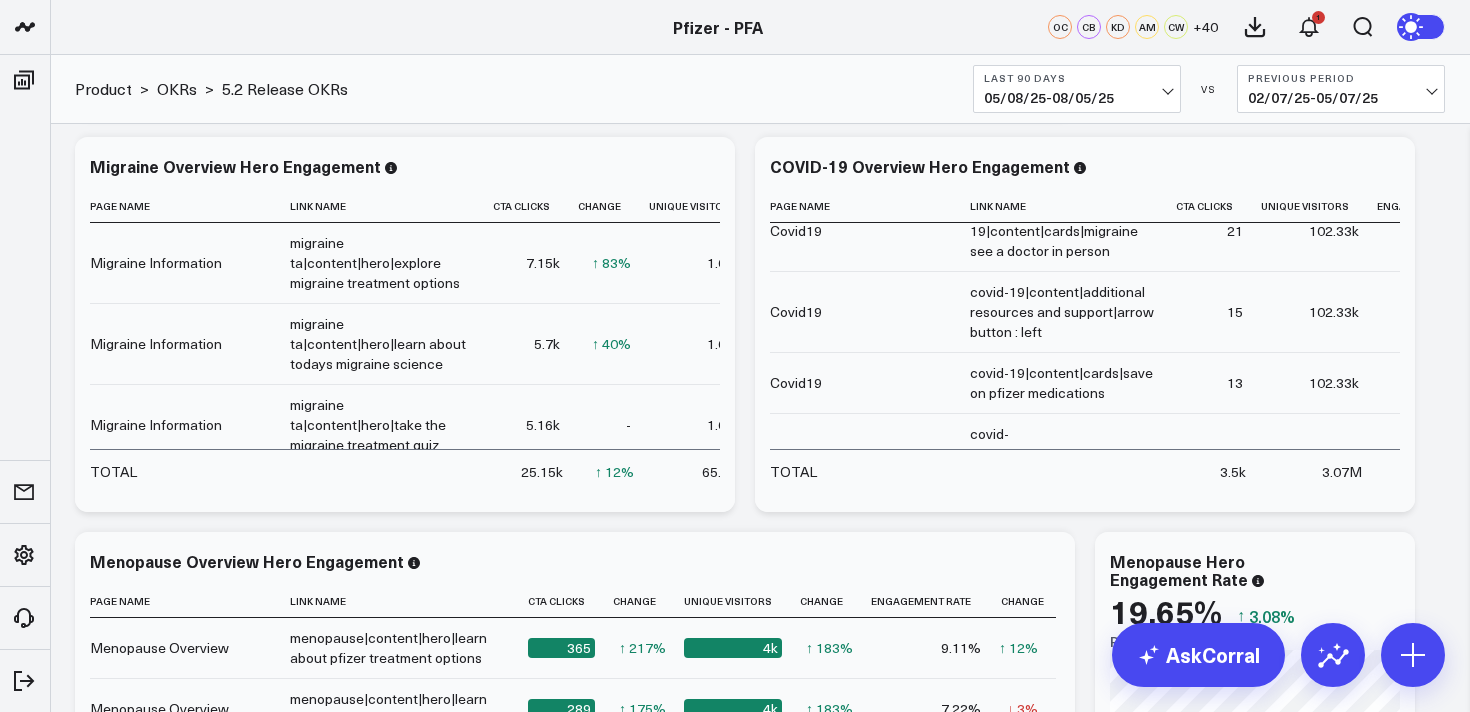 click on "Baseline metrics Increase user engagement with educational content.​ Modify via AI Copy link to widget Ask support Remove Create linked copy Executive Summary Product Release Spotlight 4.3 Covid-19 Product Summary OKRs 5.1 Release OKRs 5.2 Release OKRs Homepage Health Questionnaires COVID-19 / Respiratory Menopause Migraine mTOQ Vaccines Prescription Savings Optimizations (WIP) Education Articles Navigation (WIP) Media Performance Website Website HVA Performance Site Experience / DXA Telehealth & Pharmacy Prescription Delivery - Alto Telehealth - UpScript Telehealth Investigation - Ad Hoc Crossix Crossix Visitor Profiles Crossix Conversion Events Essence Data Freshness Duplicate to Executive Summary Product Release Spotlight 4.3 Covid-19 Product Summary OKRs 5.1 Release OKRs 5.2 Release OKRs Homepage Health Questionnaires COVID-19 / Respiratory Menopause Migraine mTOQ Vaccines Prescription Savings Optimizations (WIP) Education Articles Navigation (WIP) Media Performance Website Website HVA Performance OKRs" at bounding box center (760, -1392) 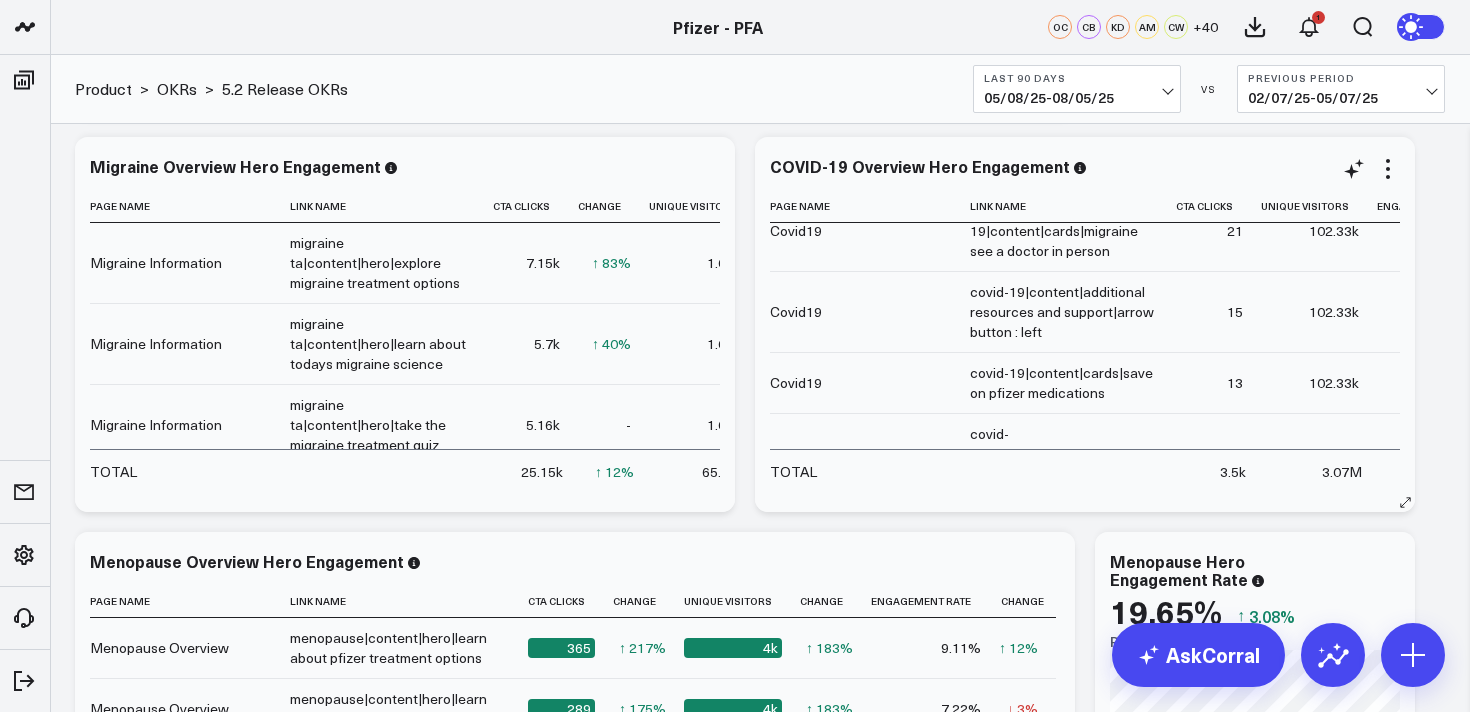 scroll, scrollTop: 1127, scrollLeft: 92, axis: both 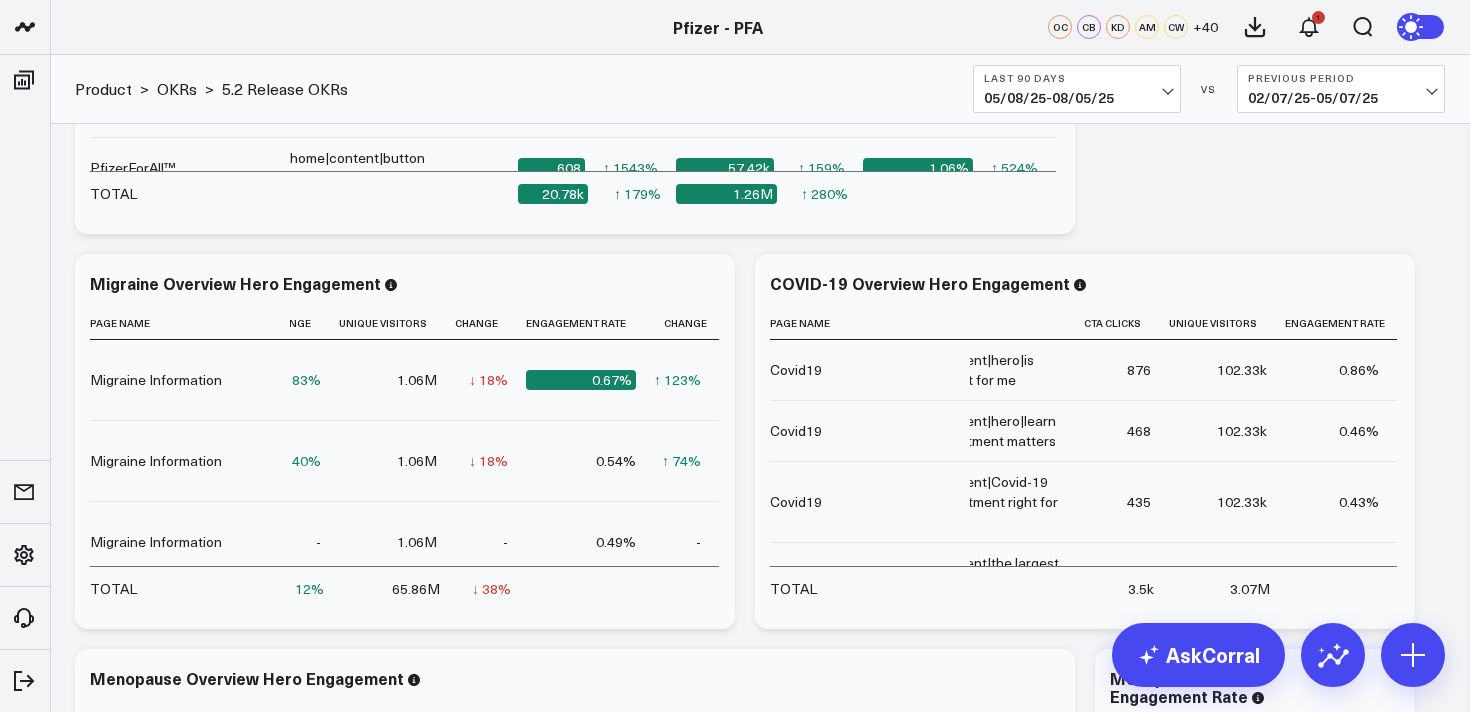 click on "[DATE] - [DATE]" at bounding box center (1077, 98) 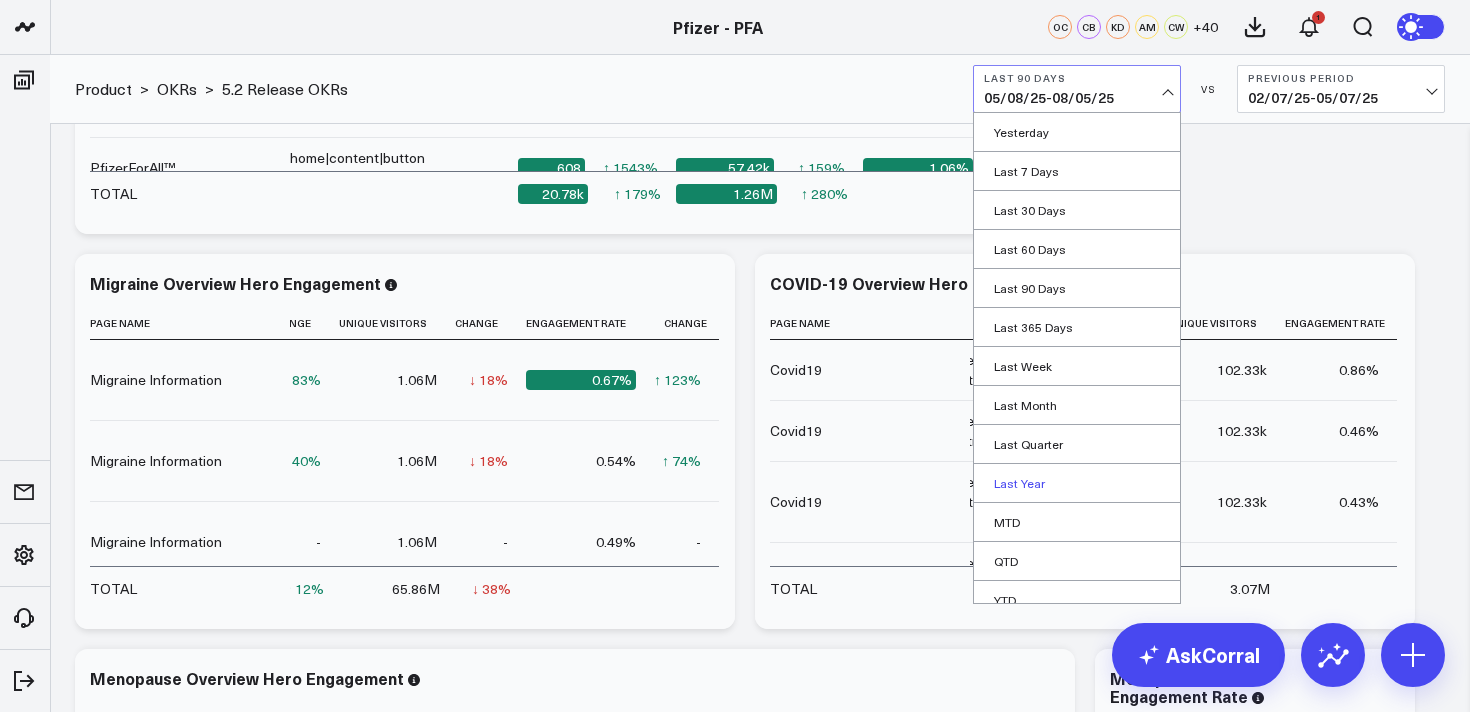 scroll, scrollTop: 55, scrollLeft: 0, axis: vertical 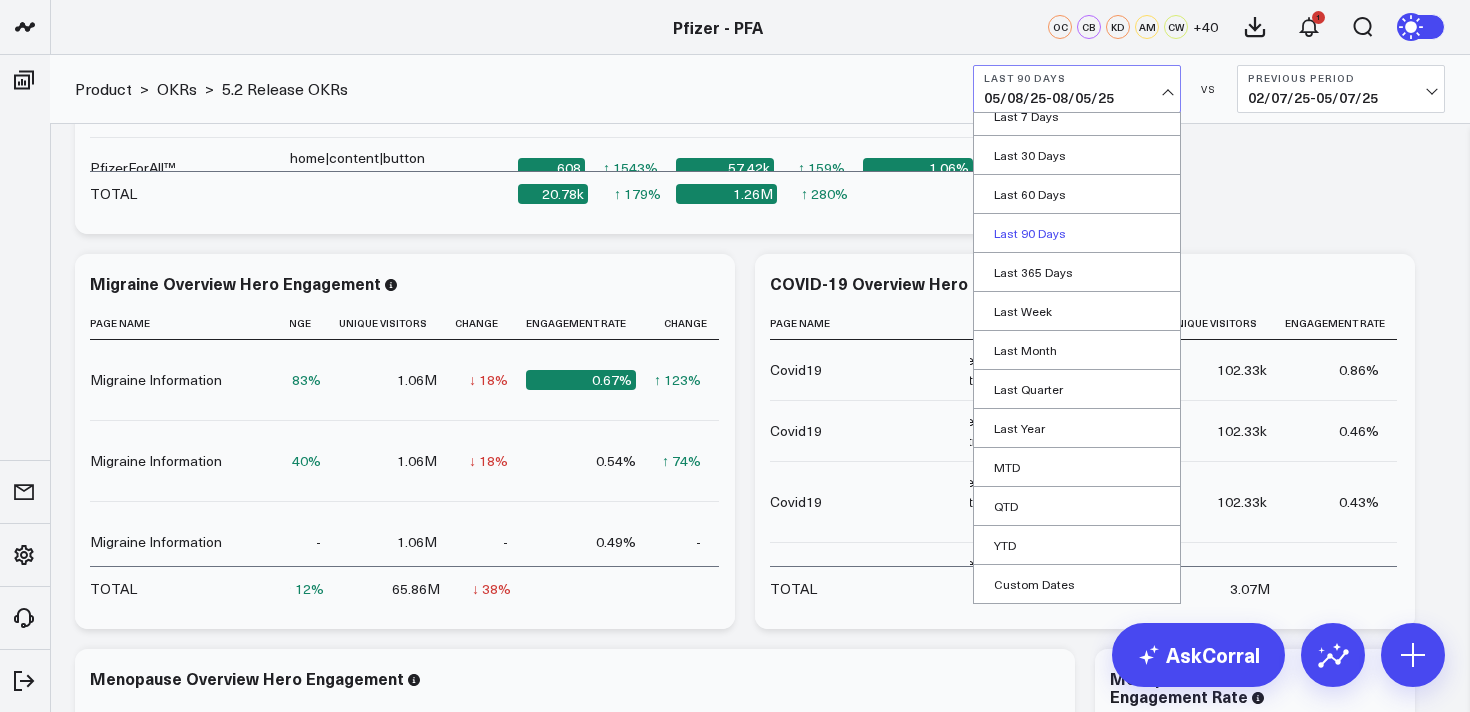 click on "Last 90 Days" at bounding box center (1077, 233) 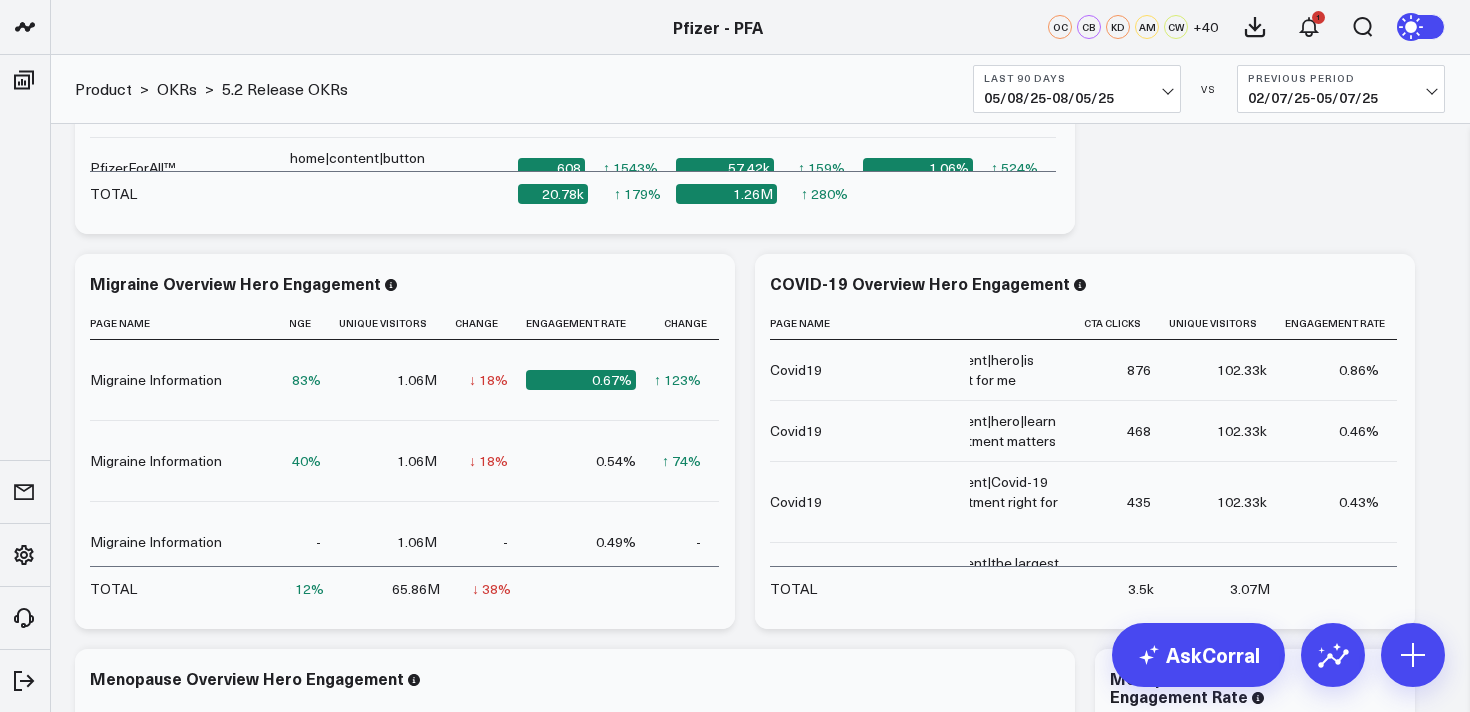 click on "[DATE] - [DATE]" at bounding box center (1077, 98) 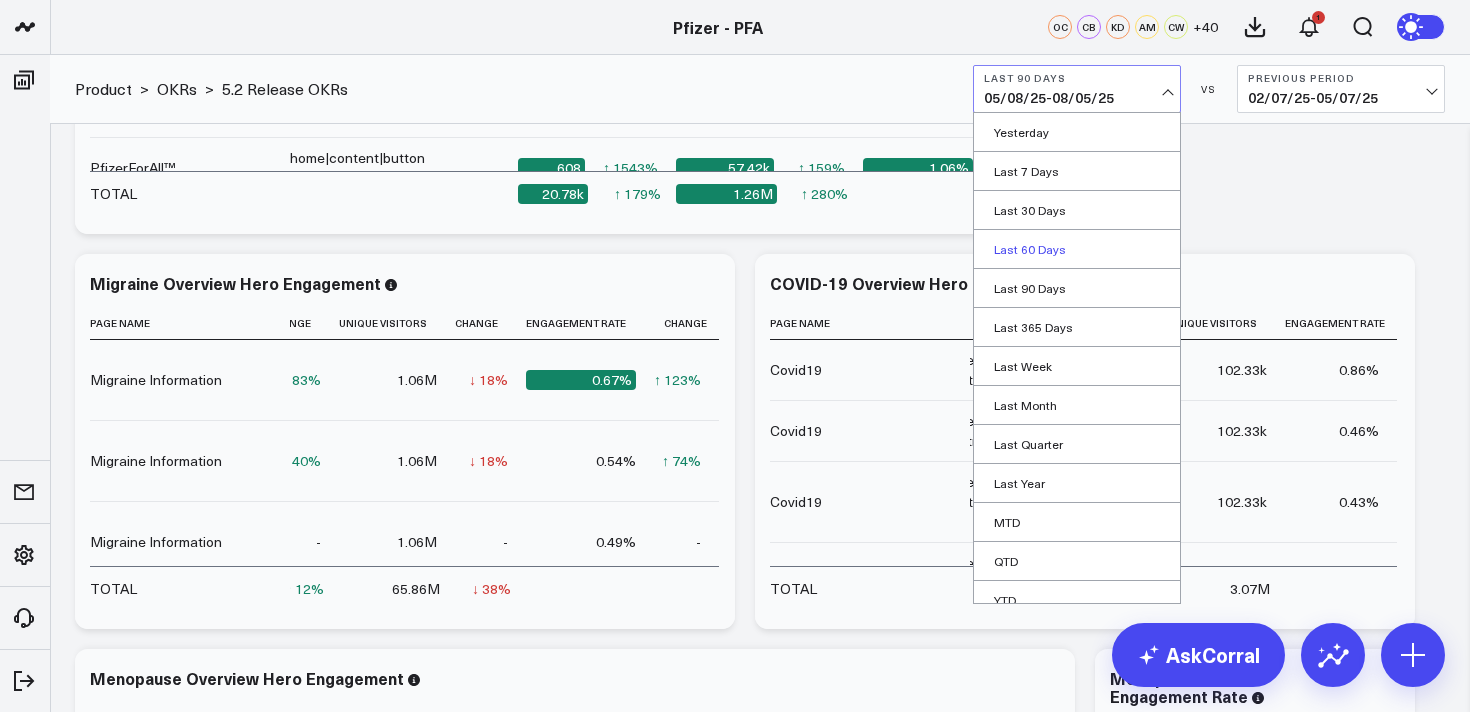 click on "Last 60 Days" at bounding box center (1077, 249) 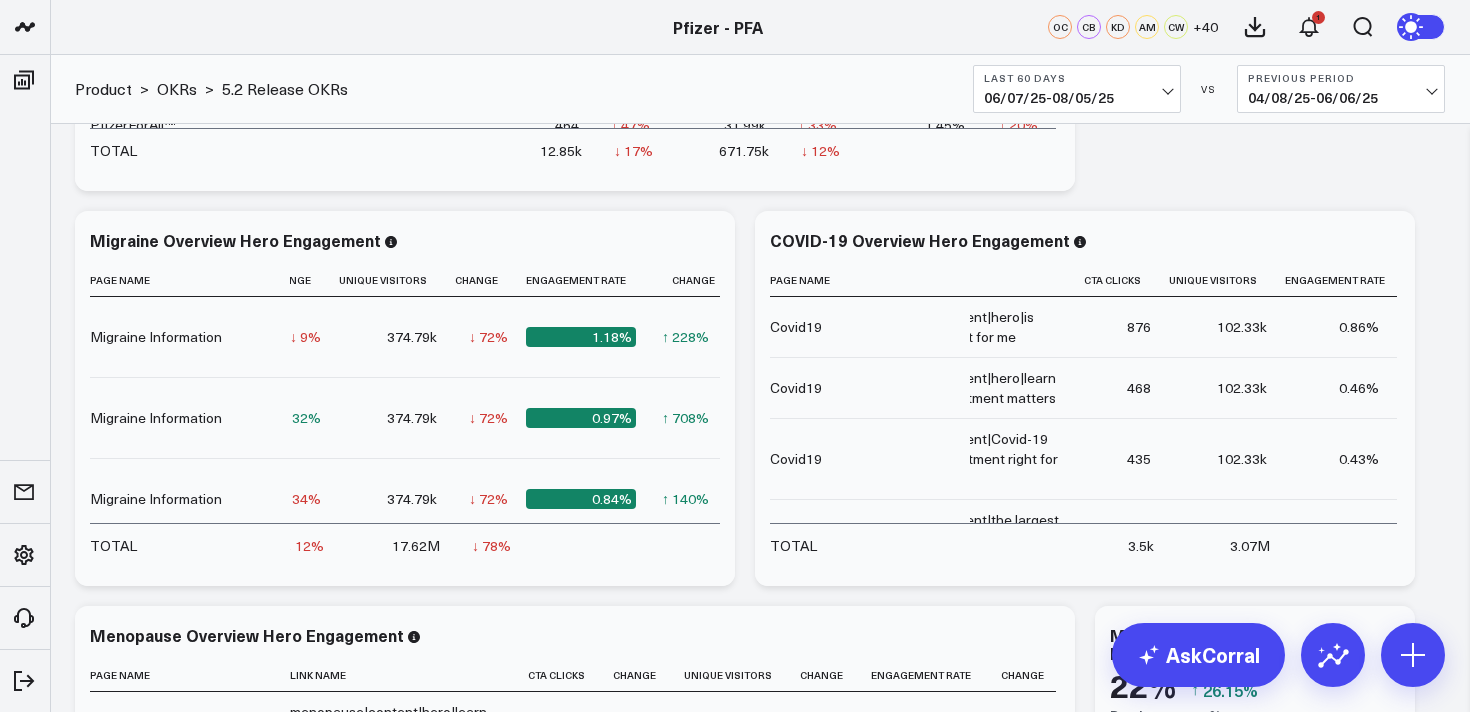 scroll, scrollTop: 4266, scrollLeft: 0, axis: vertical 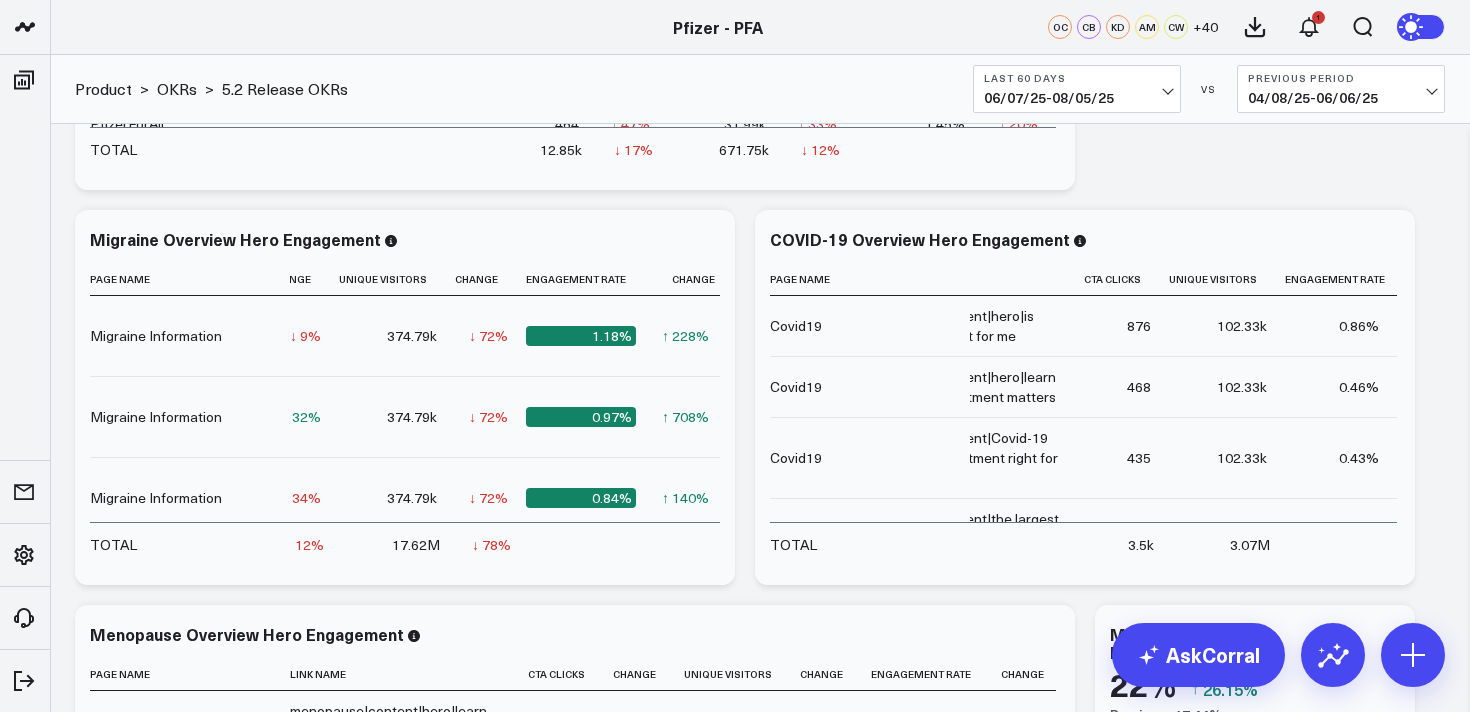 click on "[DATE] - [DATE]" at bounding box center [1077, 98] 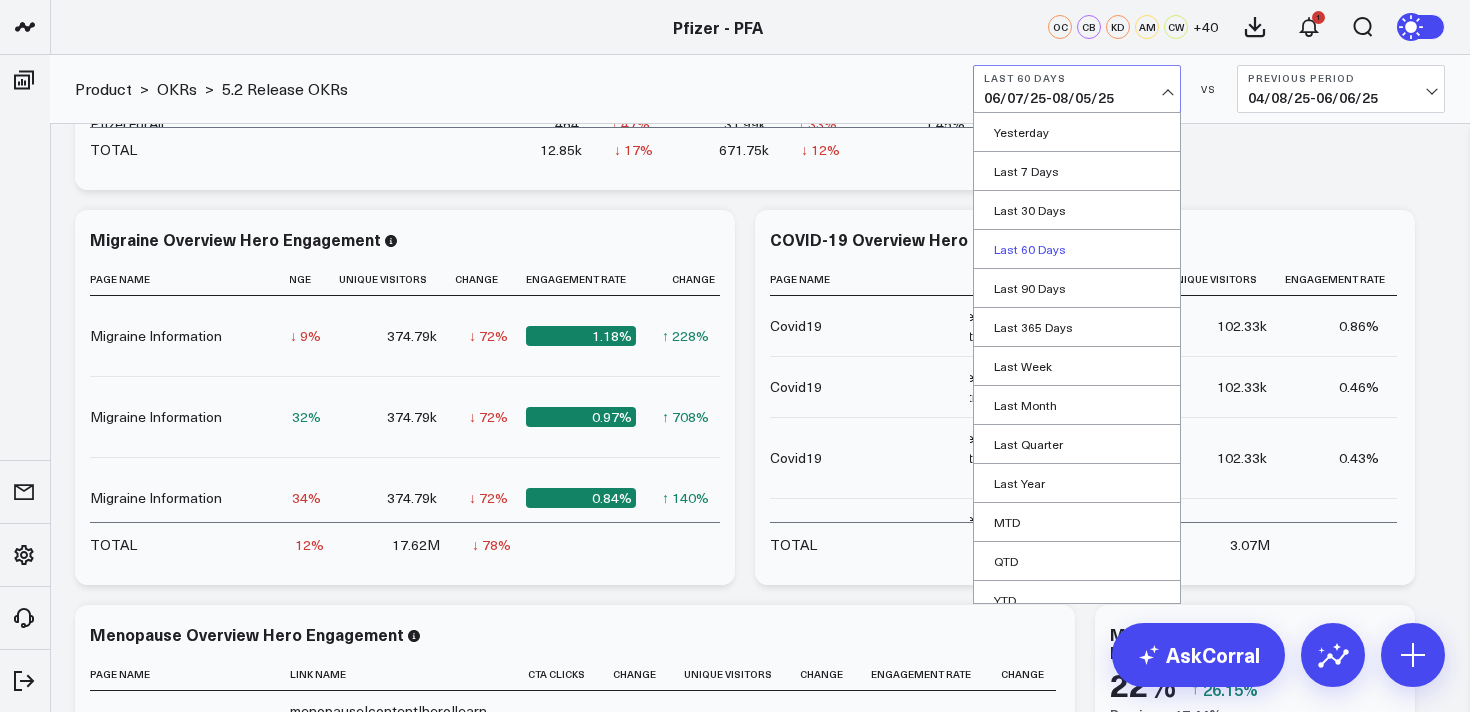 click on "Last 60 Days" at bounding box center (1077, 249) 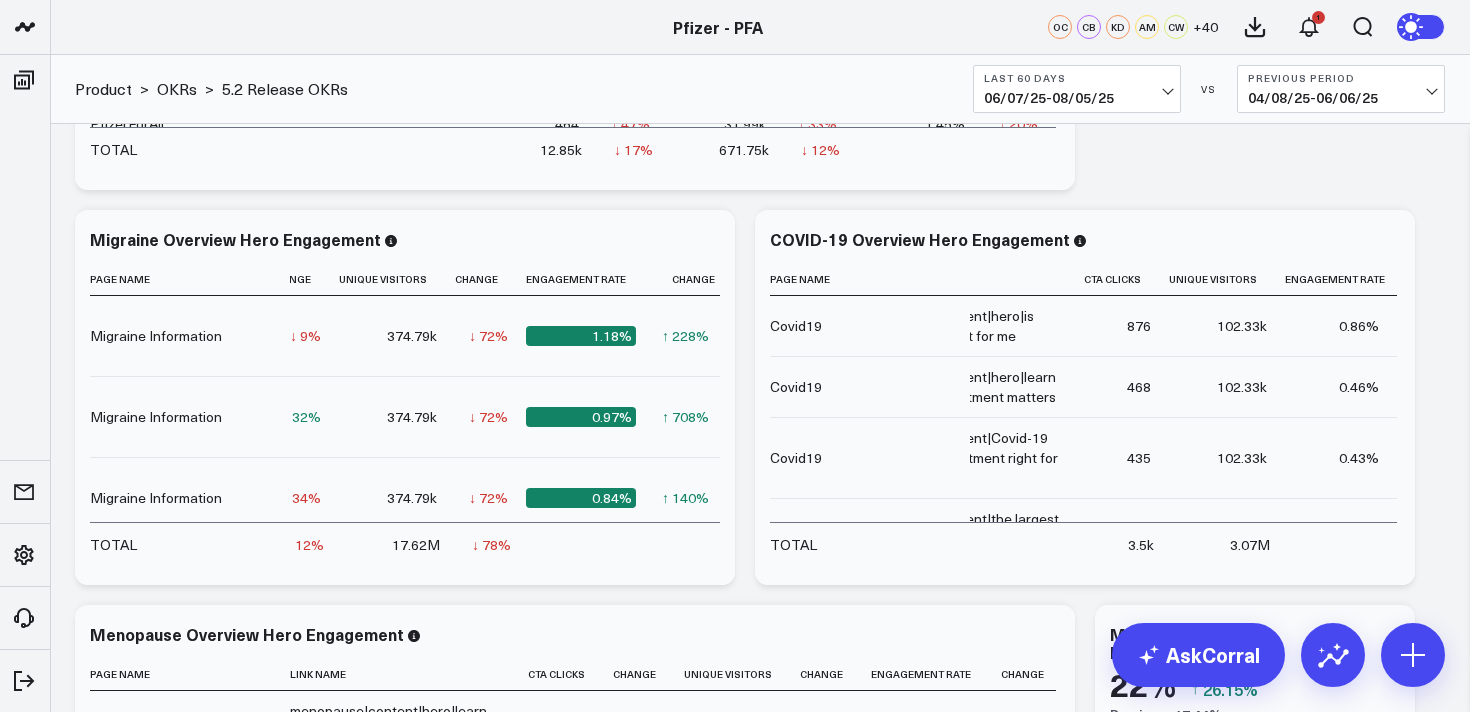 click on "Baseline metrics Increase user engagement with educational content.​ Modify via AI Copy link to widget Ask support Remove Create linked copy Executive Summary Product Release Spotlight 4.3 Covid-19 Product Summary OKRs 5.1 Release OKRs 5.2 Release OKRs Homepage Health Questionnaires COVID-19 / Respiratory Menopause Migraine mTOQ Vaccines Prescription Savings Optimizations (WIP) Education Articles Navigation (WIP) Media Performance Website Website HVA Performance Site Experience / DXA Telehealth & Pharmacy Prescription Delivery - Alto Telehealth - UpScript Telehealth Investigation - Ad Hoc Crossix Crossix Visitor Profiles Crossix Conversion Events Essence Data Freshness Duplicate to Executive Summary Product Release Spotlight 4.3 Covid-19 Product Summary OKRs 5.1 Release OKRs 5.2 Release OKRs Homepage Health Questionnaires COVID-19 / Respiratory Menopause Migraine mTOQ Vaccines Prescription Savings Optimizations (WIP) Education Articles Navigation (WIP) Media Performance Website Website HVA Performance OKRs" at bounding box center [760, -1379] 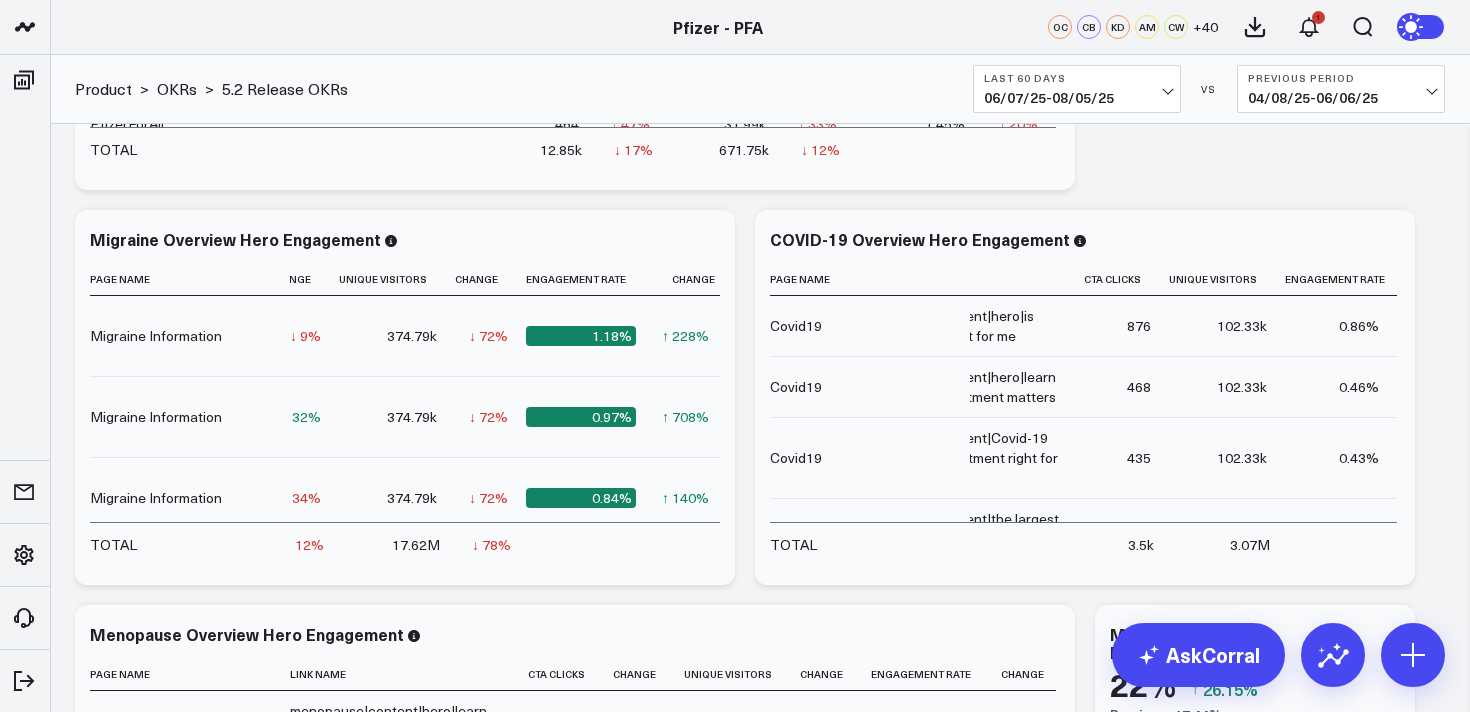 click on "Baseline metrics Increase user engagement with educational content.​ Modify via AI Copy link to widget Ask support Remove Create linked copy Executive Summary Product Release Spotlight 4.3 Covid-19 Product Summary OKRs 5.1 Release OKRs 5.2 Release OKRs Homepage Health Questionnaires COVID-19 / Respiratory Menopause Migraine mTOQ Vaccines Prescription Savings Optimizations (WIP) Education Articles Navigation (WIP) Media Performance Website Website HVA Performance Site Experience / DXA Telehealth & Pharmacy Prescription Delivery - Alto Telehealth - UpScript Telehealth Investigation - Ad Hoc Crossix Crossix Visitor Profiles Crossix Conversion Events Essence Data Freshness Duplicate to Executive Summary Product Release Spotlight 4.3 Covid-19 Product Summary OKRs 5.1 Release OKRs 5.2 Release OKRs Homepage Health Questionnaires COVID-19 / Respiratory Menopause Migraine mTOQ Vaccines Prescription Savings Optimizations (WIP) Education Articles Navigation (WIP) Media Performance Website Website HVA Performance OKRs" at bounding box center (760, -1379) 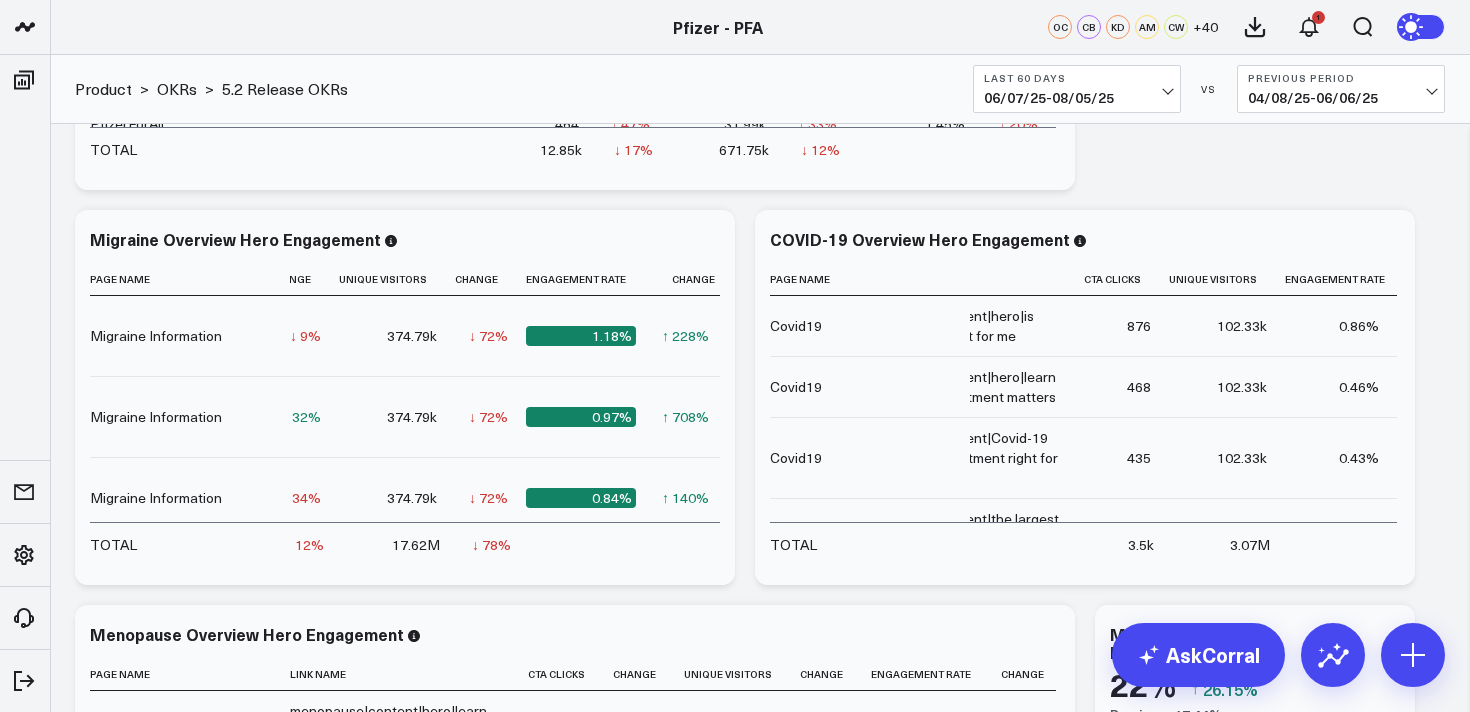 click on "[DATE] - [DATE]" at bounding box center (1077, 98) 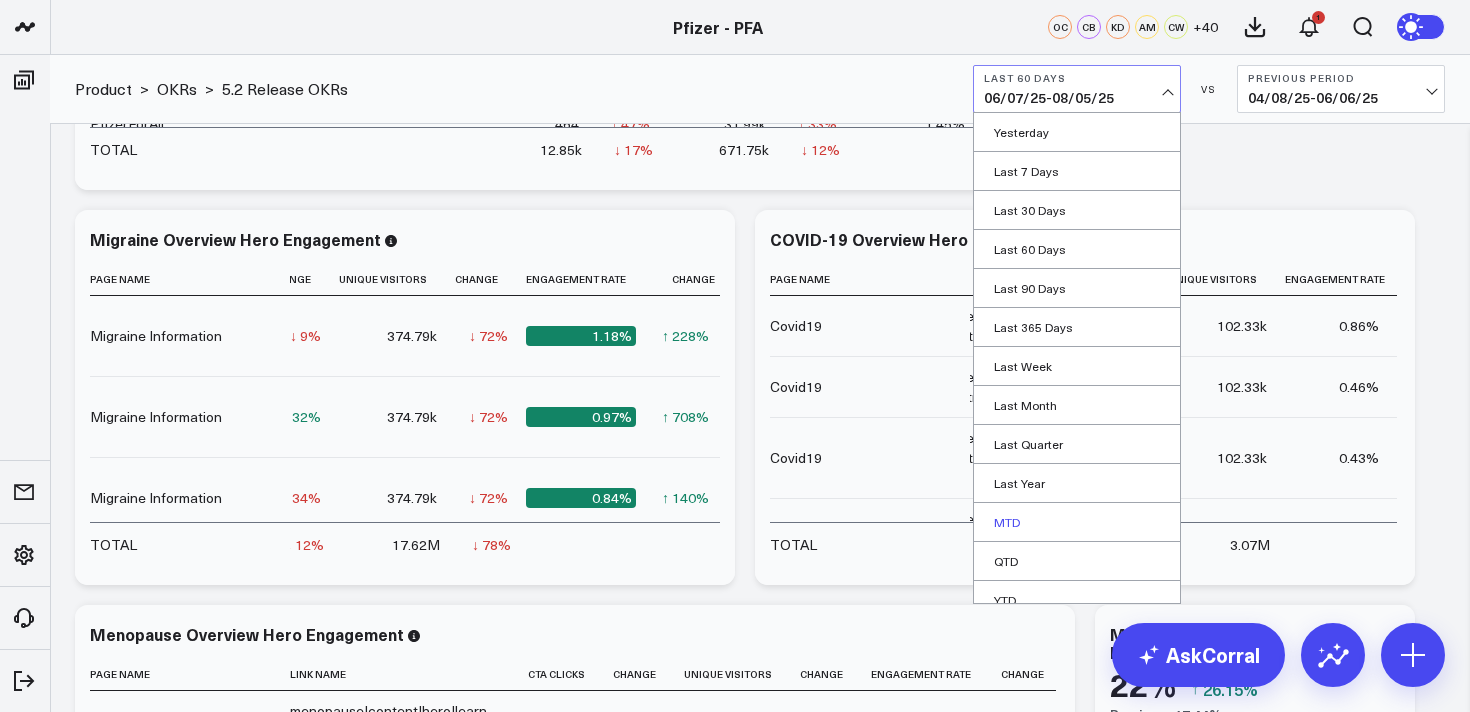 scroll, scrollTop: 55, scrollLeft: 0, axis: vertical 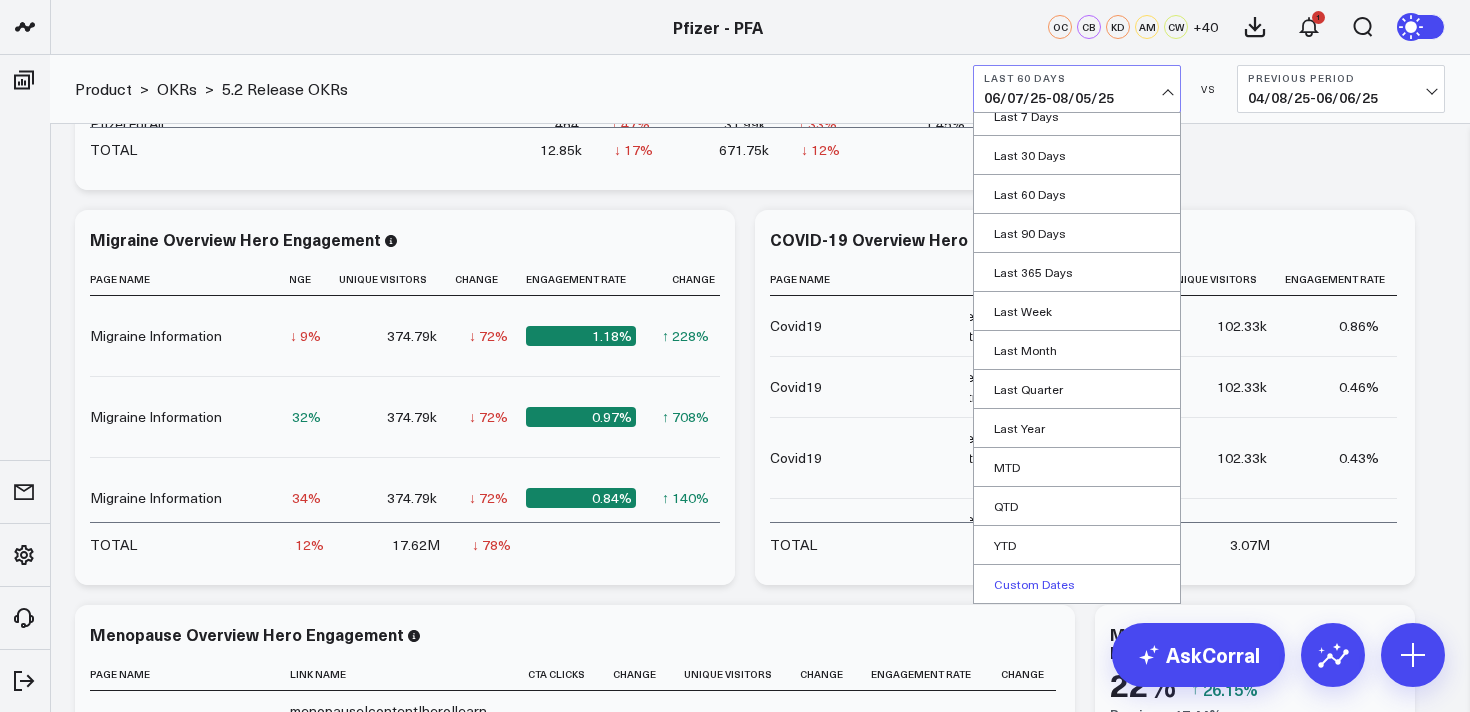 click on "Custom Dates" at bounding box center (1077, 584) 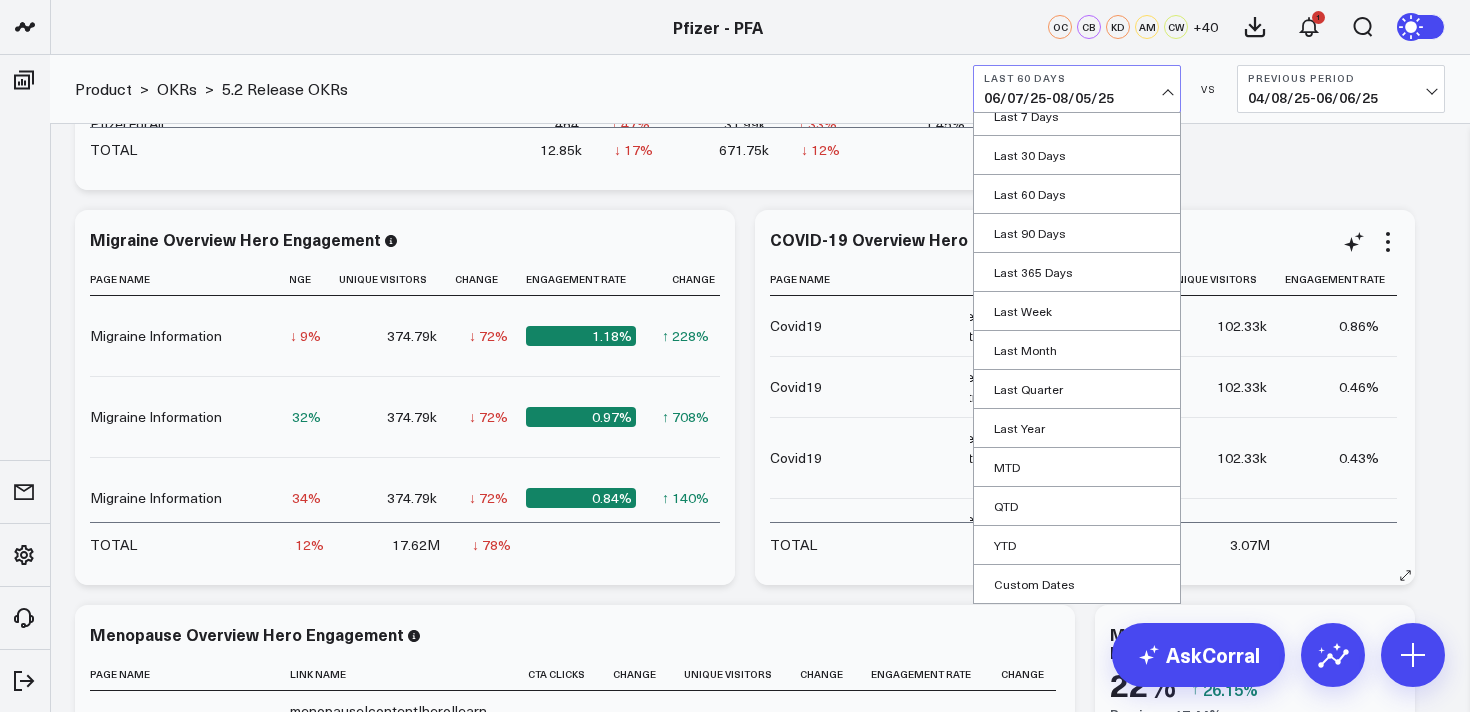 select on "7" 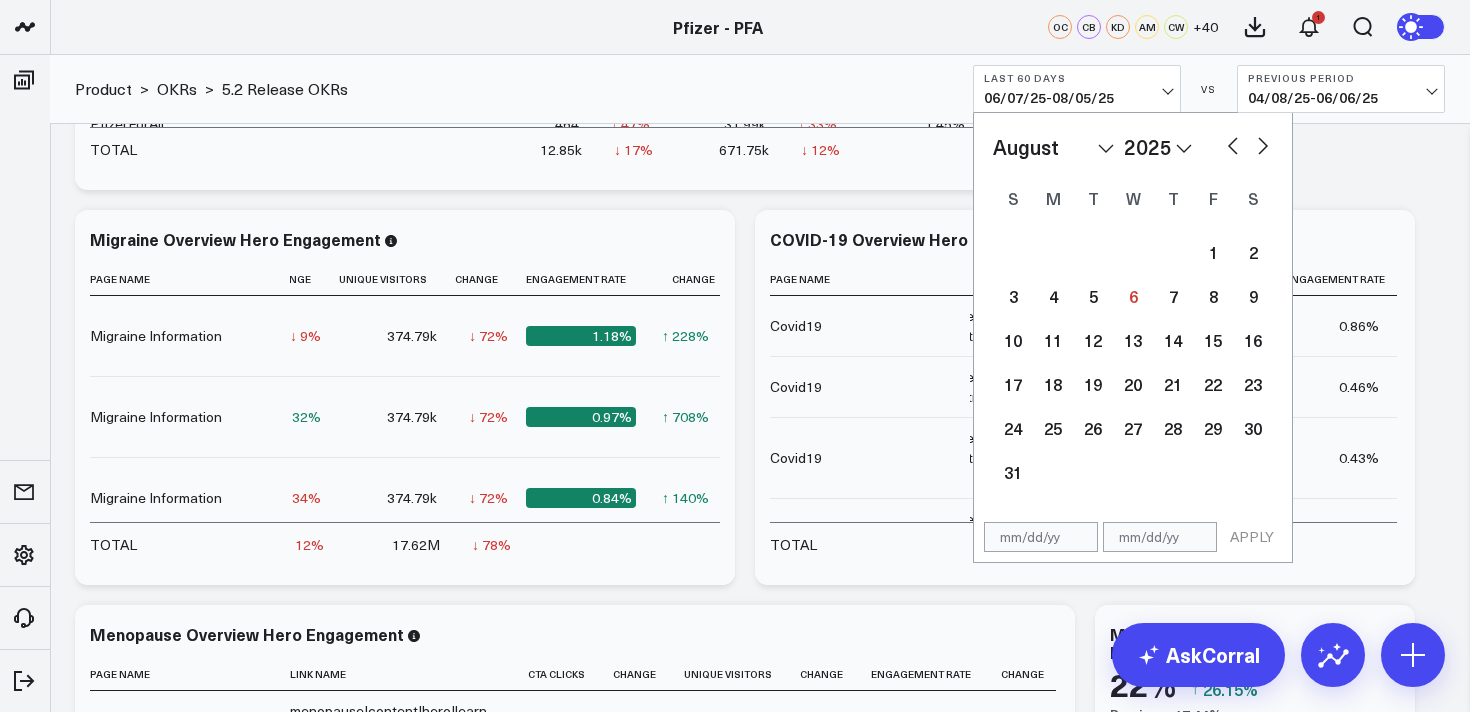 click at bounding box center (1233, 144) 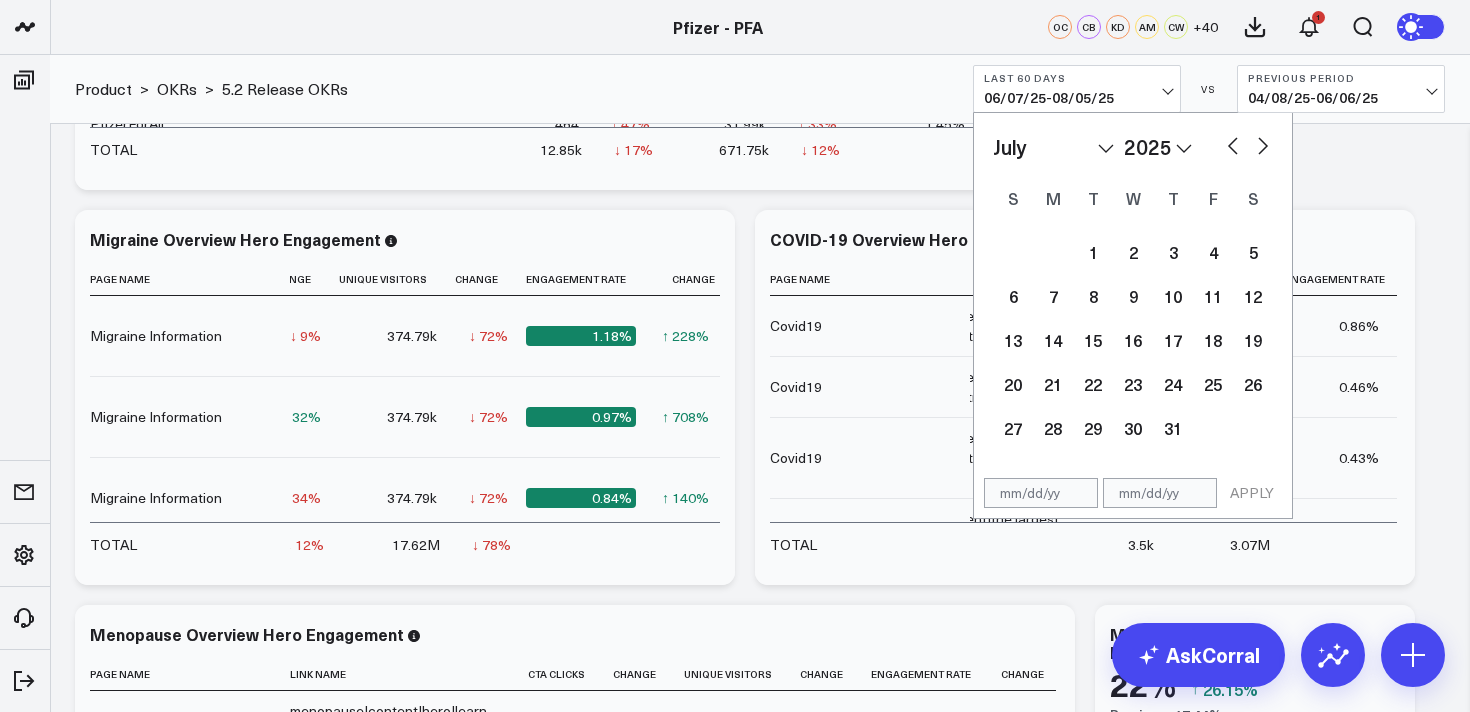 click at bounding box center [1233, 144] 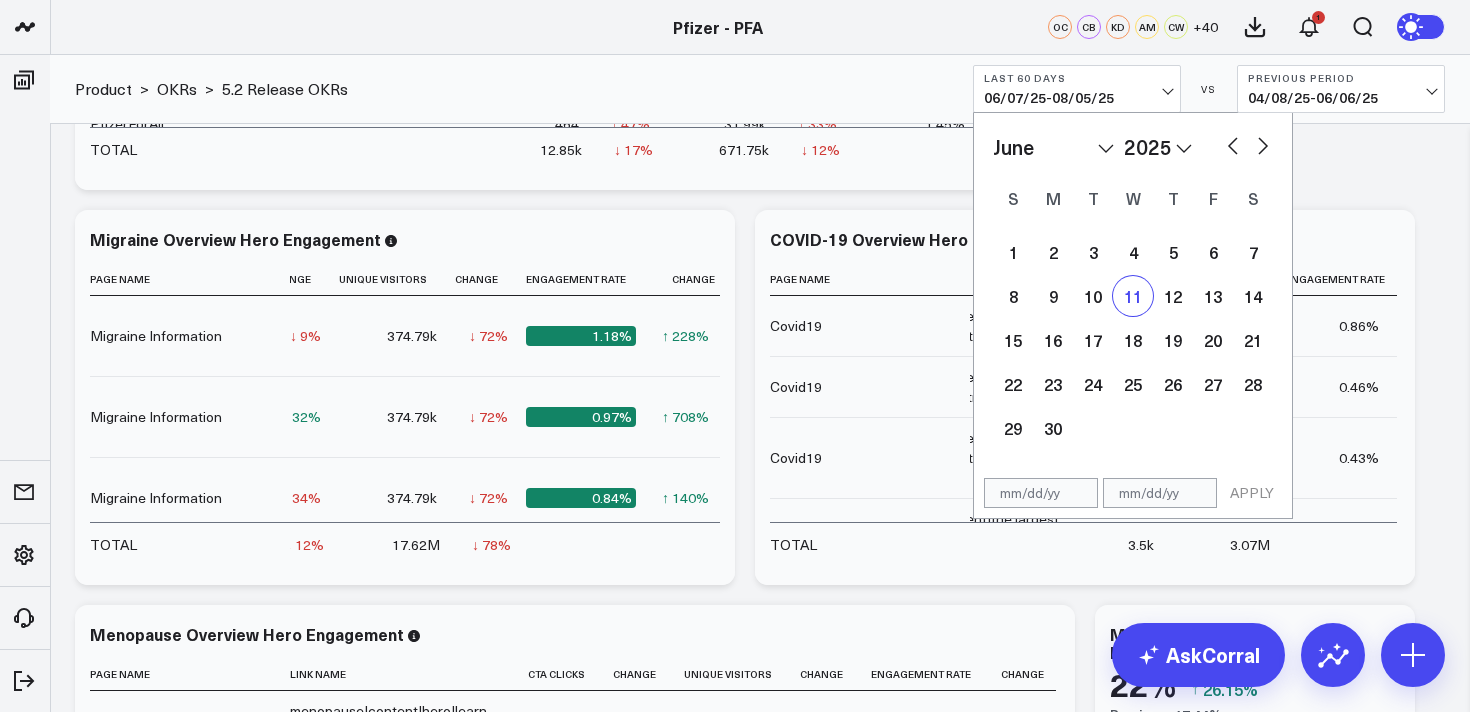 click on "11" at bounding box center [1133, 296] 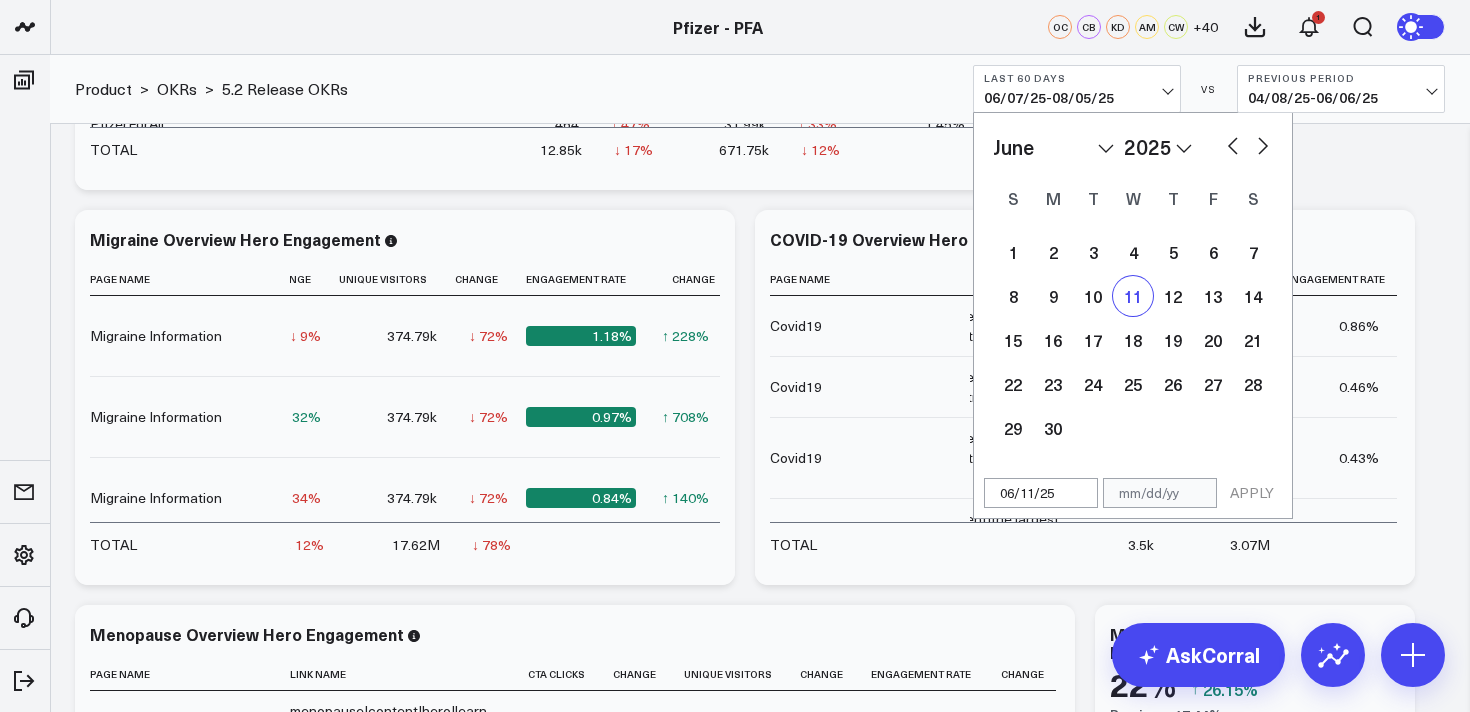 select on "5" 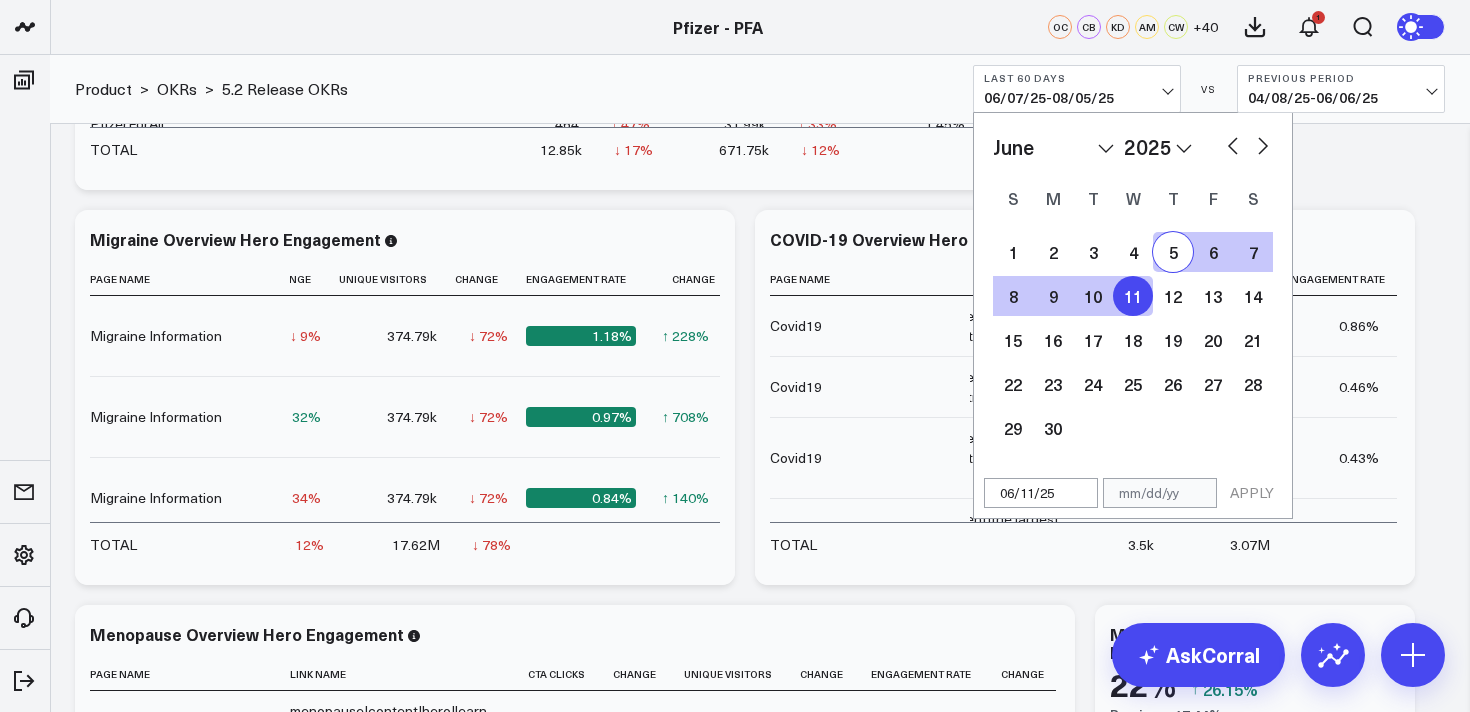 click at bounding box center (1263, 144) 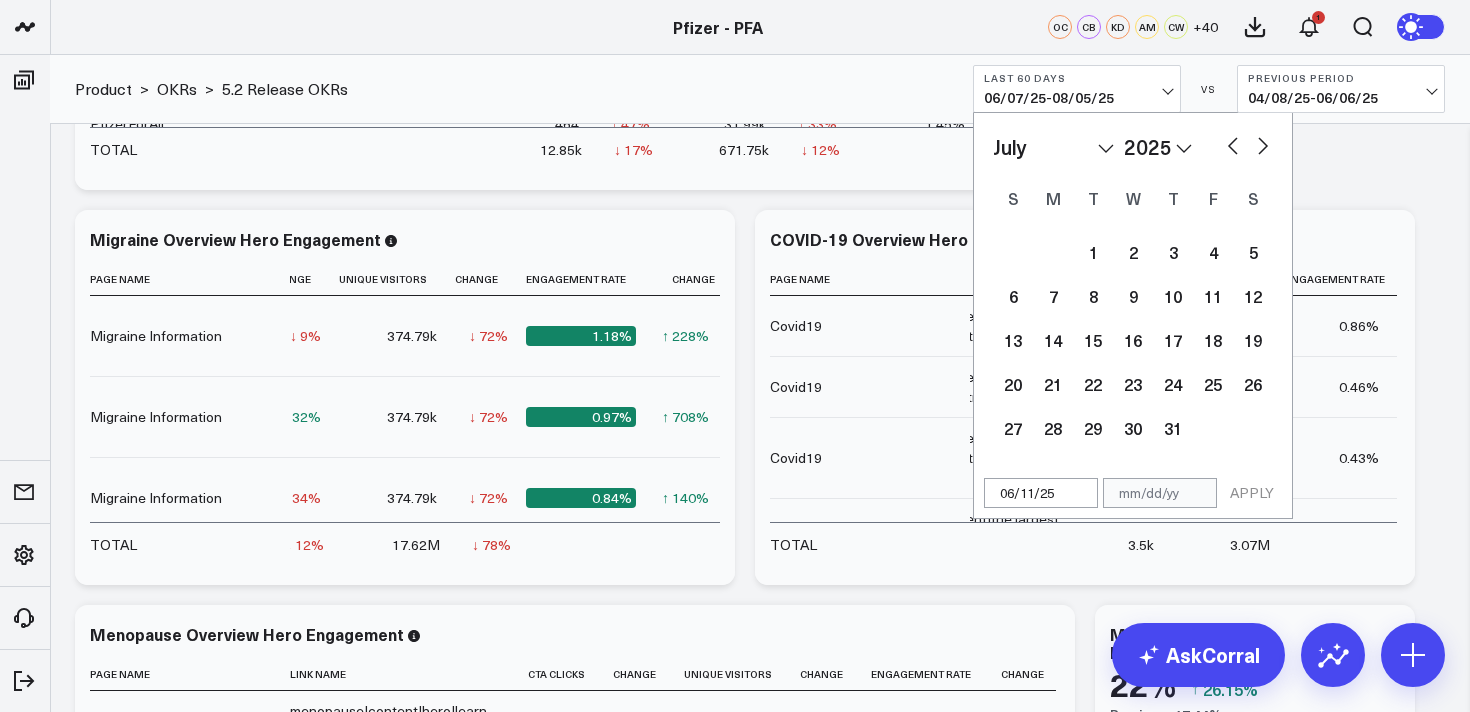 click at bounding box center [1263, 144] 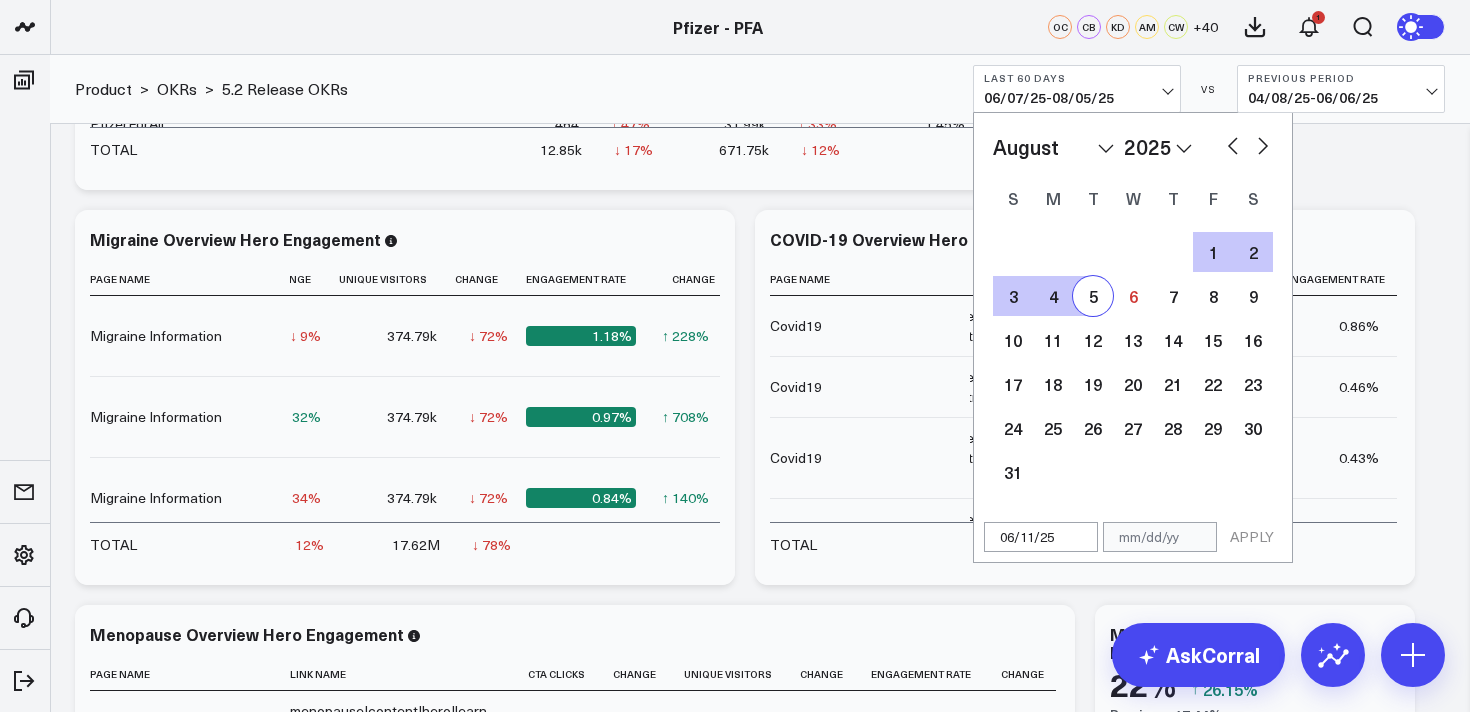 click on "5" at bounding box center [1093, 296] 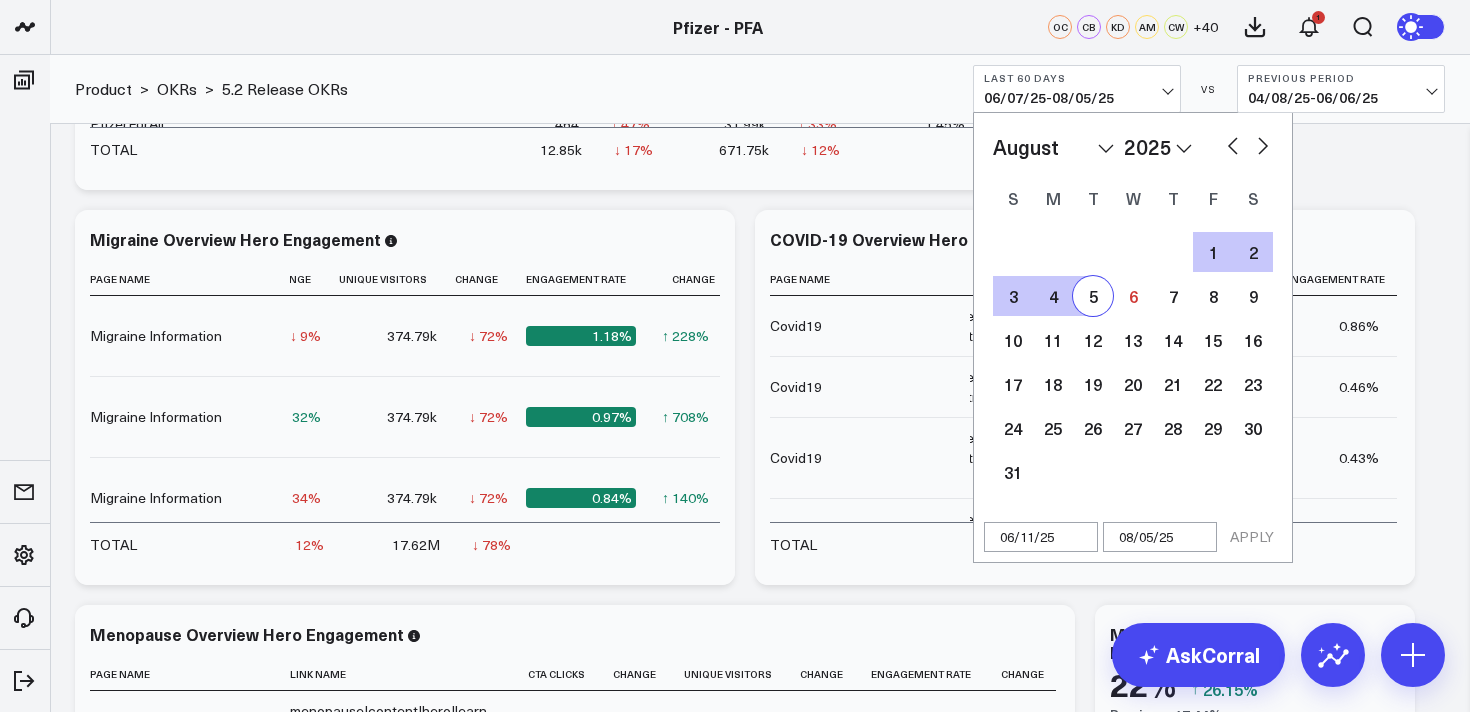 select on "7" 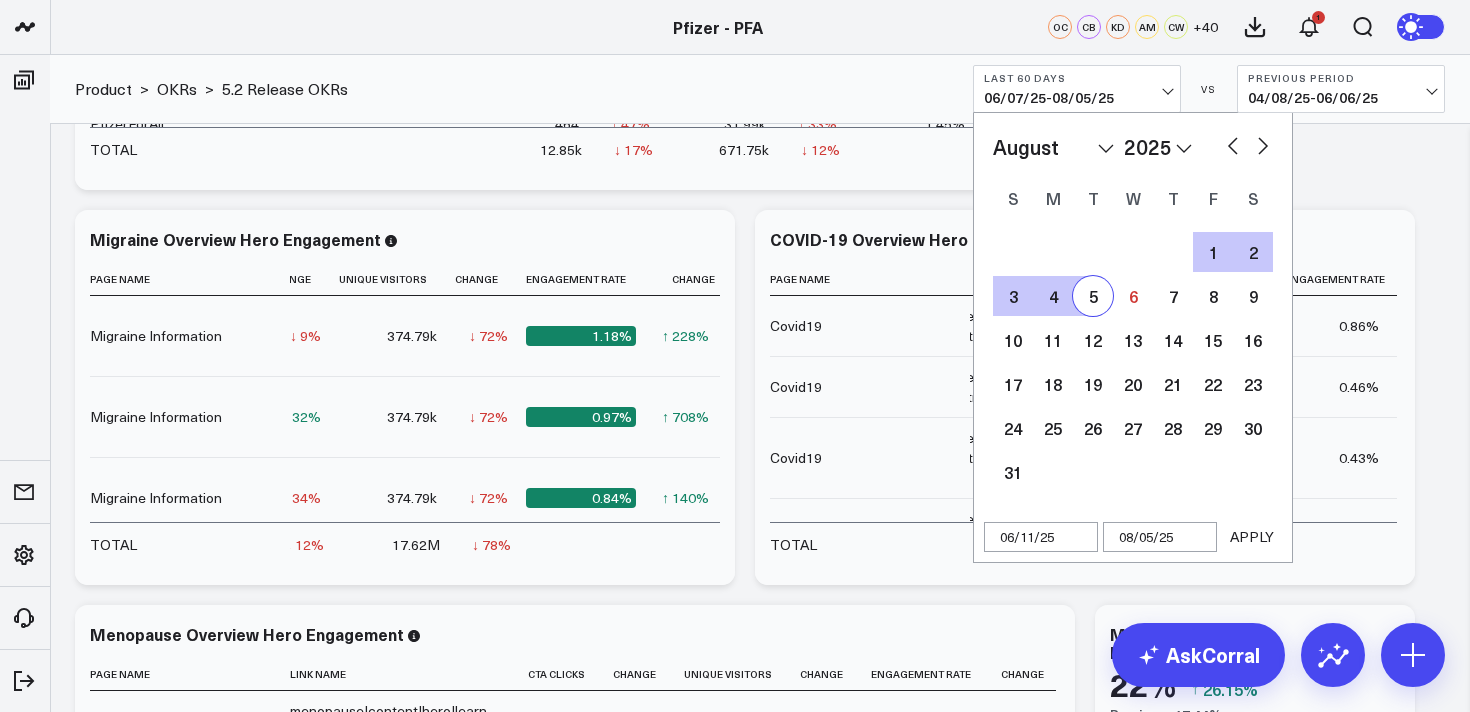 click on "APPLY" at bounding box center [1252, 537] 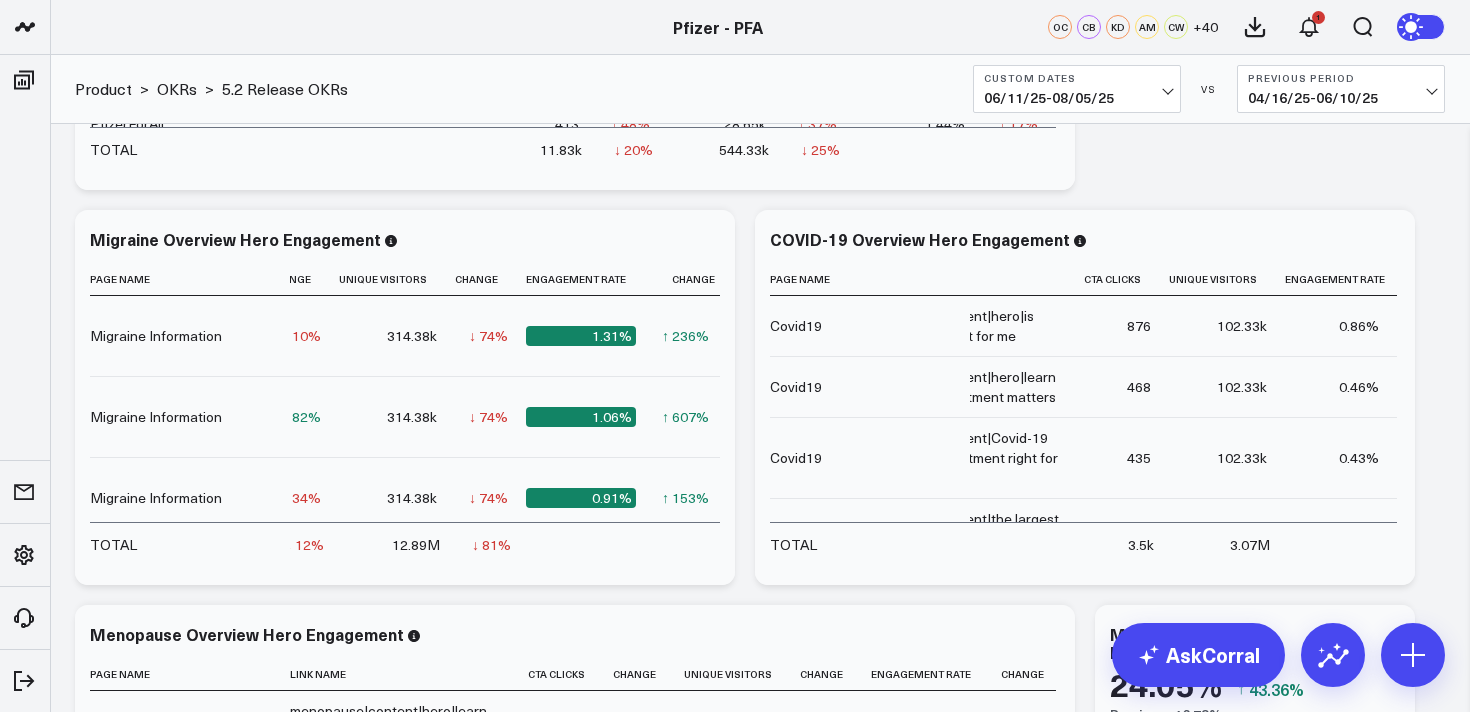 click on "Custom Dates [DATE] - [DATE]" at bounding box center [1077, 89] 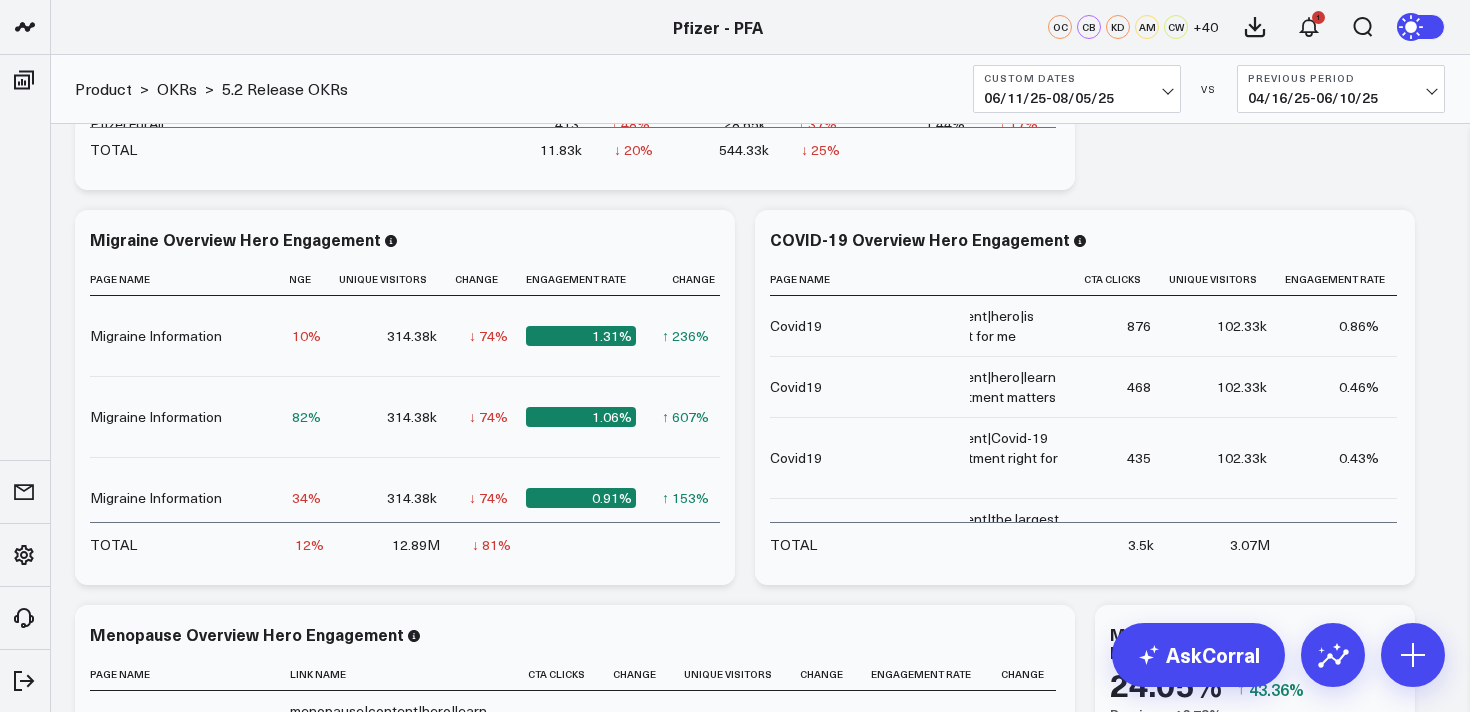 click on "Baseline metrics Increase user engagement with educational content.​ Modify via AI Copy link to widget Ask support Remove Create linked copy Executive Summary Product Release Spotlight 4.3 Covid-19 Product Summary OKRs 5.1 Release OKRs 5.2 Release OKRs Homepage Health Questionnaires COVID-19 / Respiratory Menopause Migraine mTOQ Vaccines Prescription Savings Optimizations (WIP) Education Articles Navigation (WIP) Media Performance Website Website HVA Performance Site Experience / DXA Telehealth & Pharmacy Prescription Delivery - Alto Telehealth - UpScript Telehealth Investigation - Ad Hoc Crossix Crossix Visitor Profiles Crossix Conversion Events Essence Data Freshness Duplicate to Executive Summary Product Release Spotlight 4.3 Covid-19 Product Summary OKRs 5.1 Release OKRs 5.2 Release OKRs Homepage Health Questionnaires COVID-19 / Respiratory Menopause Migraine mTOQ Vaccines Prescription Savings Optimizations (WIP) Education Articles Navigation (WIP) Media Performance Website Website HVA Performance OKRs" at bounding box center (760, -1379) 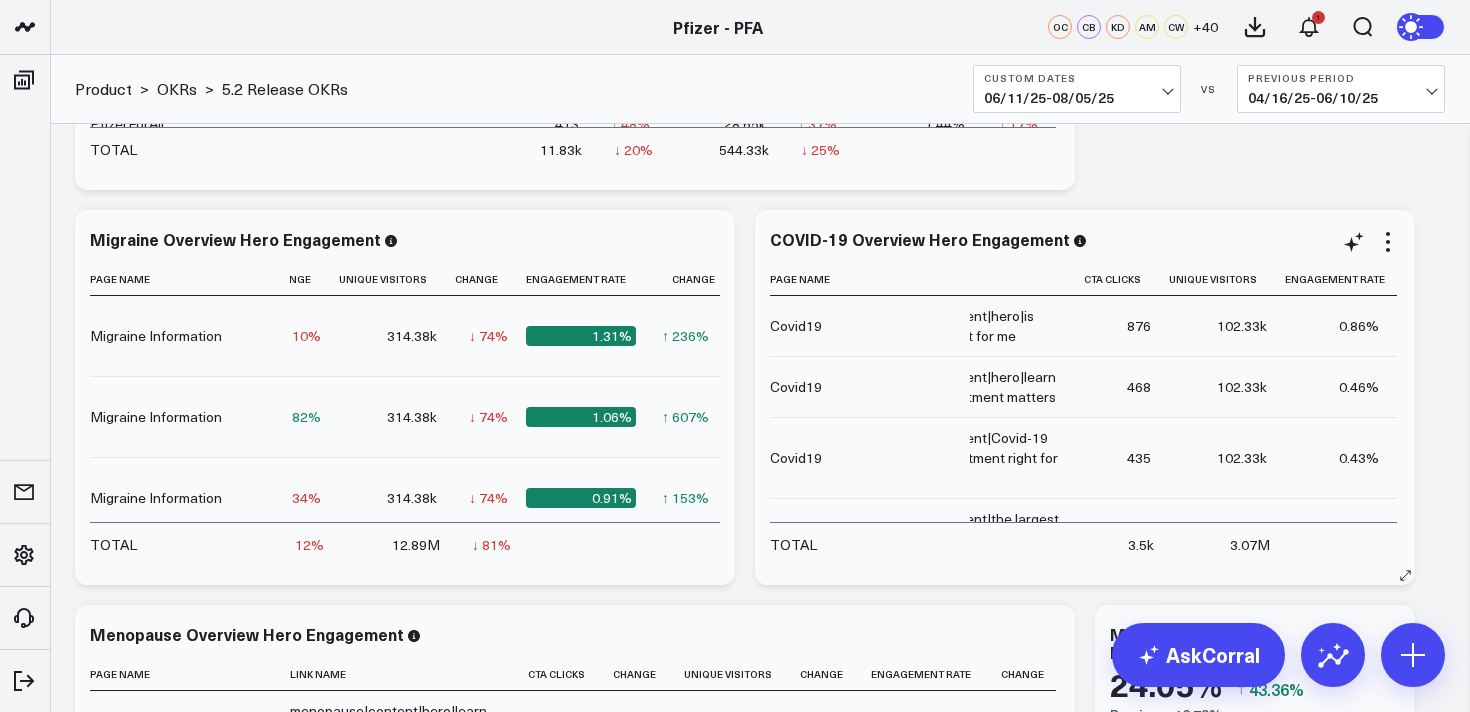 scroll, scrollTop: 4280, scrollLeft: 0, axis: vertical 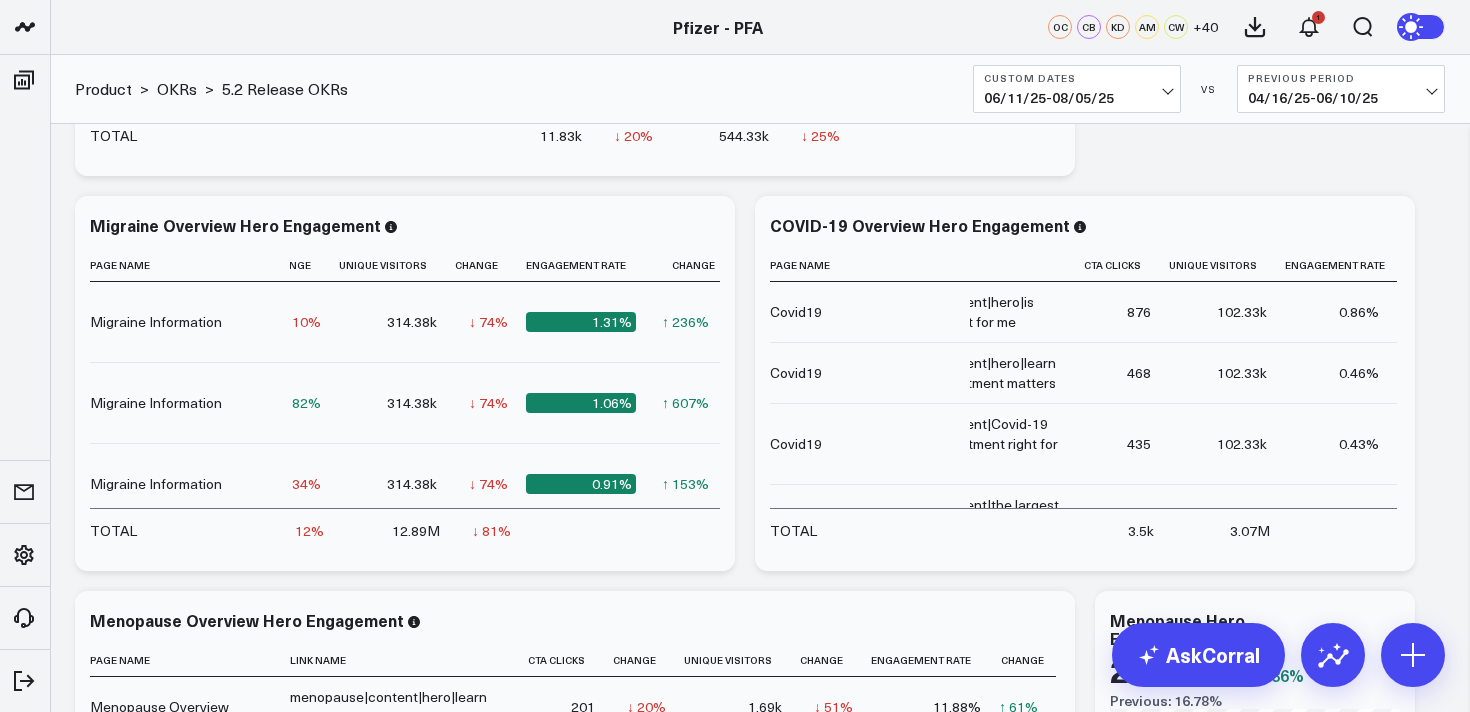 click on "Baseline metrics Increase user engagement with educational content.​ Modify via AI Copy link to widget Ask support Remove Create linked copy Executive Summary Product Release Spotlight 4.3 Covid-19 Product Summary OKRs 5.1 Release OKRs 5.2 Release OKRs Homepage Health Questionnaires COVID-19 / Respiratory Menopause Migraine mTOQ Vaccines Prescription Savings Optimizations (WIP) Education Articles Navigation (WIP) Media Performance Website Website HVA Performance Site Experience / DXA Telehealth & Pharmacy Prescription Delivery - Alto Telehealth - UpScript Telehealth Investigation - Ad Hoc Crossix Crossix Visitor Profiles Crossix Conversion Events Essence Data Freshness Duplicate to Executive Summary Product Release Spotlight 4.3 Covid-19 Product Summary OKRs 5.1 Release OKRs 5.2 Release OKRs Homepage Health Questionnaires COVID-19 / Respiratory Menopause Migraine mTOQ Vaccines Prescription Savings Optimizations (WIP) Education Articles Navigation (WIP) Media Performance Website Website HVA Performance OKRs" at bounding box center [760, -1393] 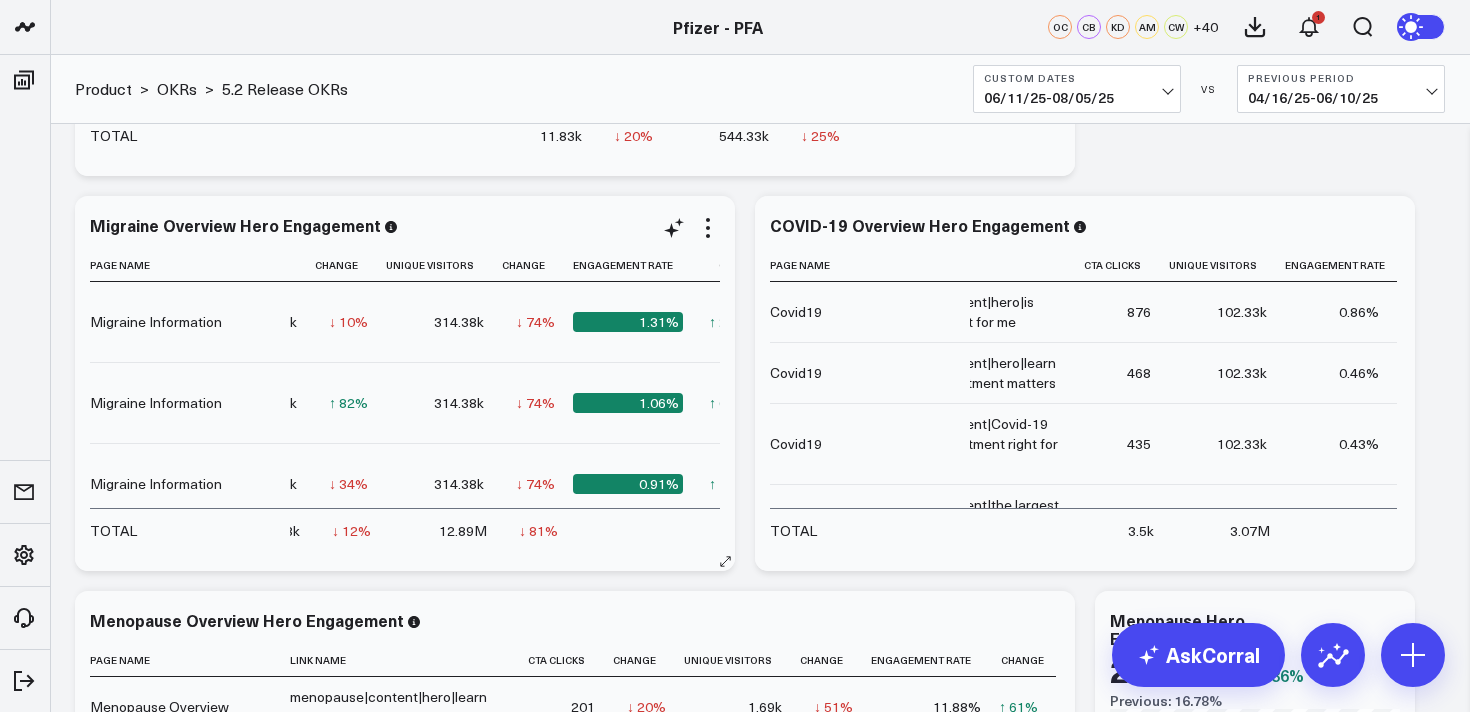 scroll, scrollTop: 0, scrollLeft: 318, axis: horizontal 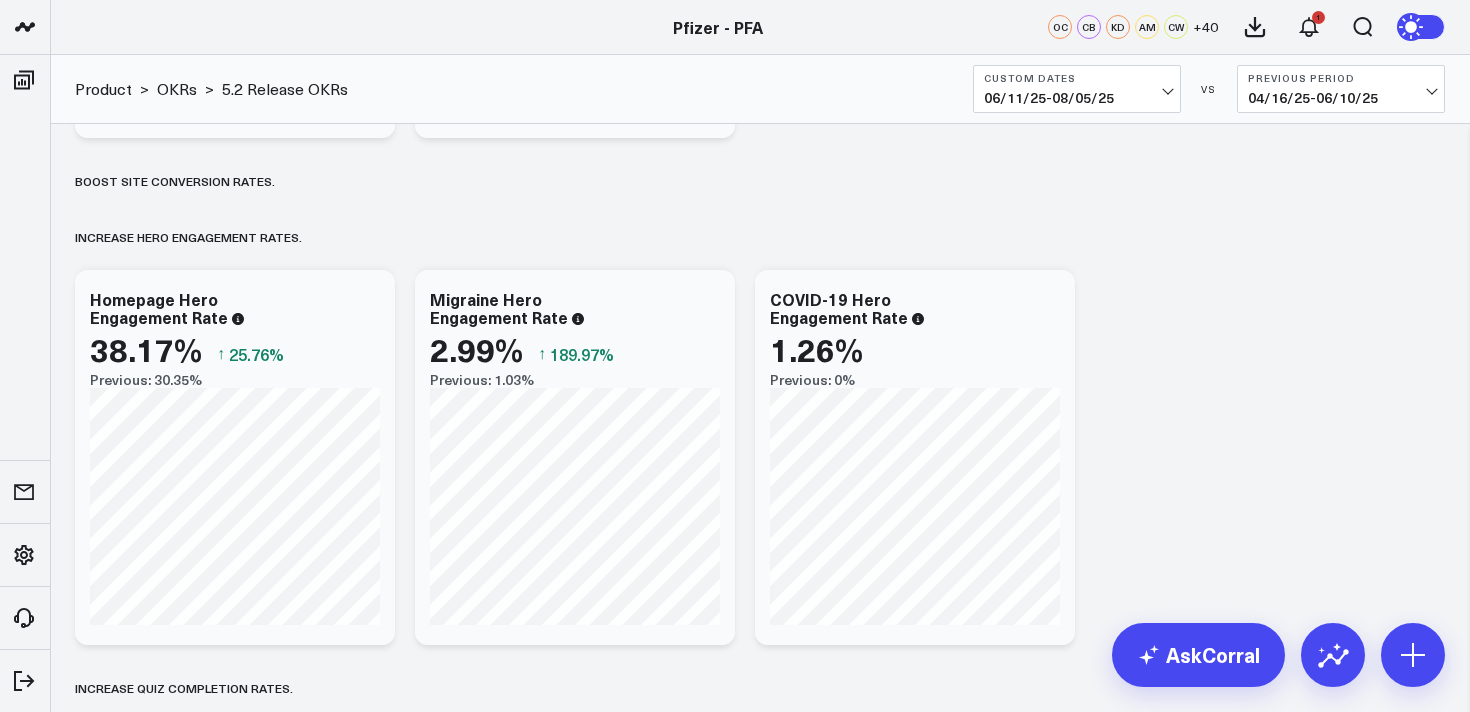 click on "Baseline metrics Increase user engagement with educational content.​ Modify via AI Copy link to widget Ask support Remove Create linked copy Executive Summary Product Release Spotlight 4.3 Covid-19 Product Summary OKRs 5.1 Release OKRs 5.2 Release OKRs Homepage Health Questionnaires COVID-19 / Respiratory Menopause Migraine mTOQ Vaccines Prescription Savings Optimizations (WIP) Education Articles Navigation (WIP) Media Performance Website Website HVA Performance Site Experience / DXA Telehealth & Pharmacy Prescription Delivery - Alto Telehealth - UpScript Telehealth Investigation - Ad Hoc Crossix Crossix Visitor Profiles Crossix Conversion Events Essence Data Freshness Duplicate to Executive Summary Product Release Spotlight 4.3 Covid-19 Product Summary OKRs 5.1 Release OKRs 5.2 Release OKRs Homepage Health Questionnaires COVID-19 / Respiratory Menopause Migraine mTOQ Vaccines Prescription Savings Optimizations (WIP) Education Articles Navigation (WIP) Media Performance Website Website HVA Performance OKRs" at bounding box center [760, 2404] 